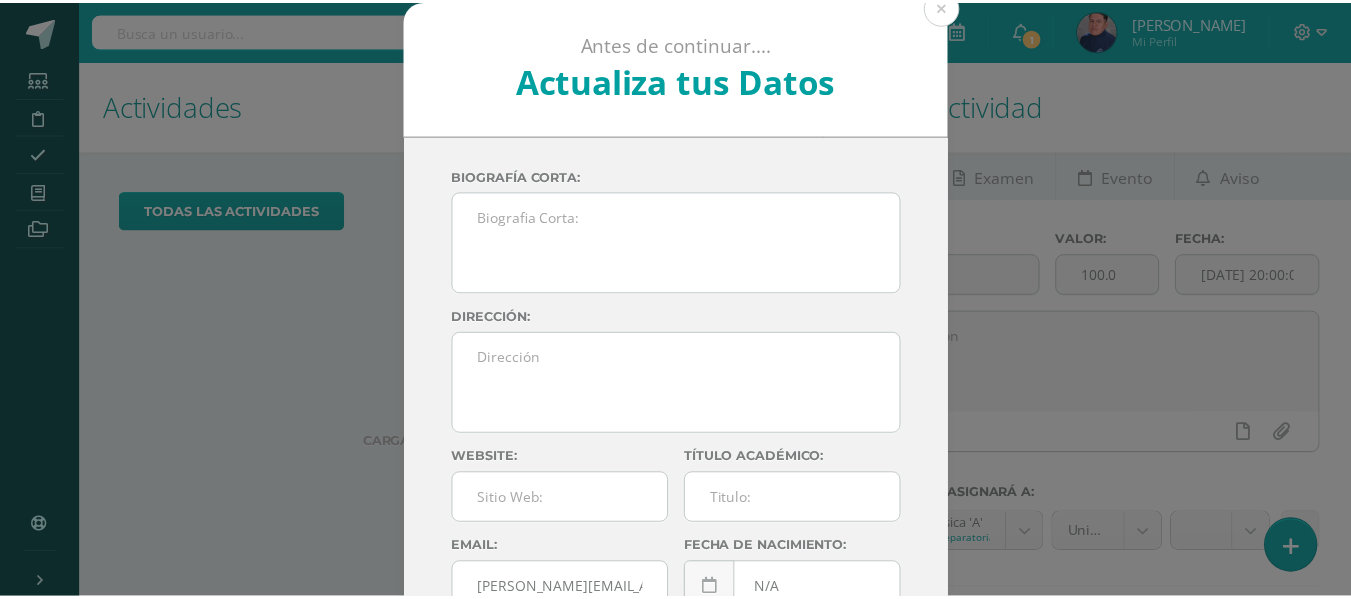 scroll, scrollTop: 0, scrollLeft: 0, axis: both 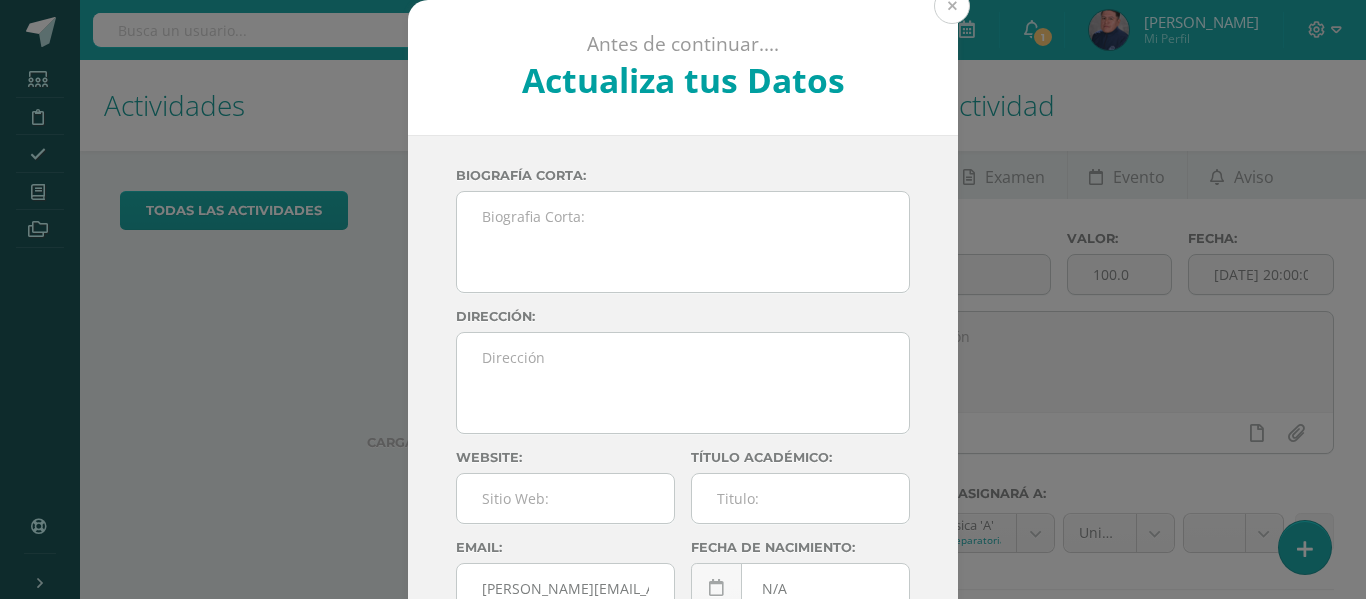 click at bounding box center [952, 6] 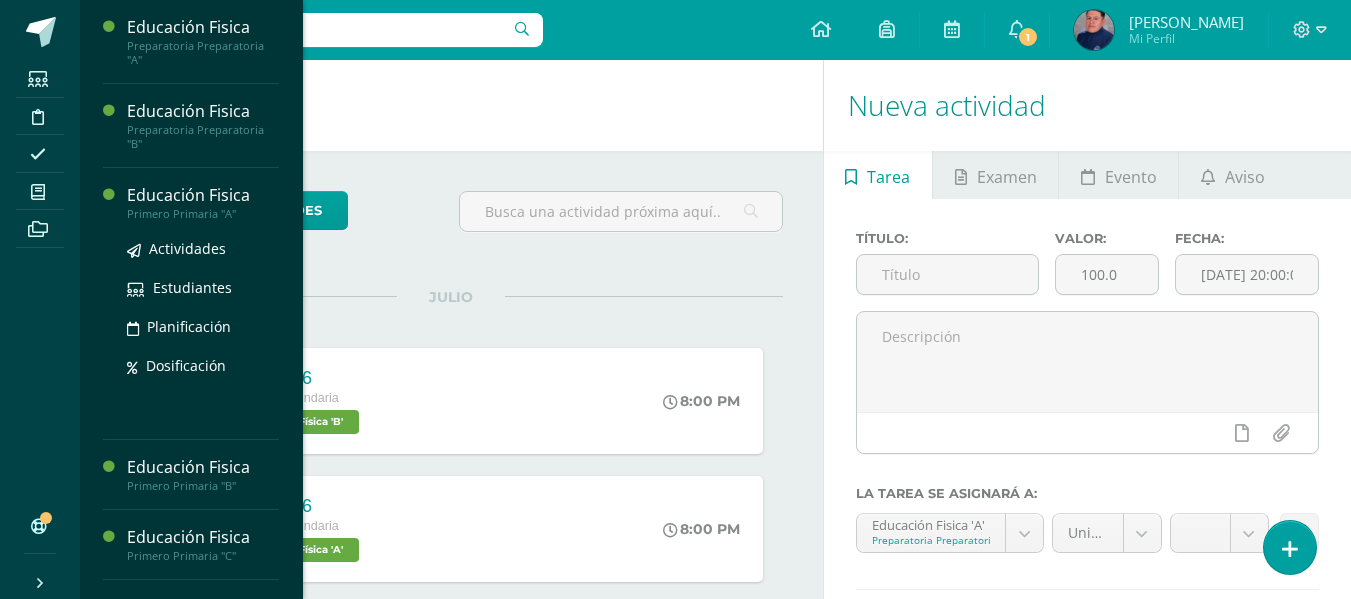 click on "Educación Fisica" at bounding box center (203, 195) 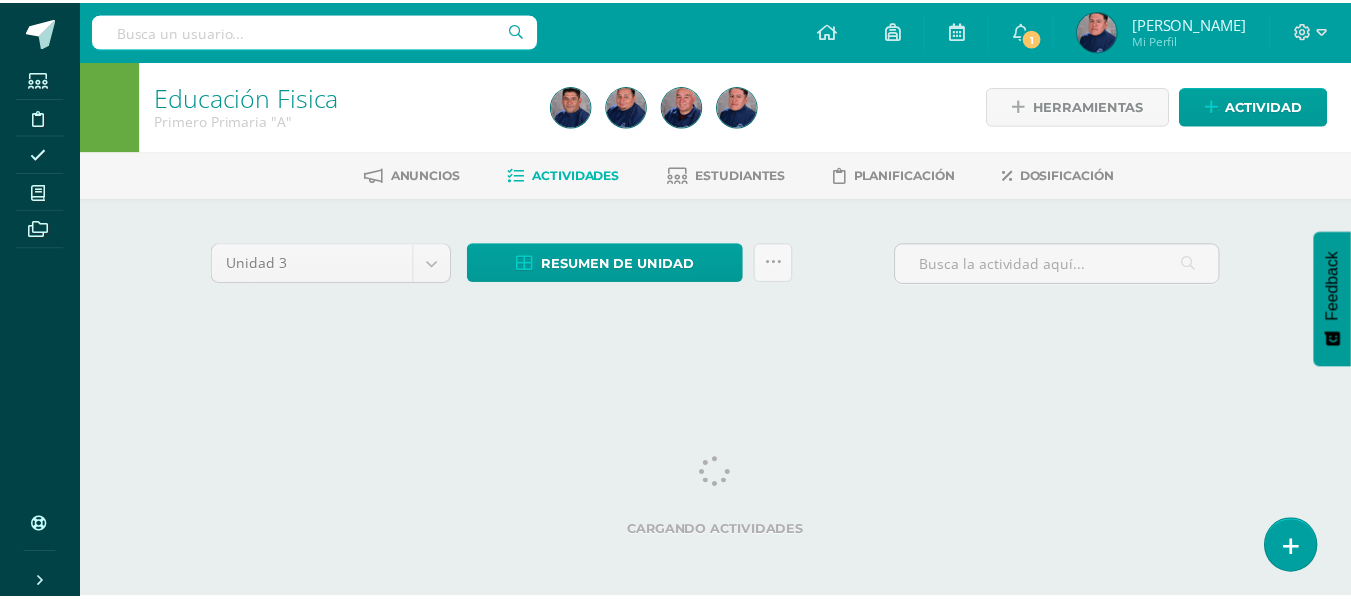 scroll, scrollTop: 0, scrollLeft: 0, axis: both 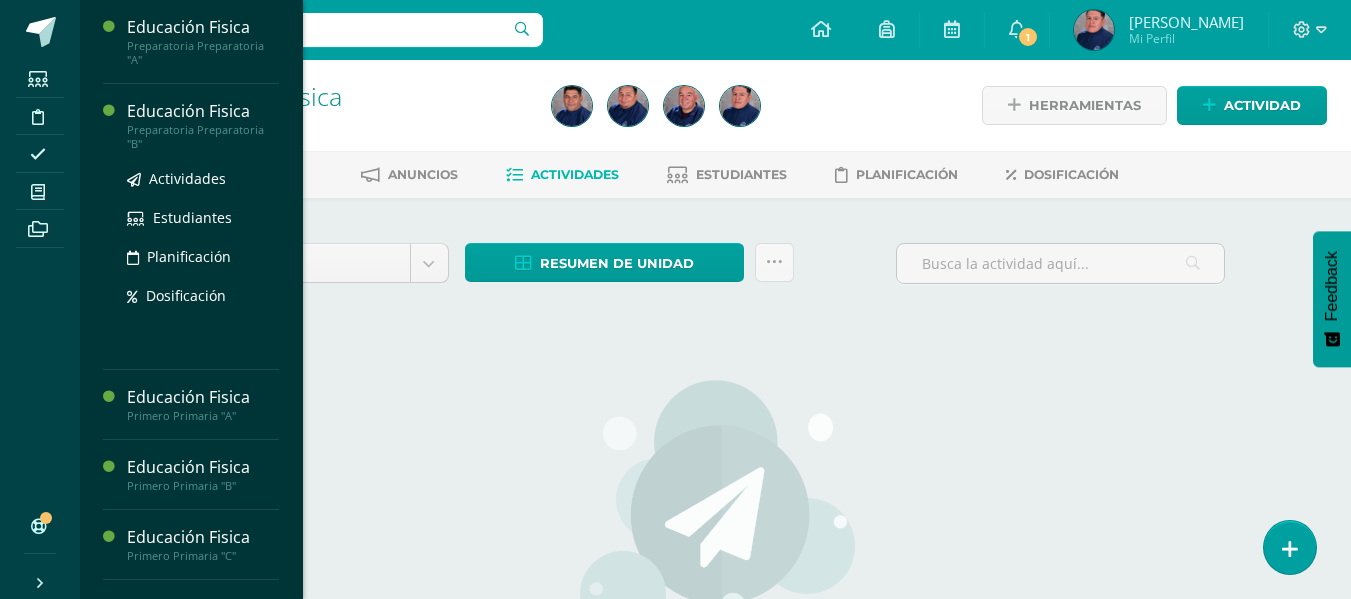 click on "Educación Fisica" at bounding box center (203, 111) 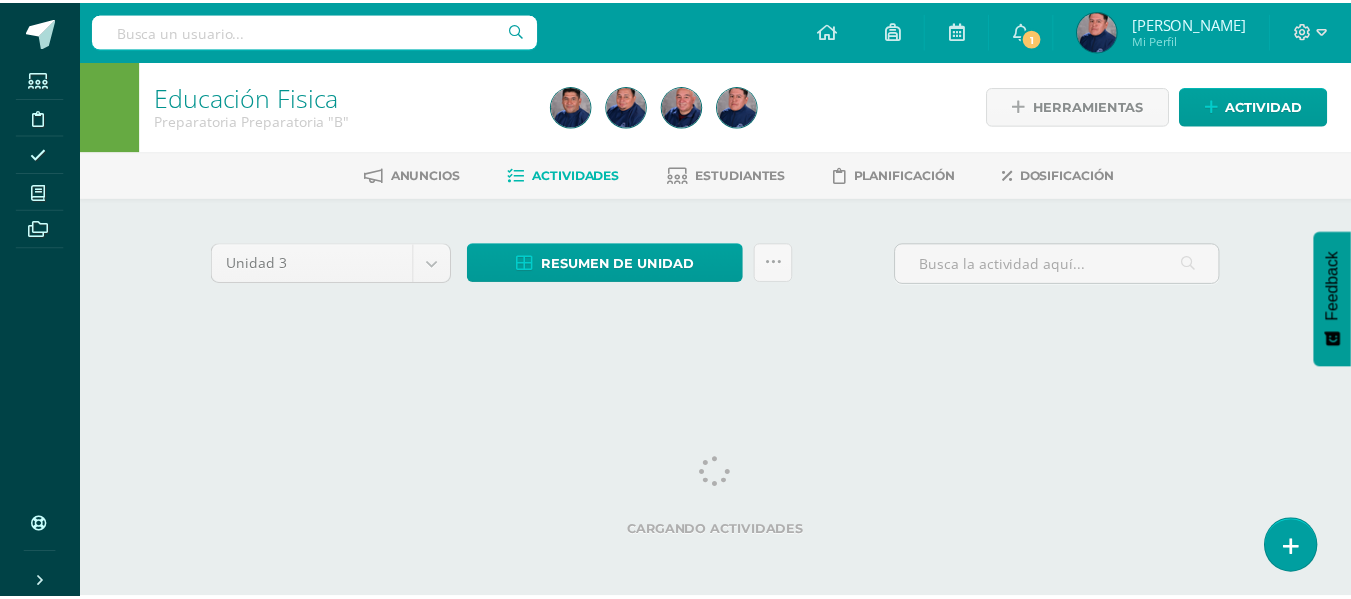 scroll, scrollTop: 0, scrollLeft: 0, axis: both 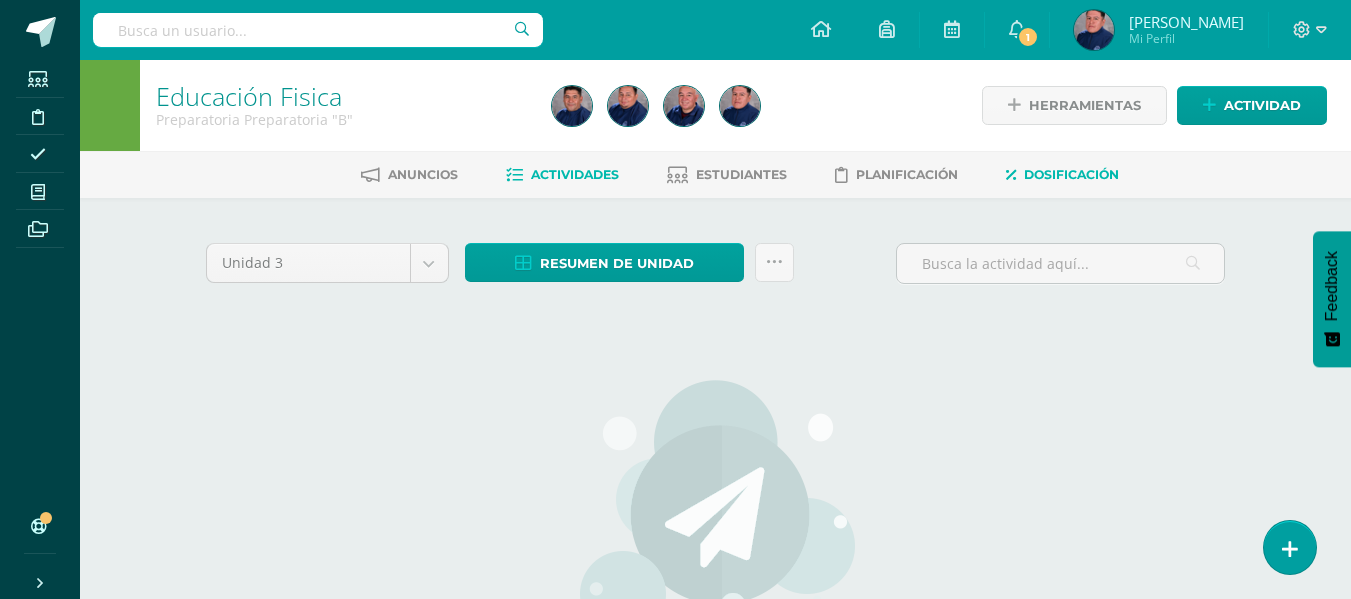 click on "Dosificación" at bounding box center [1071, 174] 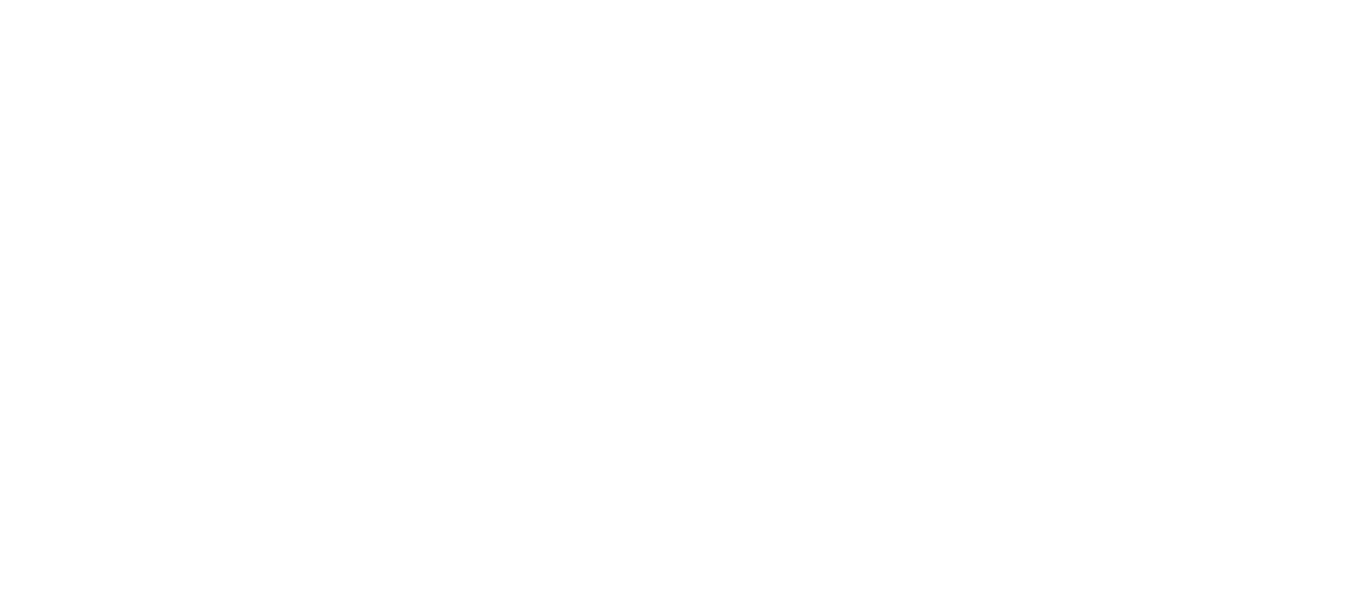 scroll, scrollTop: 0, scrollLeft: 0, axis: both 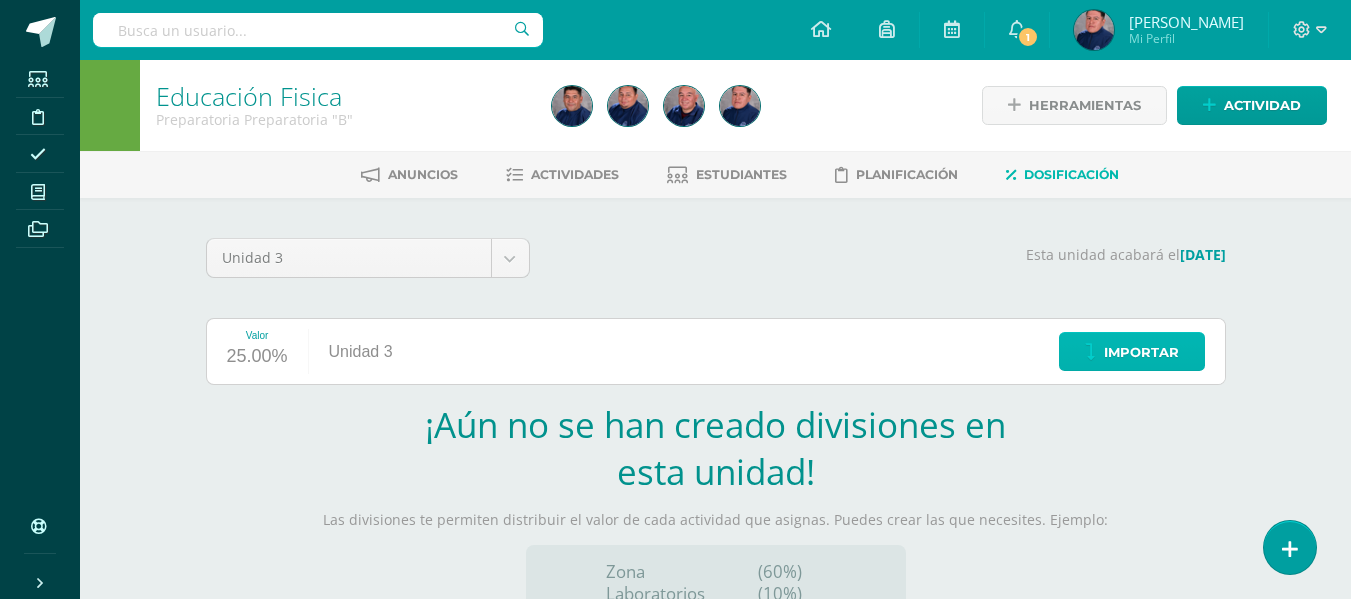 click on "Importar" at bounding box center (1132, 351) 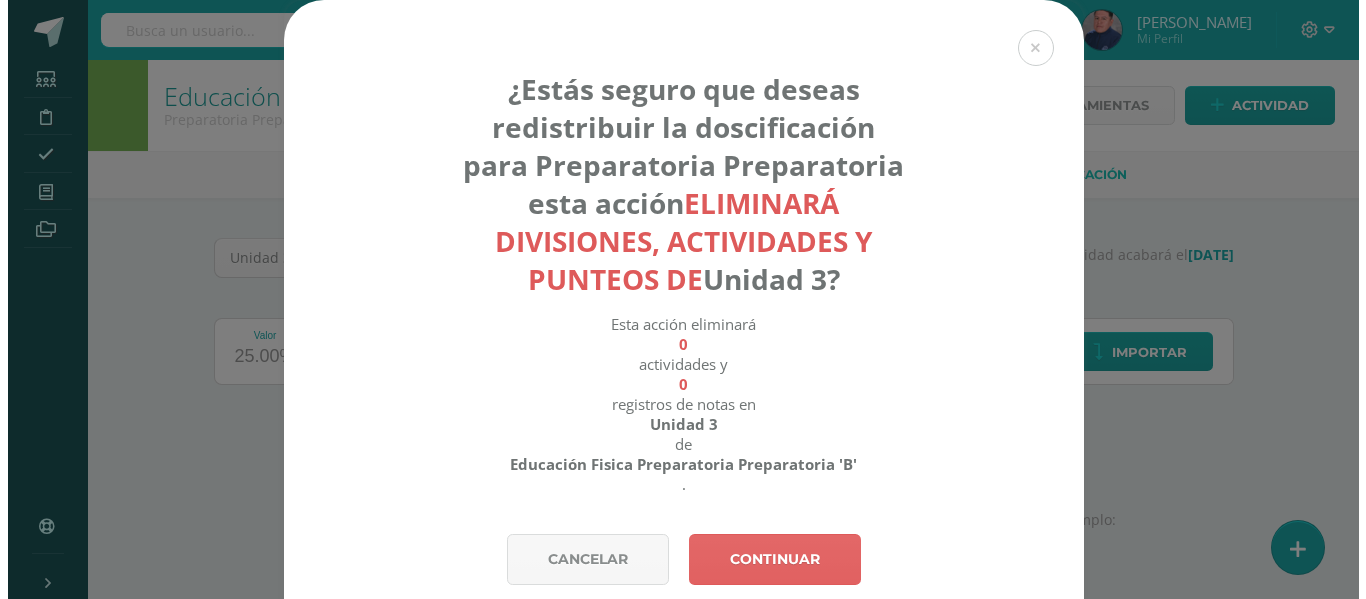 scroll, scrollTop: 0, scrollLeft: 0, axis: both 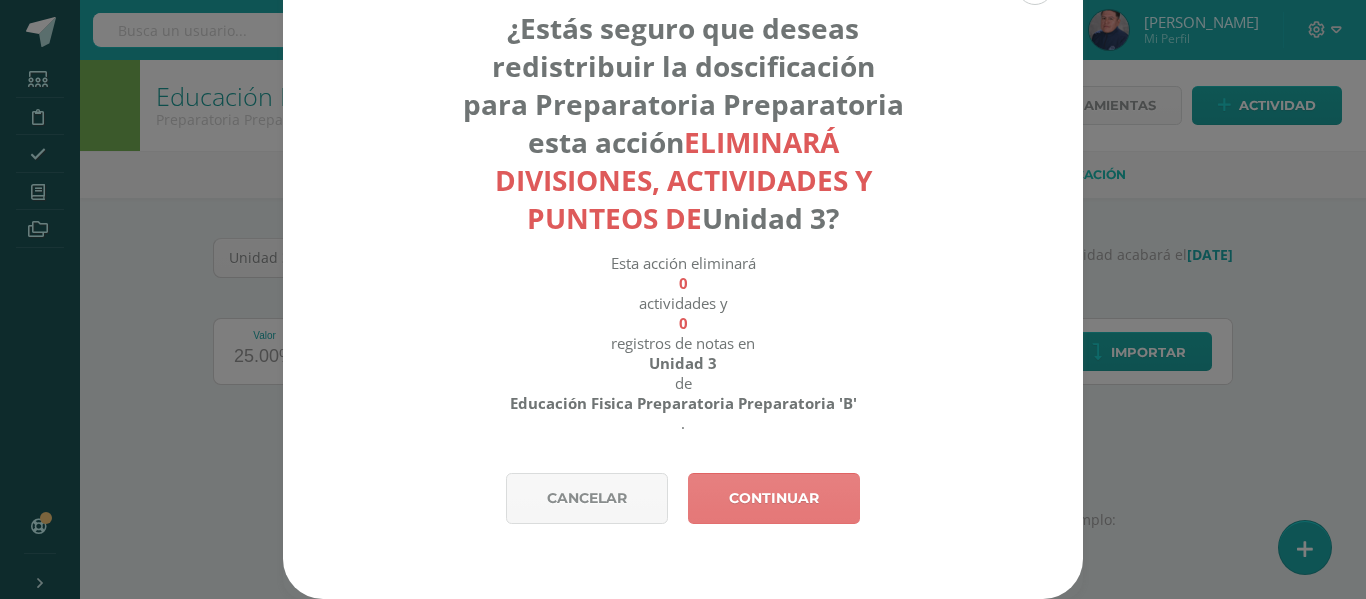 click on "Continuar" at bounding box center [774, 498] 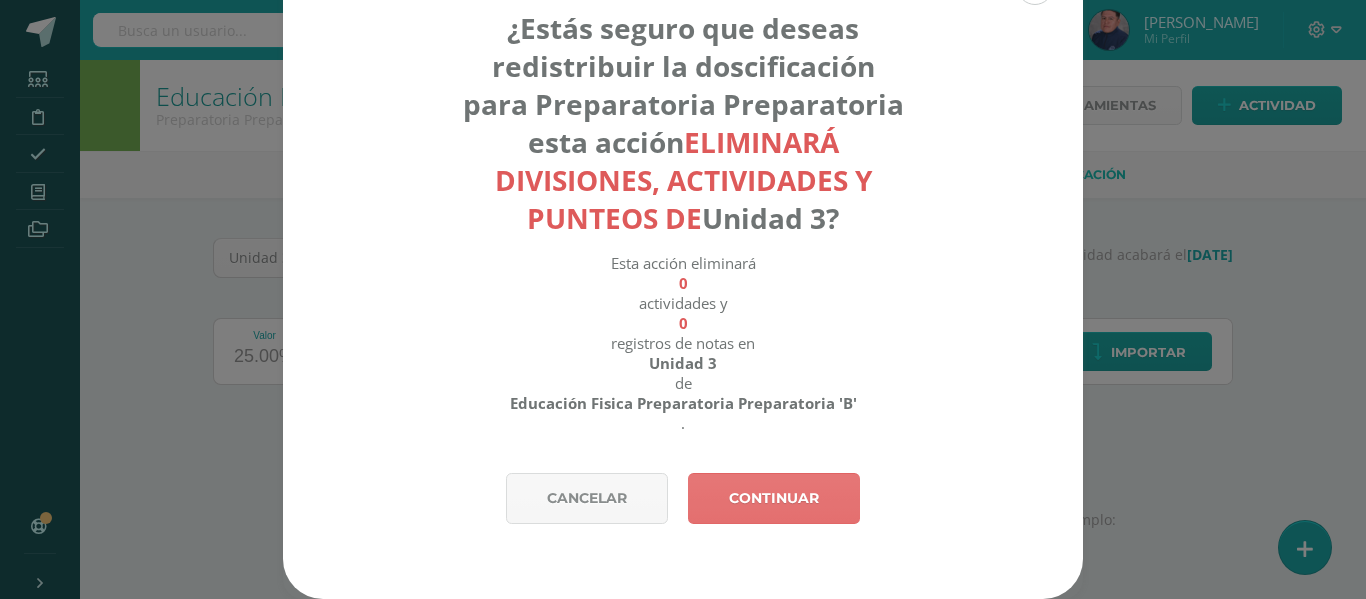 scroll, scrollTop: 6, scrollLeft: 0, axis: vertical 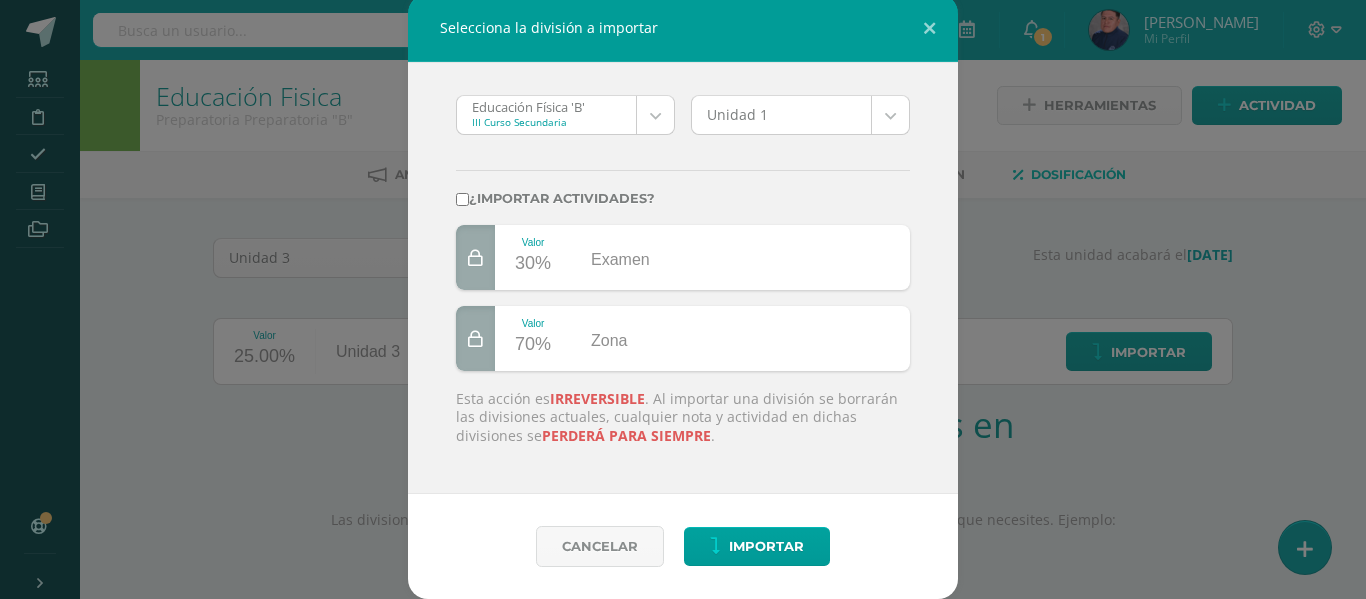 click on "Selecciona la división a importar
Educación Física 'B' III Curso Secundaria                             Educación Física 'B' Educación Fisica 'B' Educación Fisica 'A' Educación Fisica 'B' Educación Física 'A' Educación Fisica 'A' Educación Fisica 'C' Educación Física 'B' Educación Fisica 'A' Educación Fisica 'A' Educación Fisica 'B' Educación Fisica 'B' Educación Fisica 'C' Educacion Fisica 'A' Educación Fisica 'A' Educacion Fisica 'B' Educación Fisica 'B' Educacion Fisica 'C' Educacion Fisica 'A' Educacion Fisica 'B' Educación Física 'A' Educación Física 'B' Educación Física 'A' Educación Física 'B' Educación Física 'A'     Unidad 1                             Unidad 1 Unidad 3 Unidad 2 Unidad 4
¿Importar actividades?
Valor 30% Examen Valor 70% Zona
Esta acción es  irreversible perderá para siempre Cancelar Loading... Estudiantes Soporte" at bounding box center [683, 423] 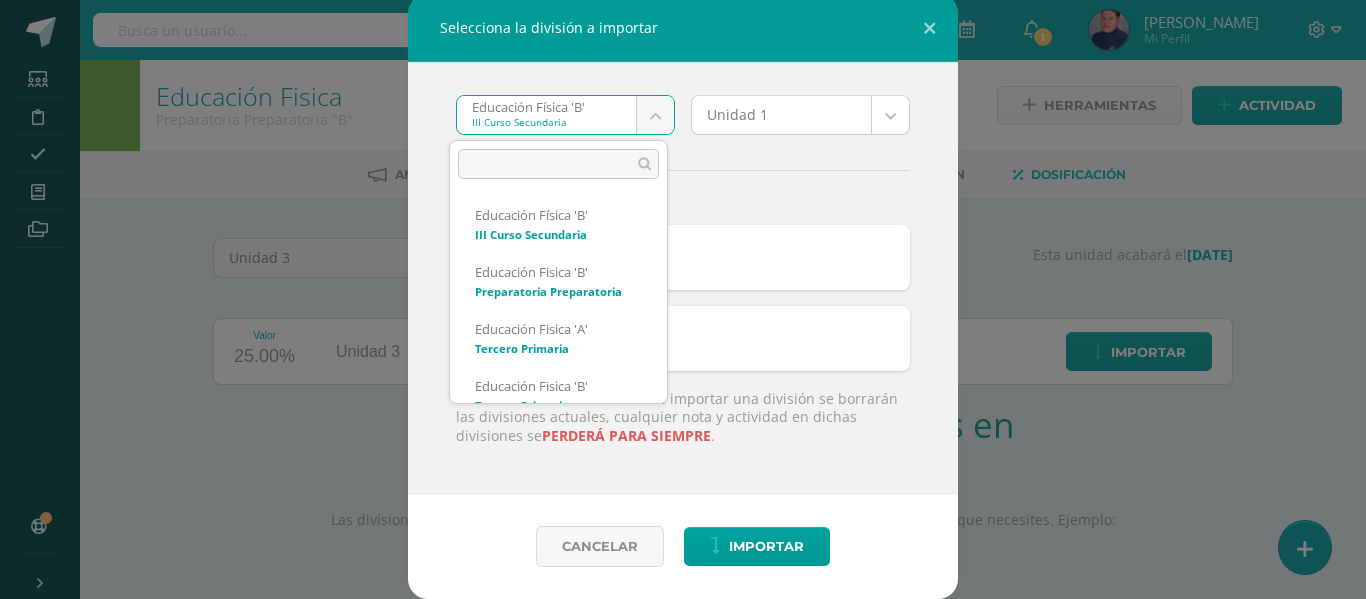 click on "Selecciona la división a importar
Educación Física 'B' III Curso Secundaria     Educación Física 'B' Educación Fisica 'B' Educación Fisica 'A' Educación Fisica 'B' Educación Física 'A' Educación Fisica 'A' Educación Fisica 'C' Educación Física 'B' Educación Fisica 'A' Educación Fisica 'A' Educación Fisica 'B' Educación Fisica 'B' Educación Fisica 'C' Educacion Fisica 'A' Educación Fisica 'A' Educacion Fisica 'B' Educación Fisica 'B' Educacion Fisica 'C' Educacion Fisica 'A' Educacion Fisica 'B' Educación Física 'A' Educación Física 'B' Educación Física 'A' Educación Física 'B' Educación Física 'A'     Unidad 1                             Unidad 1 Unidad 3 Unidad 2 Unidad 4
¿Importar actividades?
Valor 30% Examen Valor 70% Zona
Esta acción es  irreversible perderá para siempre .
Cancelar" at bounding box center (683, 423) 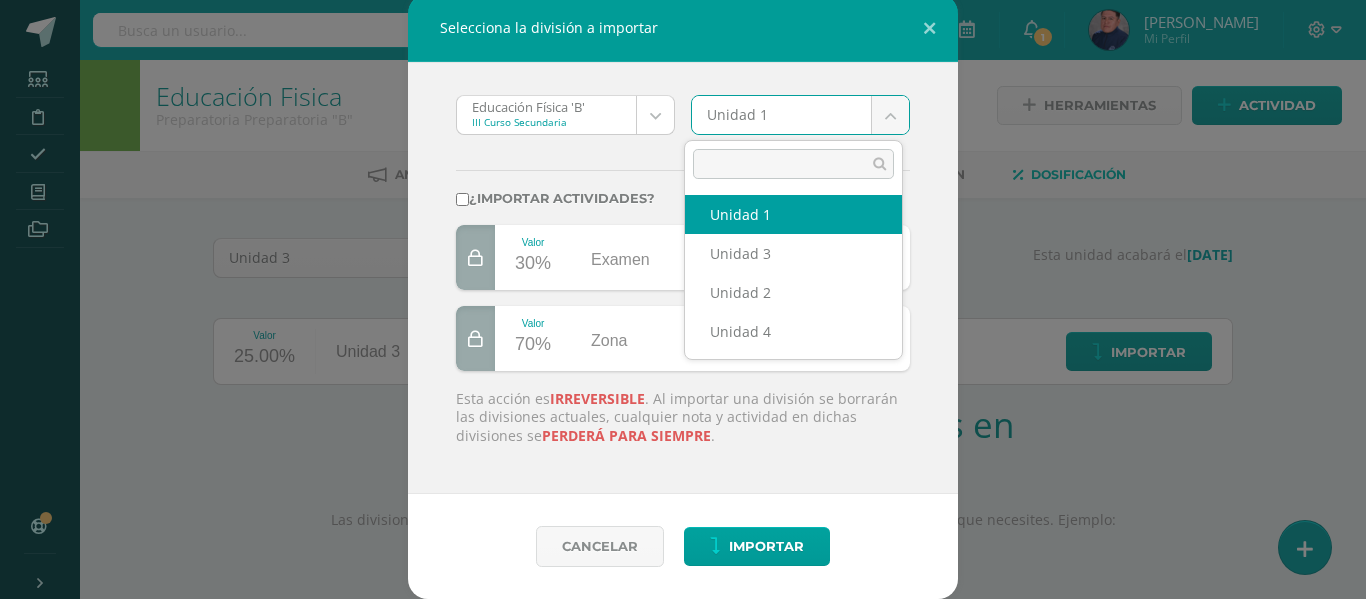 click on "Selecciona la división a importar
Educación Física 'B' III Curso Secundaria     Educación Física 'B' Educación Fisica 'B' Educación Fisica 'A' Educación Fisica 'B' Educación Física 'A' Educación Fisica 'A' Educación Fisica 'C' Educación Física 'B' Educación Fisica 'A' Educación Fisica 'A' Educación Fisica 'B' Educación Fisica 'B' Educación Fisica 'C' Educacion Fisica 'A' Educación Fisica 'A' Educacion Fisica 'B' Educación Fisica 'B' Educacion Fisica 'C' Educacion Fisica 'A' Educacion Fisica 'B' Educación Física 'A' Educación Física 'B' Educación Física 'A' Educación Física 'B' Educación Física 'A'     Unidad 1     Unidad 1 Unidad 3 Unidad 2 Unidad 4
¿Importar actividades?
Valor 30% Examen Valor 70% Zona
Esta acción es  irreversible perderá para siempre .
Cancelar Loading... Estudiantes 1" at bounding box center [683, 423] 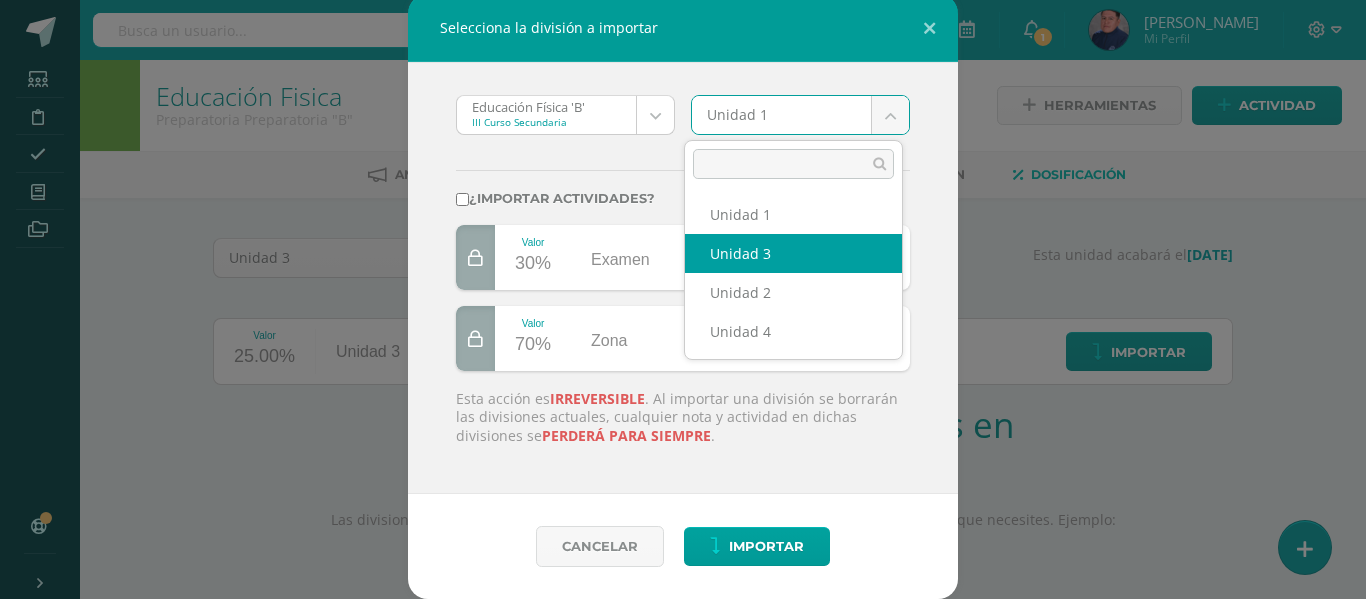 select on "208525" 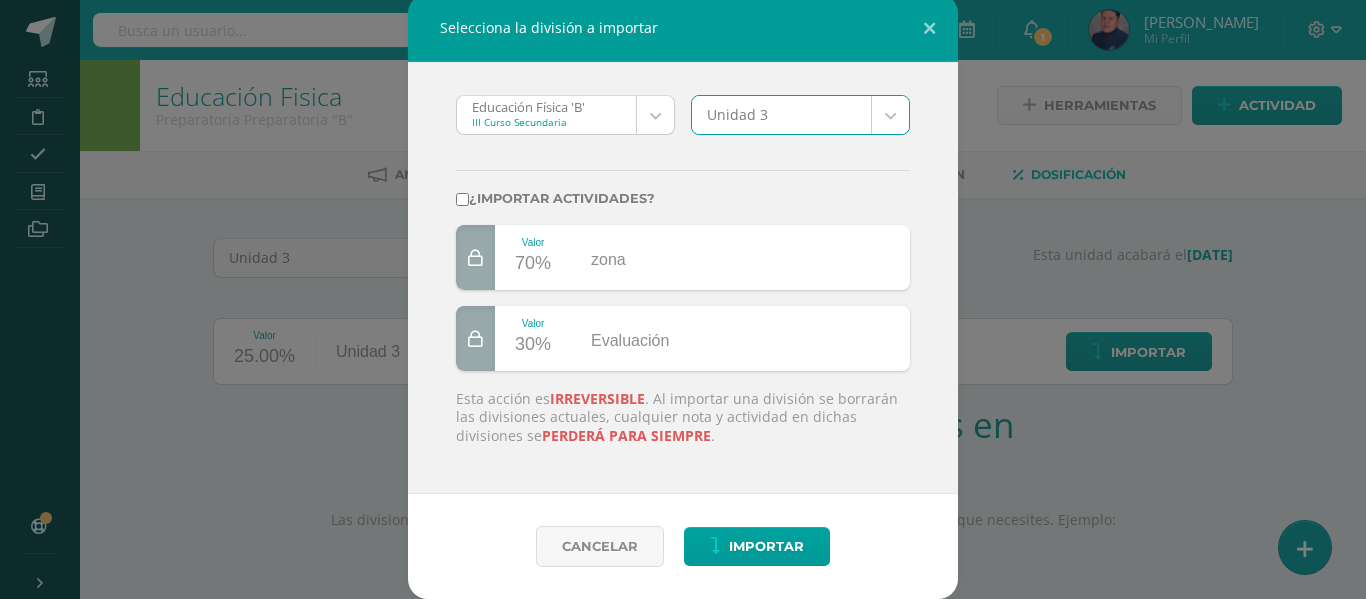 click on "Selecciona la división a importar
Educación Física 'B' III Curso Secundaria     Educación Física 'B' Educación Fisica 'B' Educación Fisica 'A' Educación Fisica 'B' Educación Física 'A' Educación Fisica 'A' Educación Fisica 'C' Educación Física 'B' Educación Fisica 'A' Educación Fisica 'A' Educación Fisica 'B' Educación Fisica 'B' Educación Fisica 'C' Educacion Fisica 'A' Educación Fisica 'A' Educacion Fisica 'B' Educación Fisica 'B' Educacion Fisica 'C' Educacion Fisica 'A' Educacion Fisica 'B' Educación Física 'A' Educación Física 'B' Educación Física 'A' Educación Física 'B' Educación Física 'A'     Unidad 3     Unidad 1 Unidad 3 Unidad 2 Unidad 4
¿Importar actividades?
Valor 70% zona Valor 30% Evaluación
Esta acción es  irreversible perderá para siempre .
Cancelar Loading... Archivos" at bounding box center [683, 423] 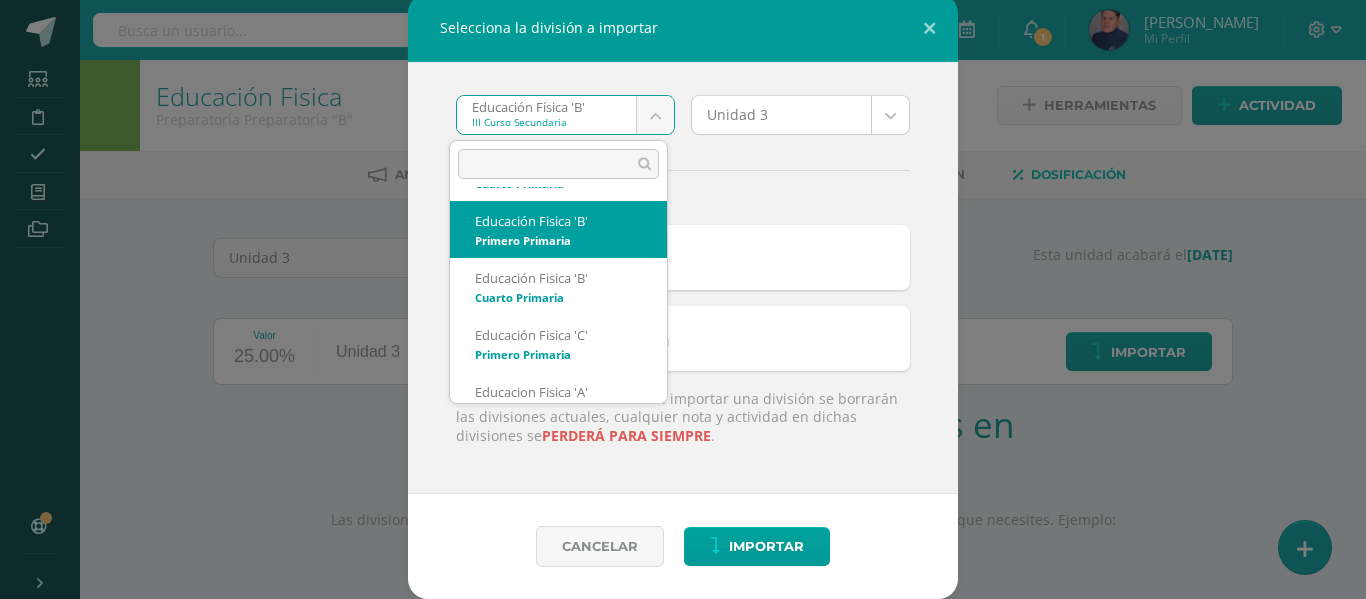 scroll, scrollTop: 665, scrollLeft: 0, axis: vertical 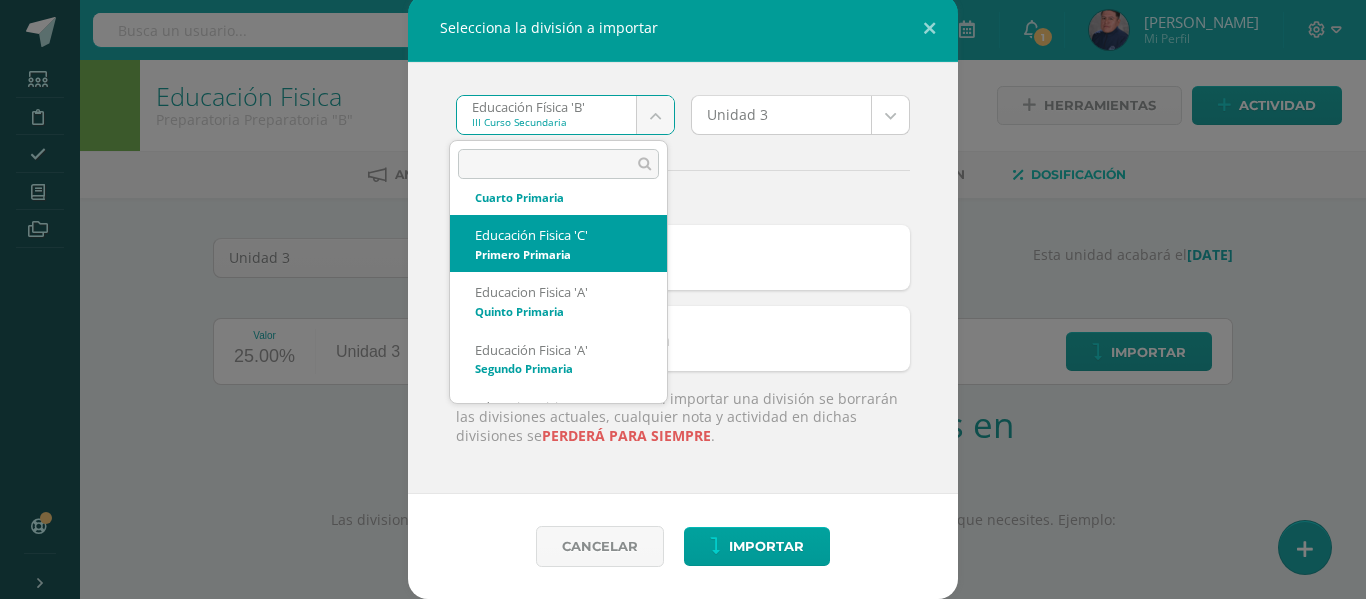 select on "5094" 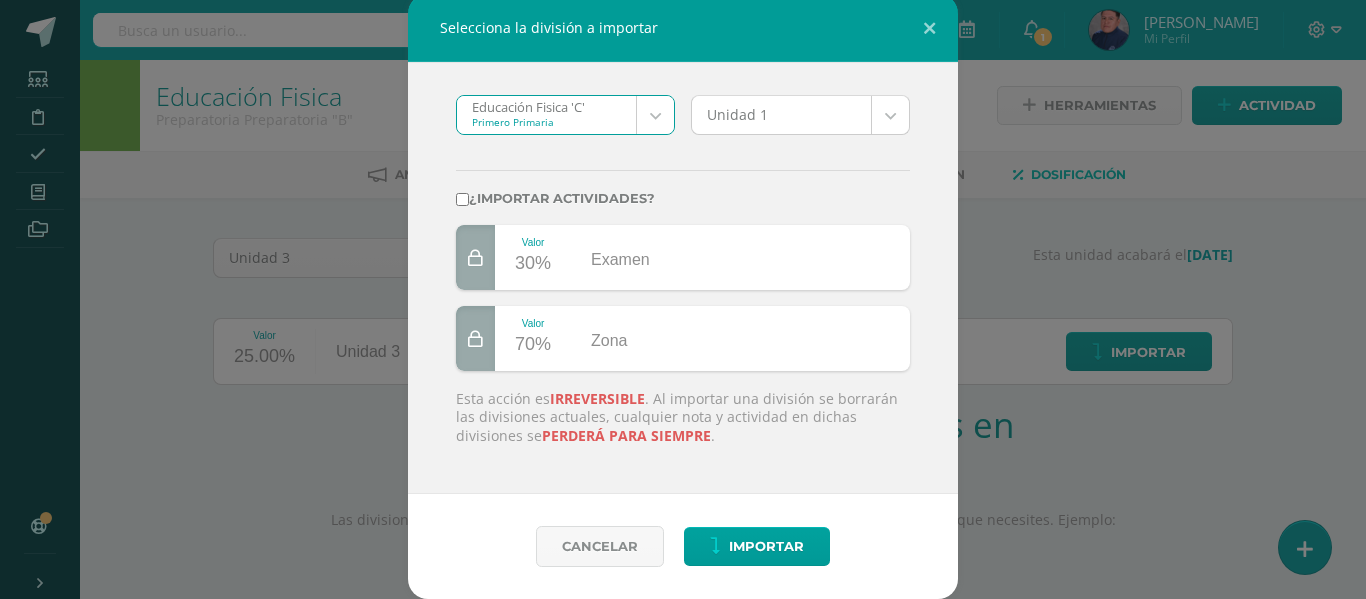 click on "¿Importar actividades?" at bounding box center [462, 199] 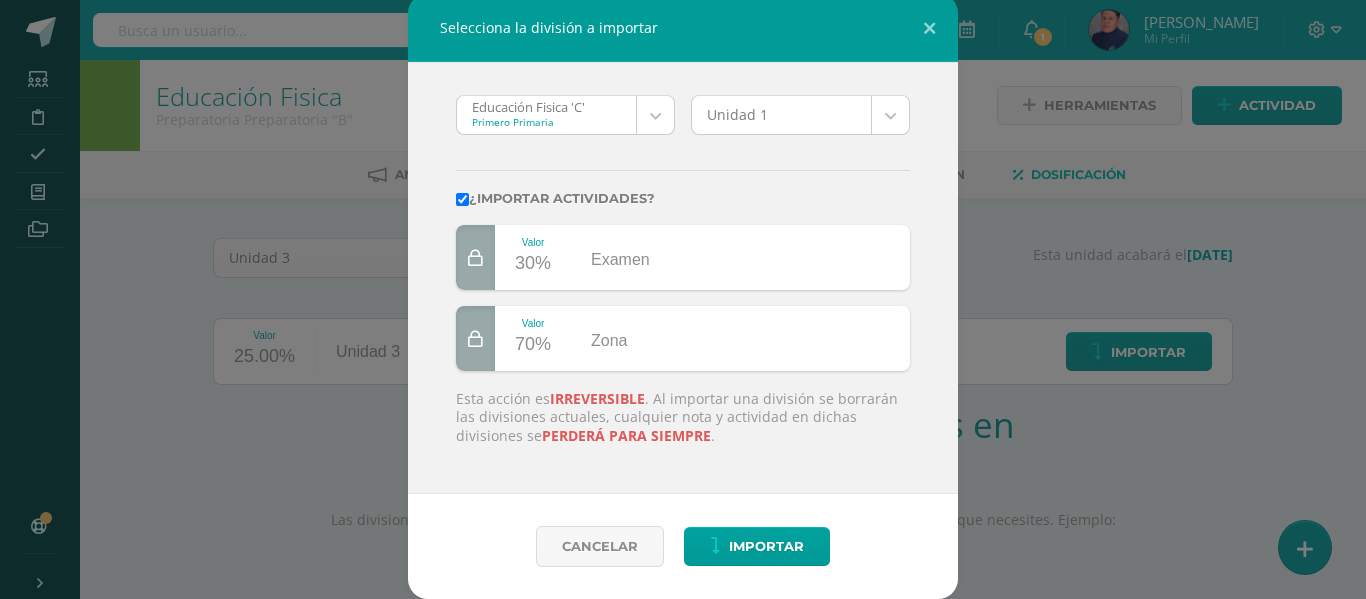 click on "Selecciona la división a importar
Educación Fisica 'C' Primero Primaria     Educación Física 'B' Educación Fisica 'B' Educación Fisica 'A' Educación Fisica 'B' Educación Física 'A' Educación Fisica 'A' Educación Fisica 'C' Educación Física 'B' Educación Fisica 'A' Educación Fisica 'A' Educación Fisica 'B' Educación Fisica 'B' Educación Fisica 'C' Educacion Fisica 'A' Educación Fisica 'A' Educacion Fisica 'B' Educación Fisica 'B' Educacion Fisica 'C' Educacion Fisica 'A' Educacion Fisica 'B' Educación Física 'A' Educación Física 'B' Educación Física 'A' Educación Física 'B' Educación Física 'A'     Unidad 1                             Unidad 1 Unidad 2 Unidad 3 Unidad 4
¿Importar actividades?
Valor 30% Examen Valor 70% Zona
Esta acción es  irreversible perderá para siempre .
Cancelar 10+ 1" at bounding box center [683, 423] 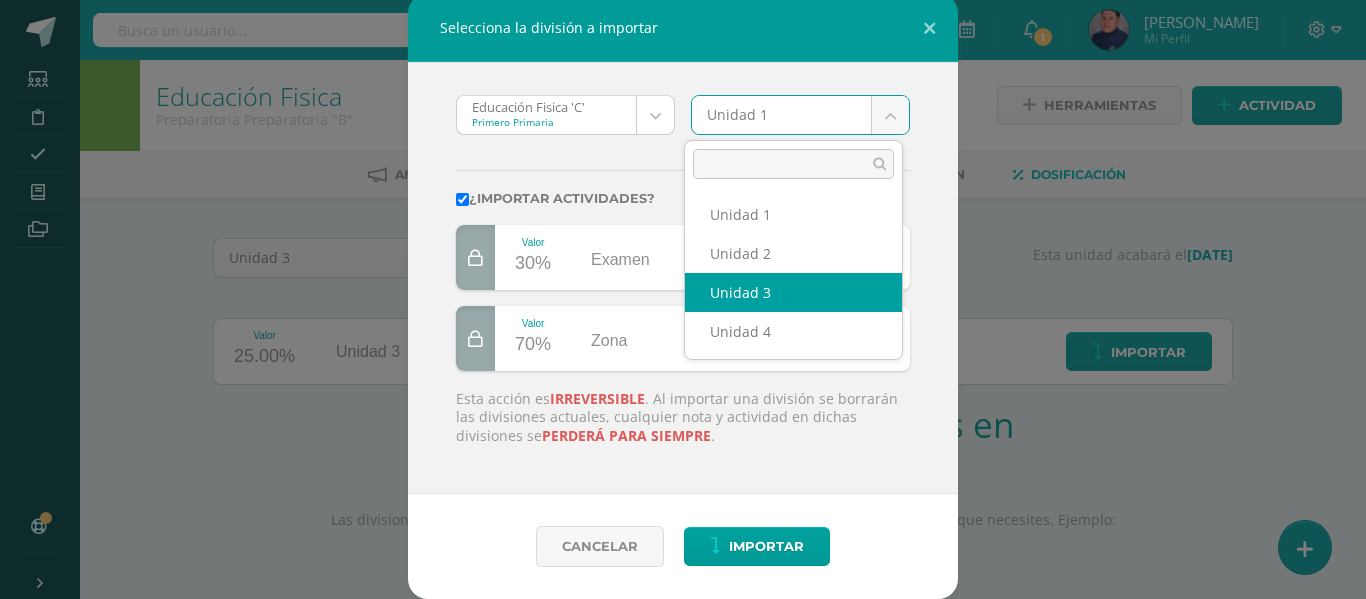 select on "210388" 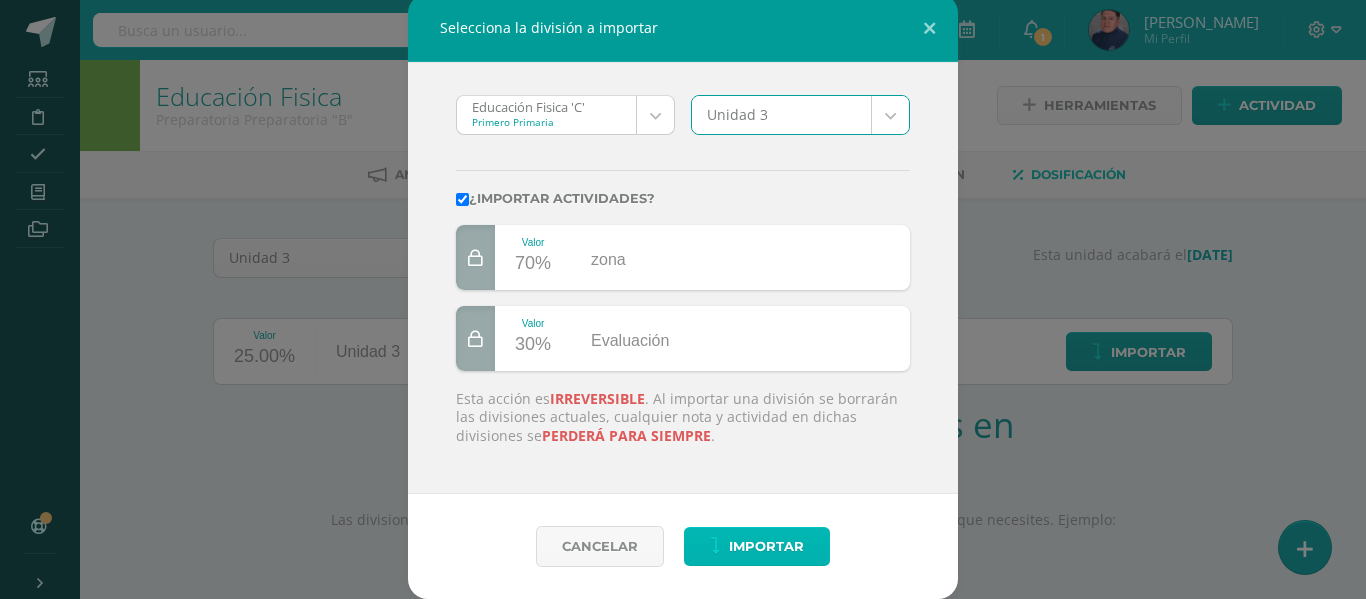 click on "Importar" at bounding box center (766, 546) 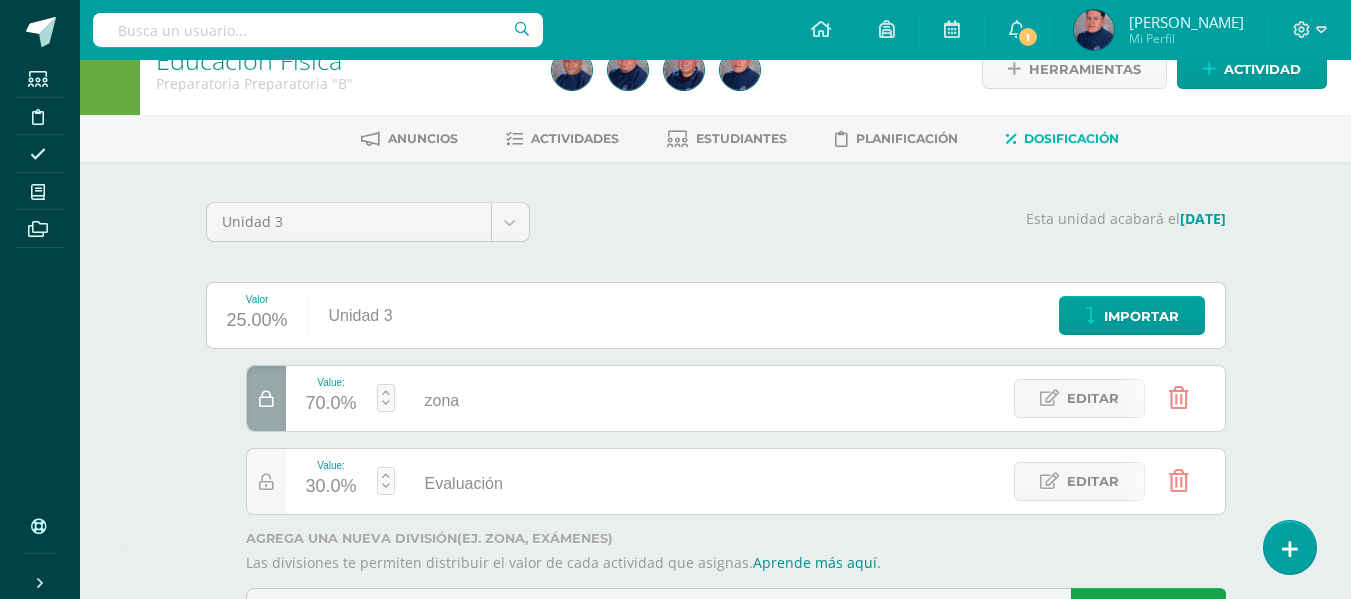 scroll, scrollTop: 0, scrollLeft: 0, axis: both 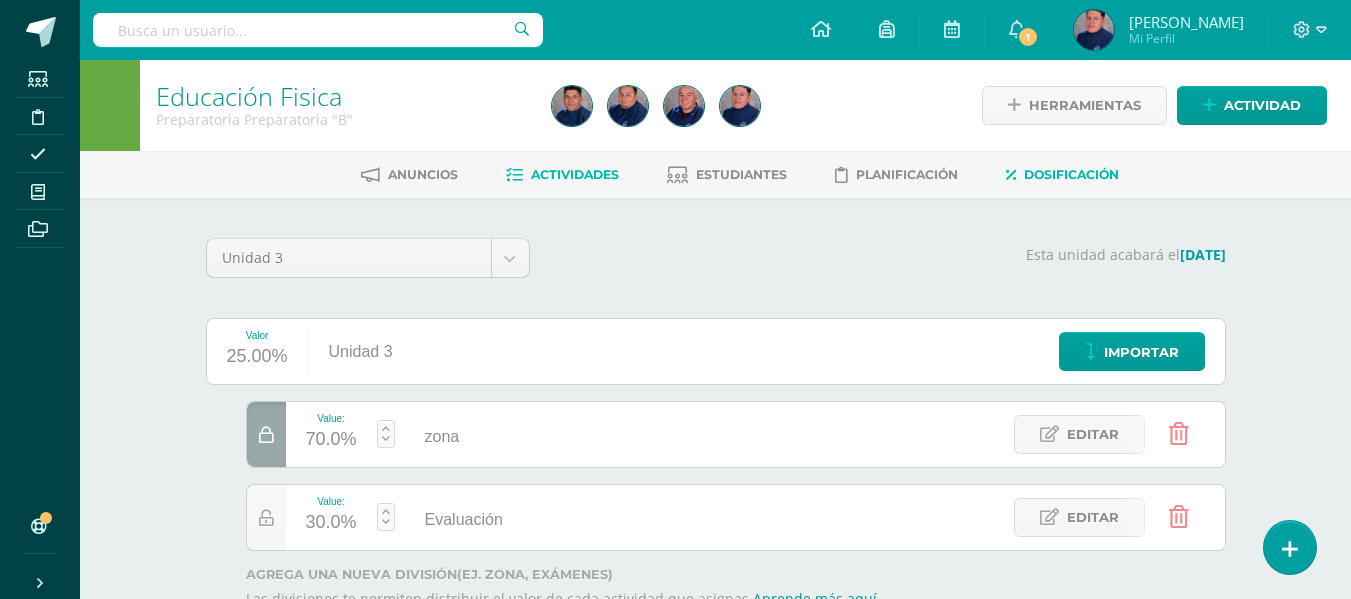 click on "Actividades" at bounding box center (562, 175) 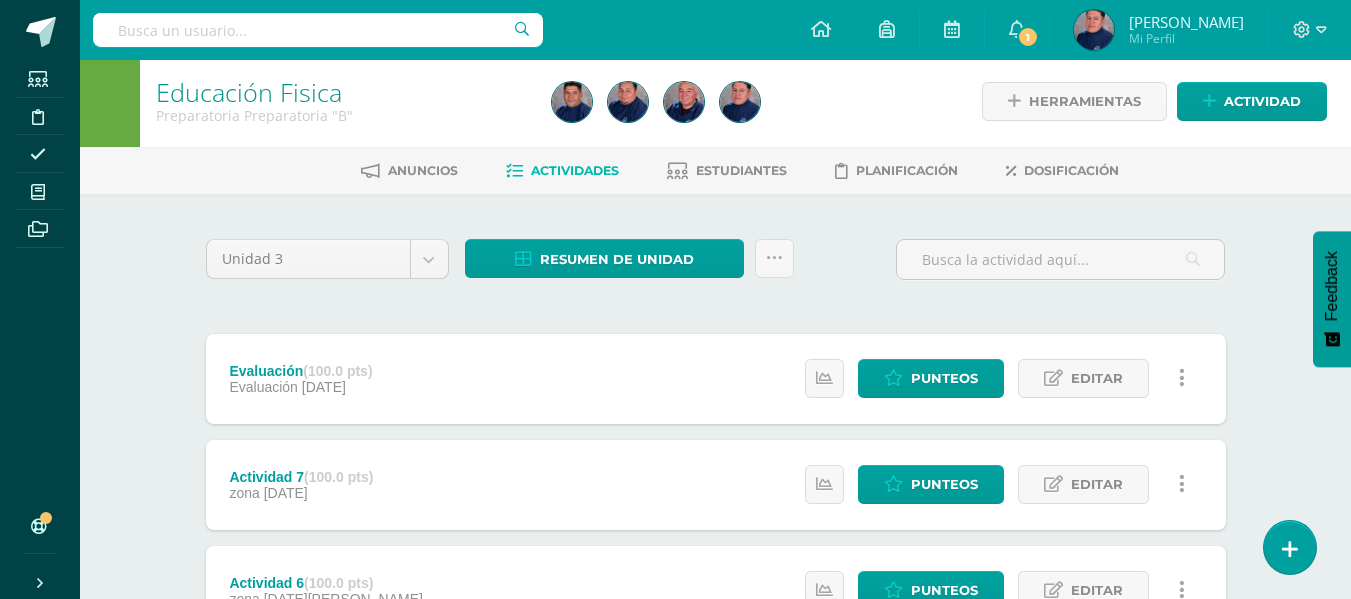 scroll, scrollTop: 0, scrollLeft: 0, axis: both 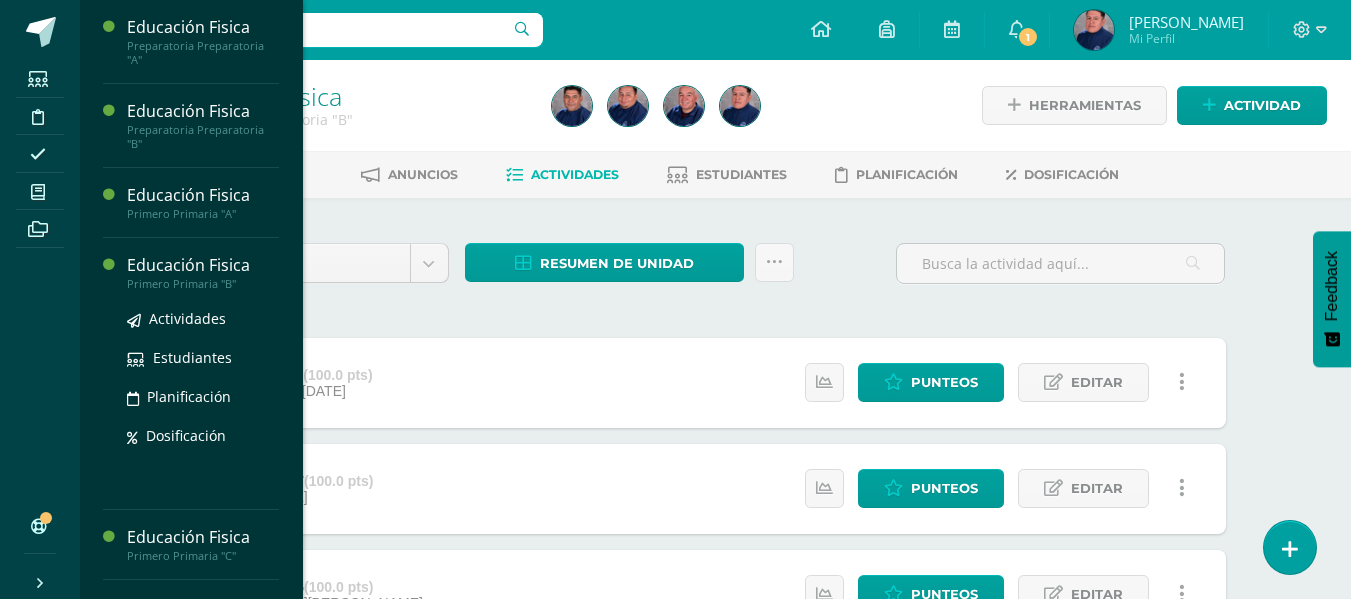 click on "Educación Fisica" at bounding box center (203, 265) 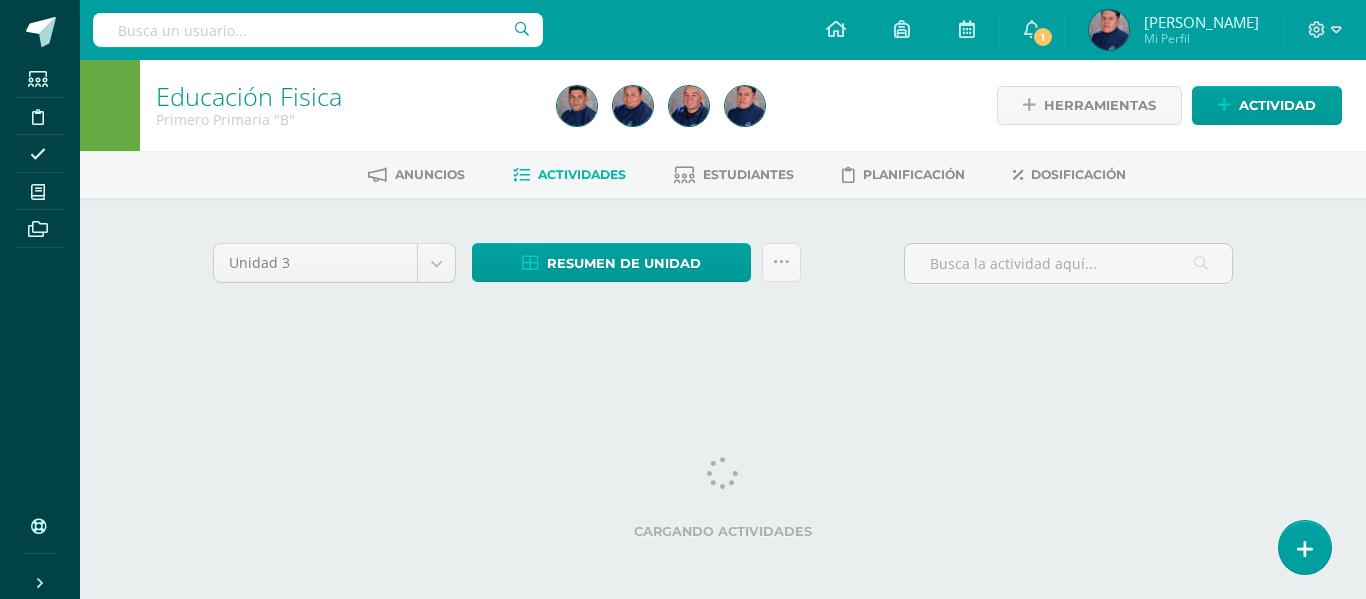 scroll, scrollTop: 0, scrollLeft: 0, axis: both 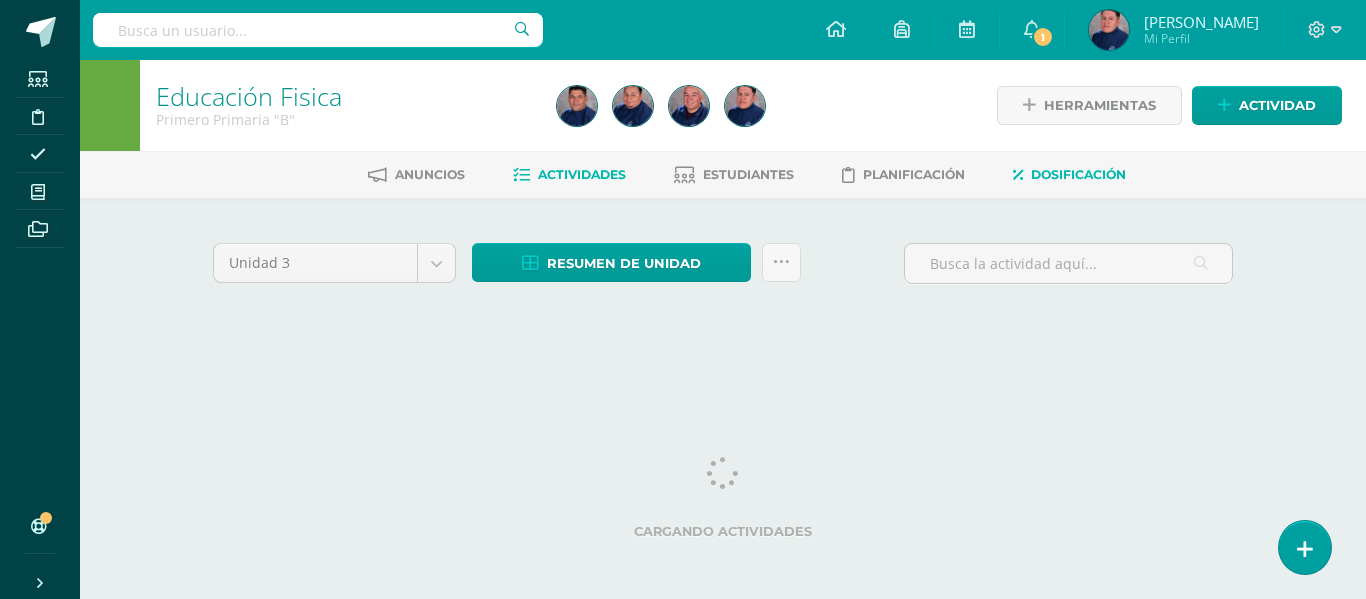 click on "Dosificación" at bounding box center (1078, 174) 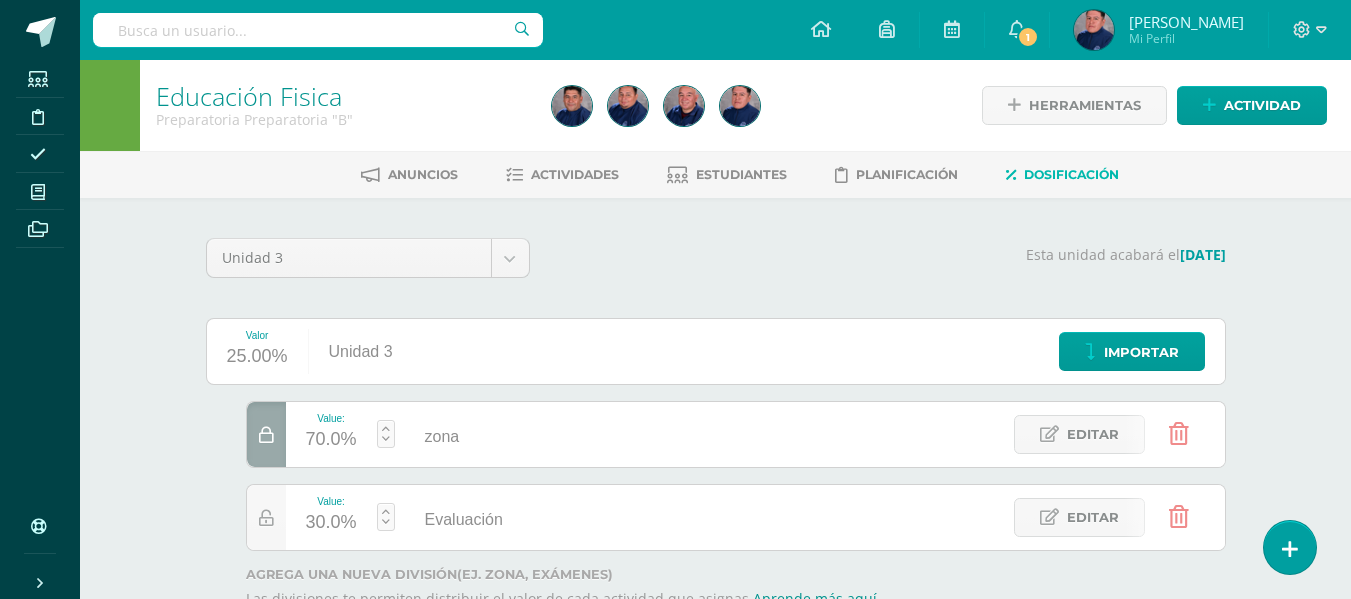 scroll, scrollTop: 0, scrollLeft: 0, axis: both 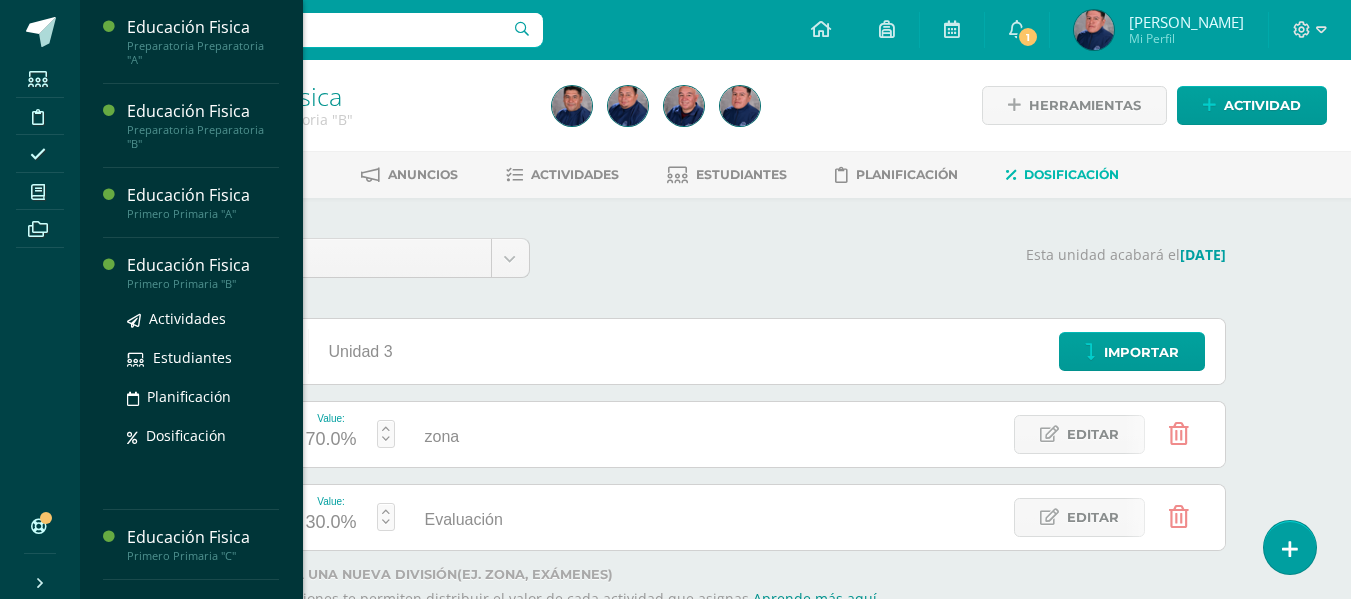 click on "Educación Fisica" at bounding box center [203, 265] 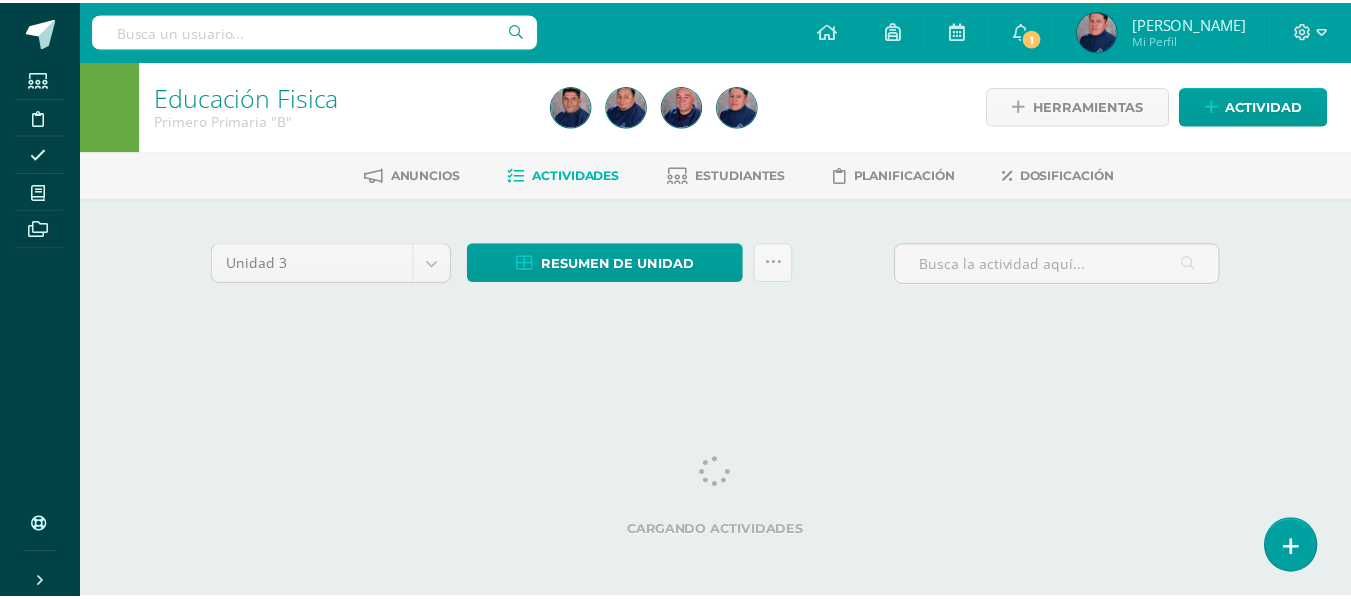 scroll, scrollTop: 0, scrollLeft: 0, axis: both 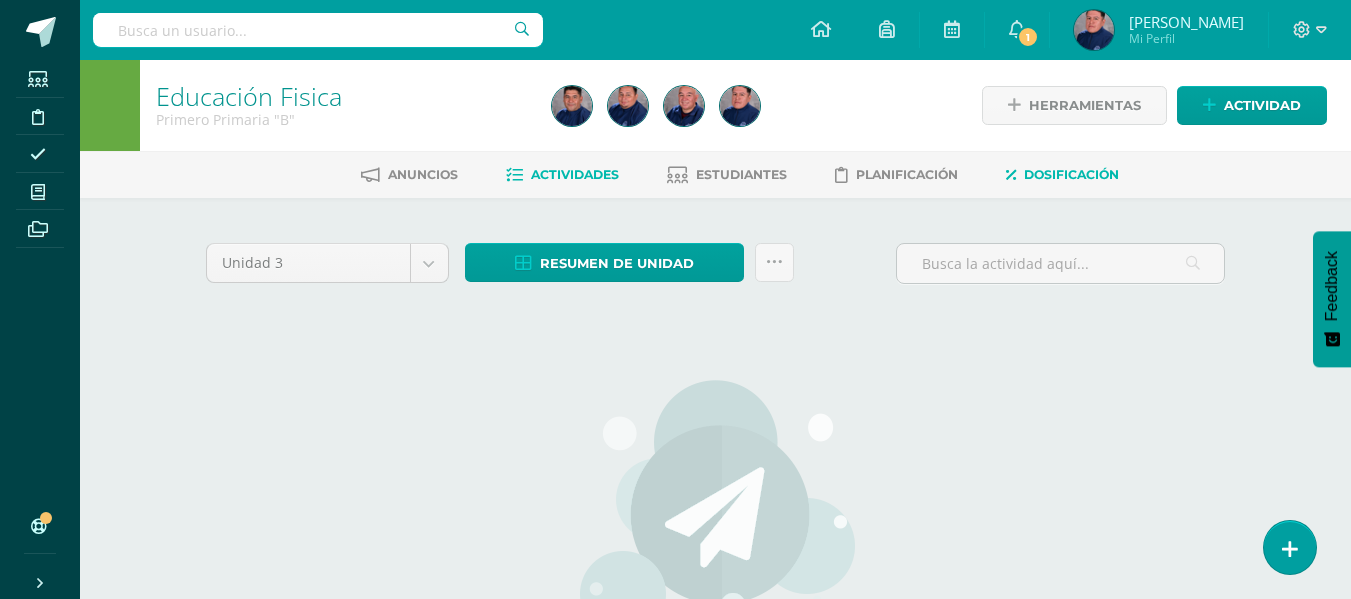 click on "Dosificación" at bounding box center [1071, 174] 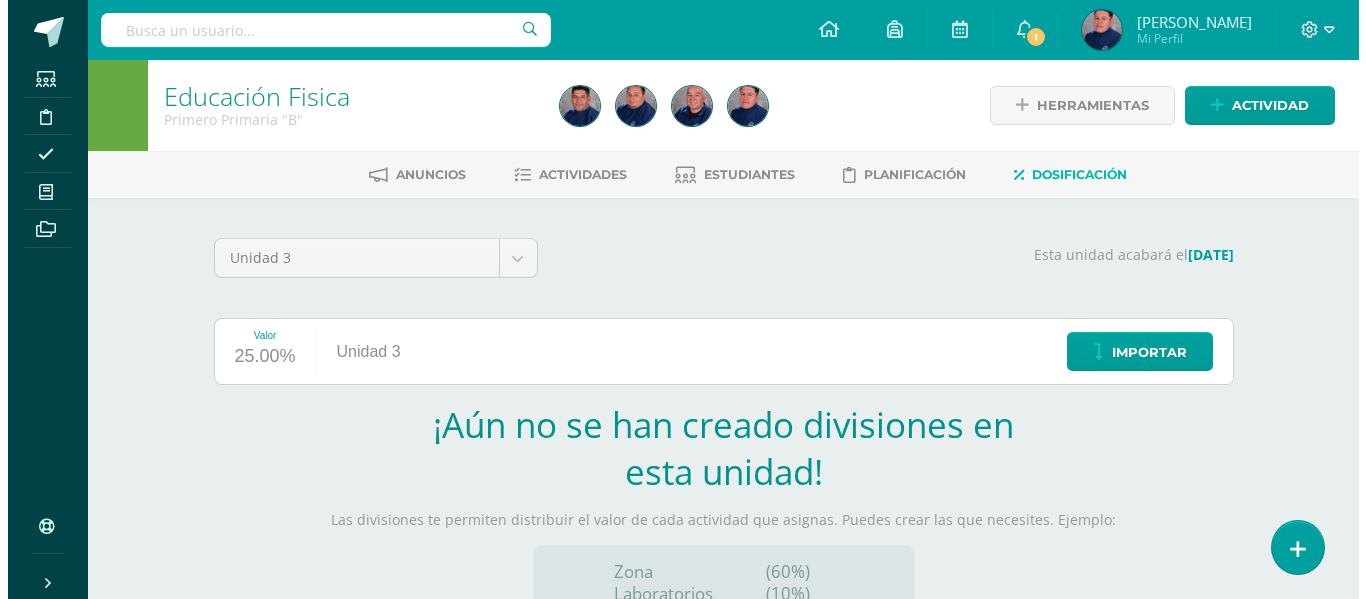 scroll, scrollTop: 0, scrollLeft: 0, axis: both 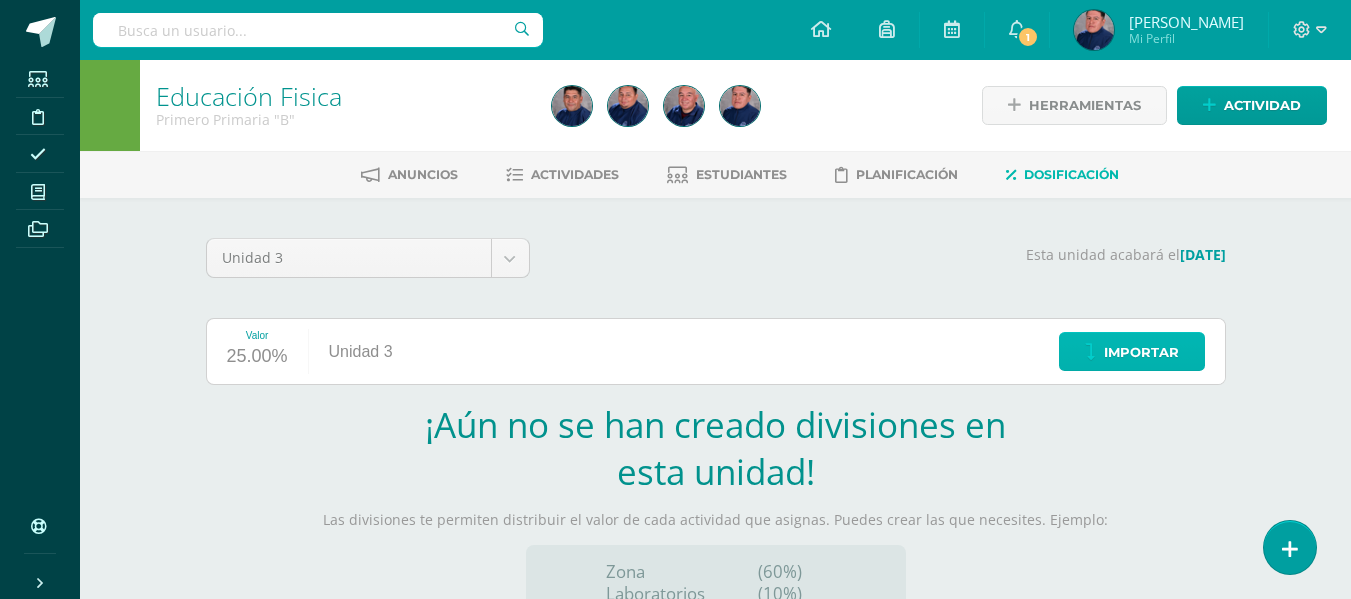 click on "Importar" at bounding box center [1141, 352] 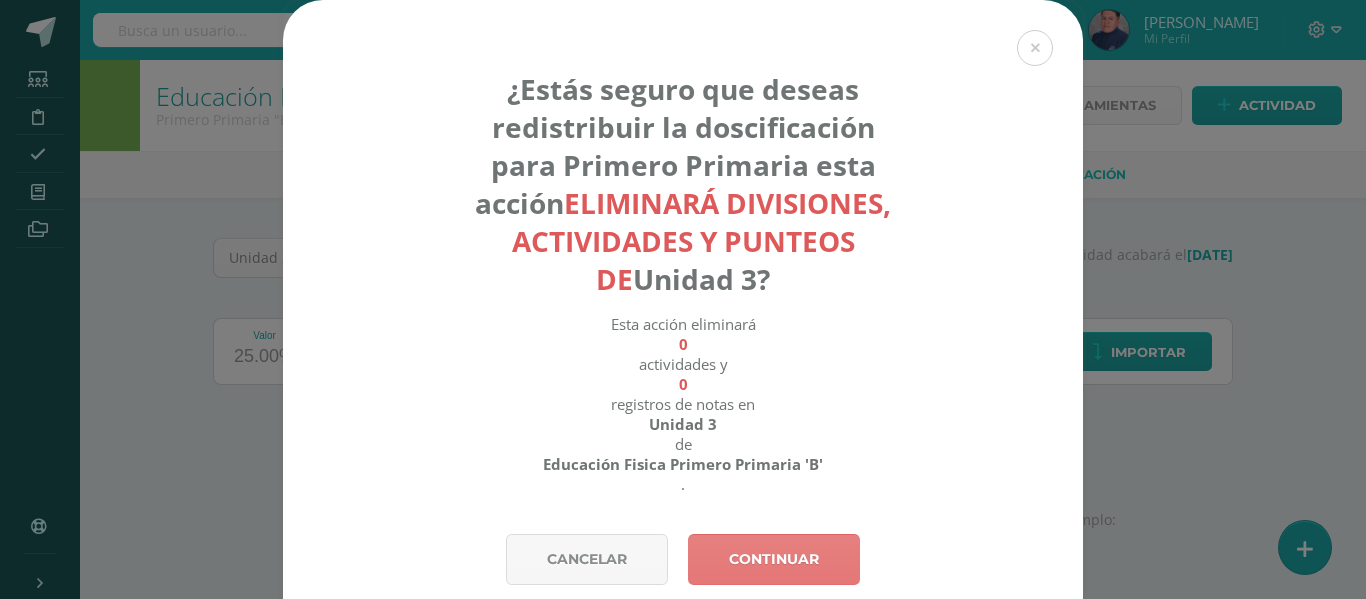 click on "Continuar" at bounding box center [774, 559] 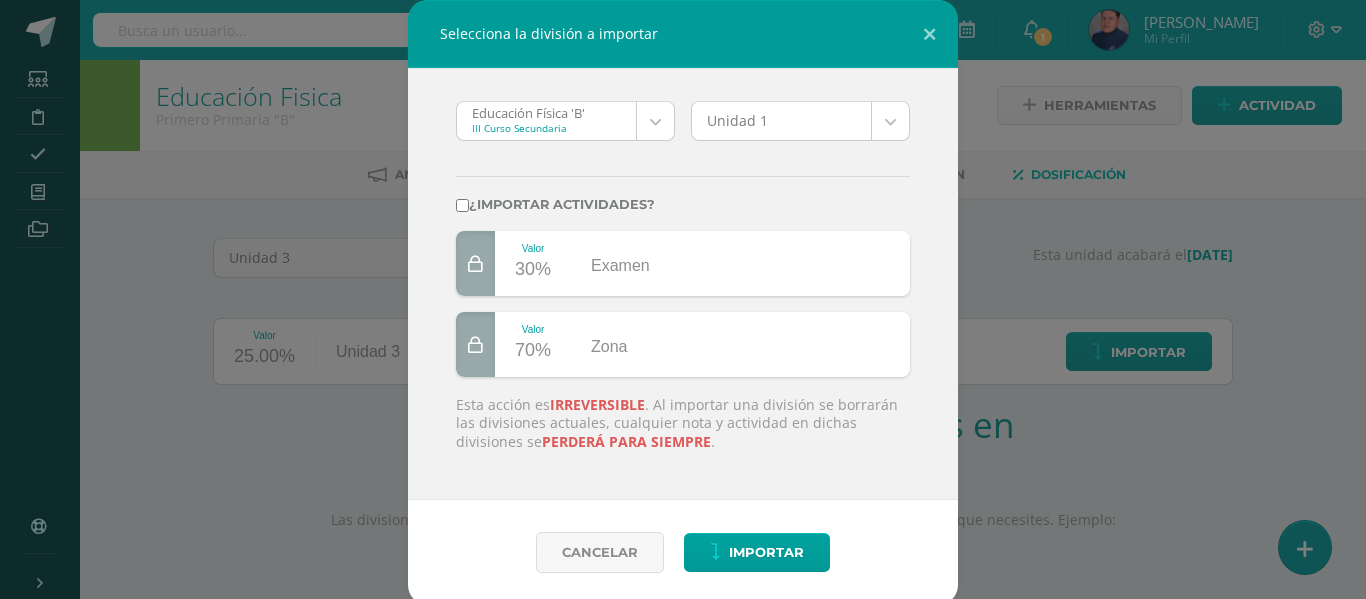 click on "Selecciona la división a importar
Educación Física 'B' III Curso Secundaria                             Educación Física 'B' Educación Fisica 'B' Educación Fisica 'A' Educación Fisica 'B' Educación Física 'A' Educación Fisica 'A' Educación Fisica 'C' Educación Física 'B' Educación Fisica 'A' Educación Fisica 'A' Educación Fisica 'B' Educación Fisica 'B' Educación Fisica 'C' Educacion Fisica 'A' Educación Fisica 'A' Educacion Fisica 'B' Educación Fisica 'B' Educacion Fisica 'C' Educacion Fisica 'A' Educacion Fisica 'B' Educación Física 'A' Educación Física 'B' Educación Física 'A' Educación Física 'B' Educación Física 'A'     Unidad 1                             Unidad 1 Unidad 3 Unidad 2 Unidad 4
¿Importar actividades?
Valor 30% Examen Valor 70% Zona
Esta acción es  irreversible perderá para siempre Cancelar Loading... Estudiantes Soporte" at bounding box center [683, 423] 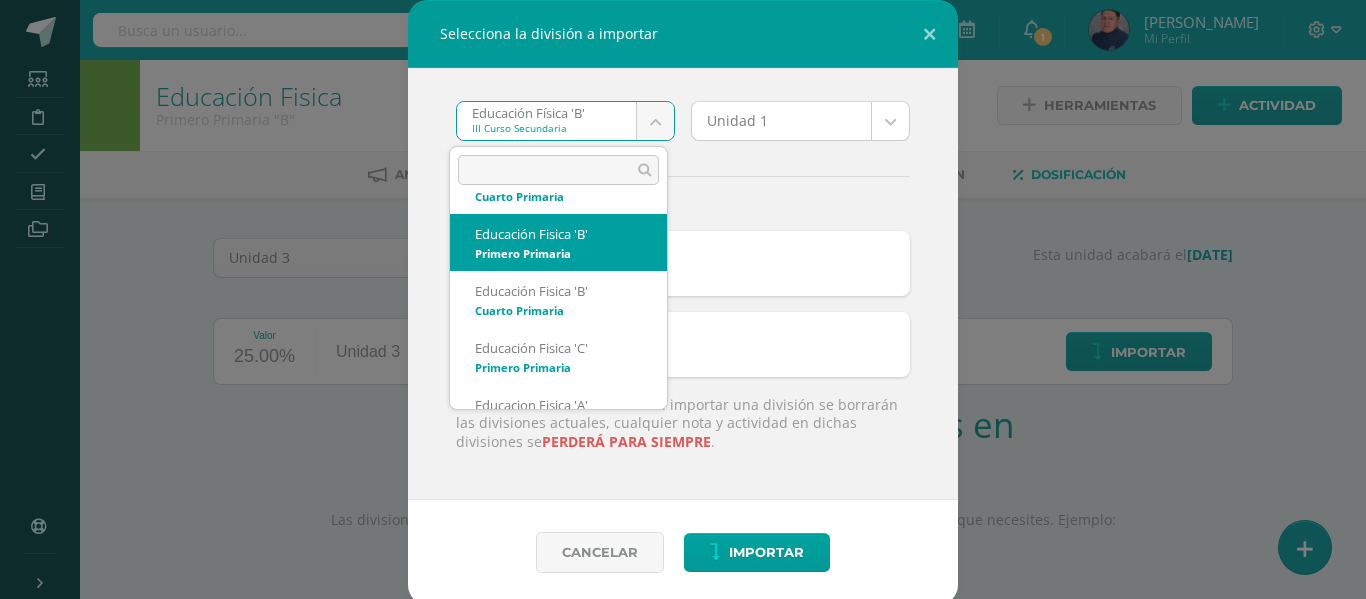 scroll, scrollTop: 600, scrollLeft: 0, axis: vertical 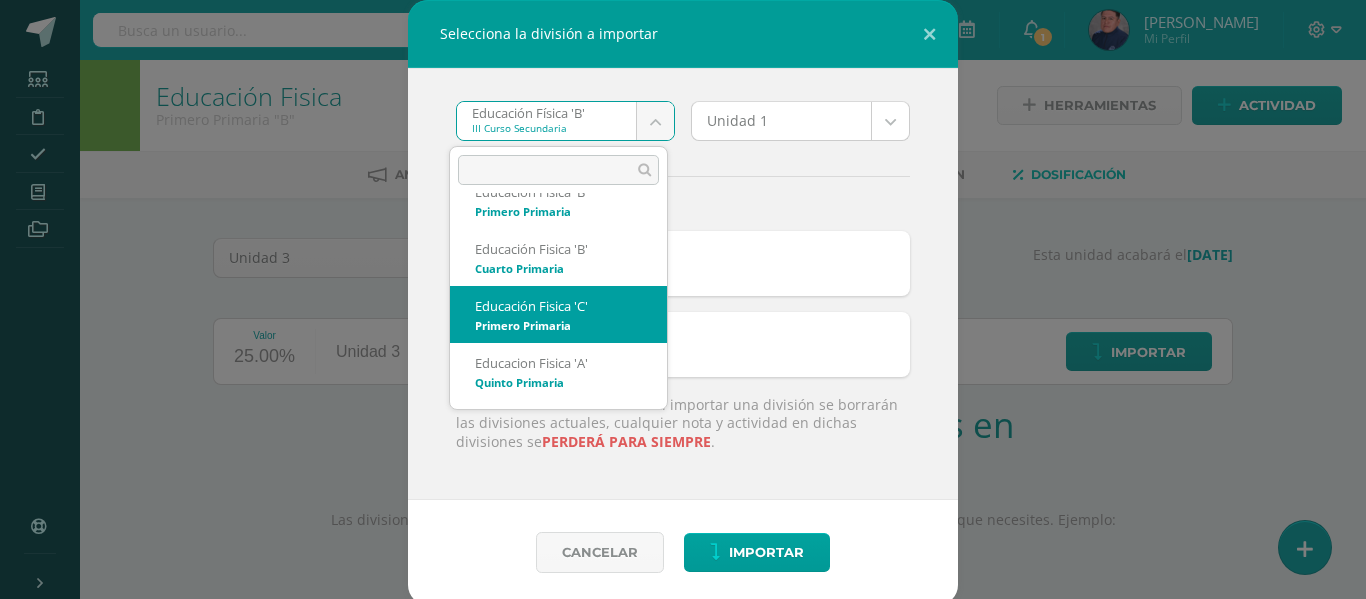select on "5094" 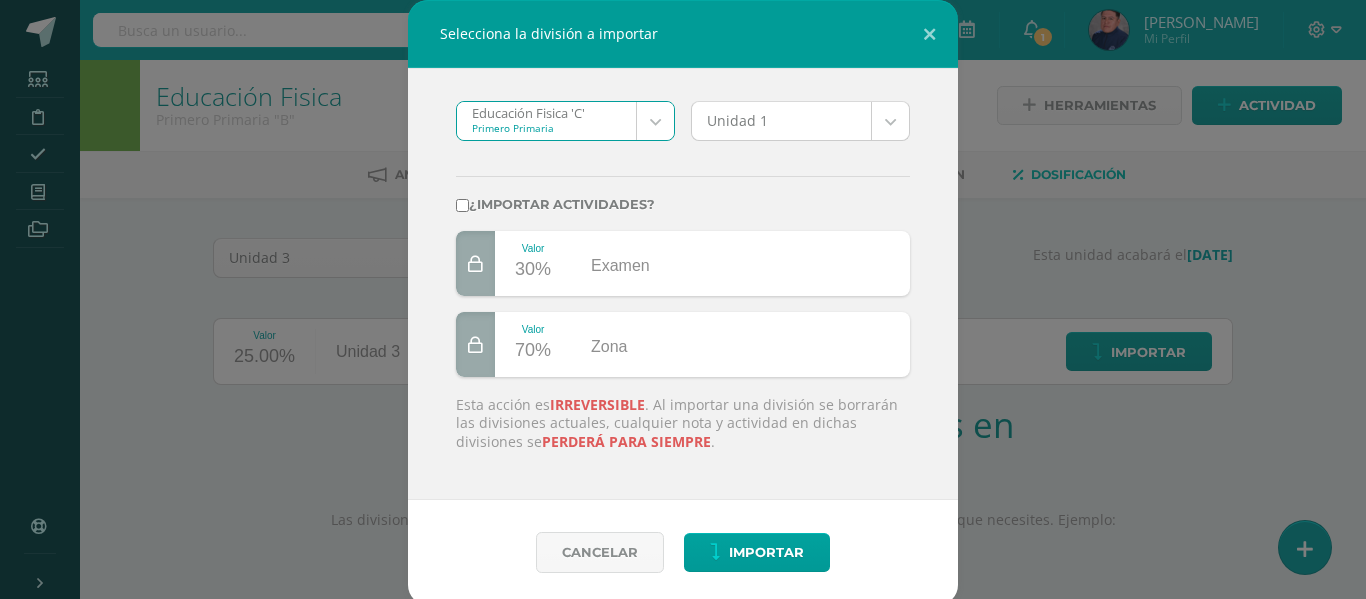 click on "Selecciona la división a importar
Educación Fisica 'C' Primero Primaria     Educación Física 'B' Educación Fisica 'B' Educación Fisica 'A' Educación Fisica 'B' Educación Física 'A' Educación Fisica 'A' Educación Fisica 'C' Educación Física 'B' Educación Fisica 'A' Educación Fisica 'A' Educación Fisica 'B' Educación Fisica 'B' Educación Fisica 'C' Educacion Fisica 'A' Educación Fisica 'A' Educacion Fisica 'B' Educación Fisica 'B' Educacion Fisica 'C' Educacion Fisica 'A' Educacion Fisica 'B' Educación Física 'A' Educación Física 'B' Educación Física 'A' Educación Física 'B' Educación Física 'A'     Unidad 1                             Unidad 1 Unidad 2 Unidad 3 Unidad 4
¿Importar actividades?
Valor 30% Examen Valor 70% Zona
Esta acción es  irreversible perderá para siempre .
Cancelar 10+ 1" at bounding box center [683, 423] 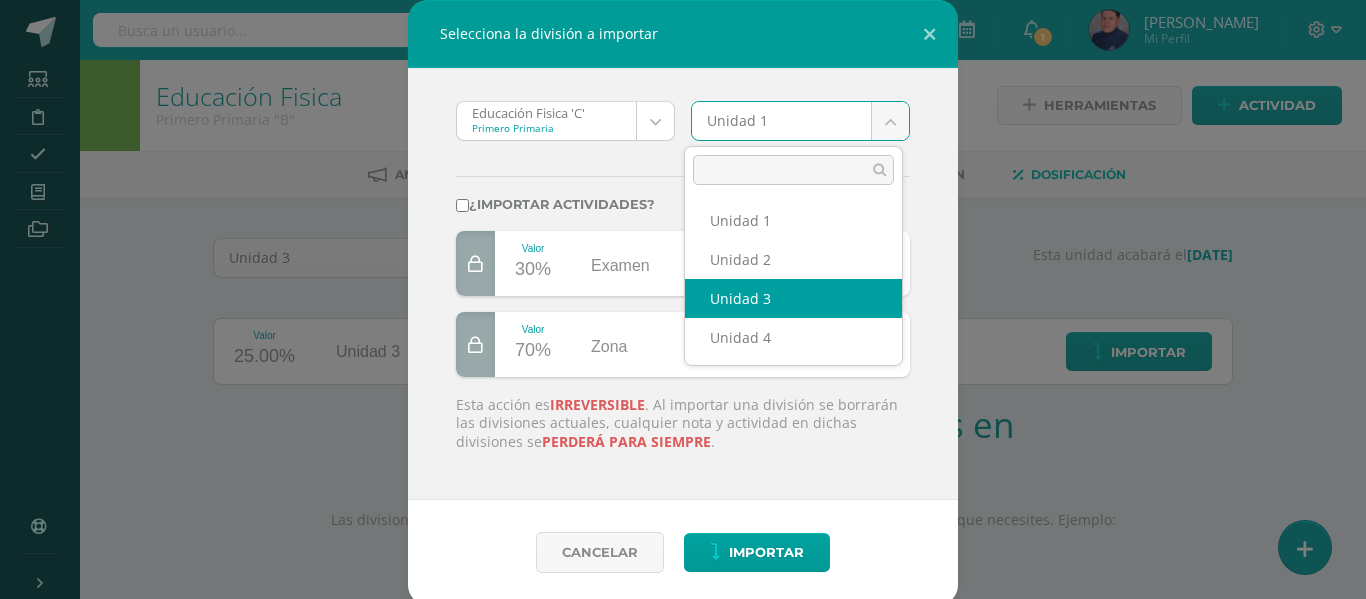select on "210388" 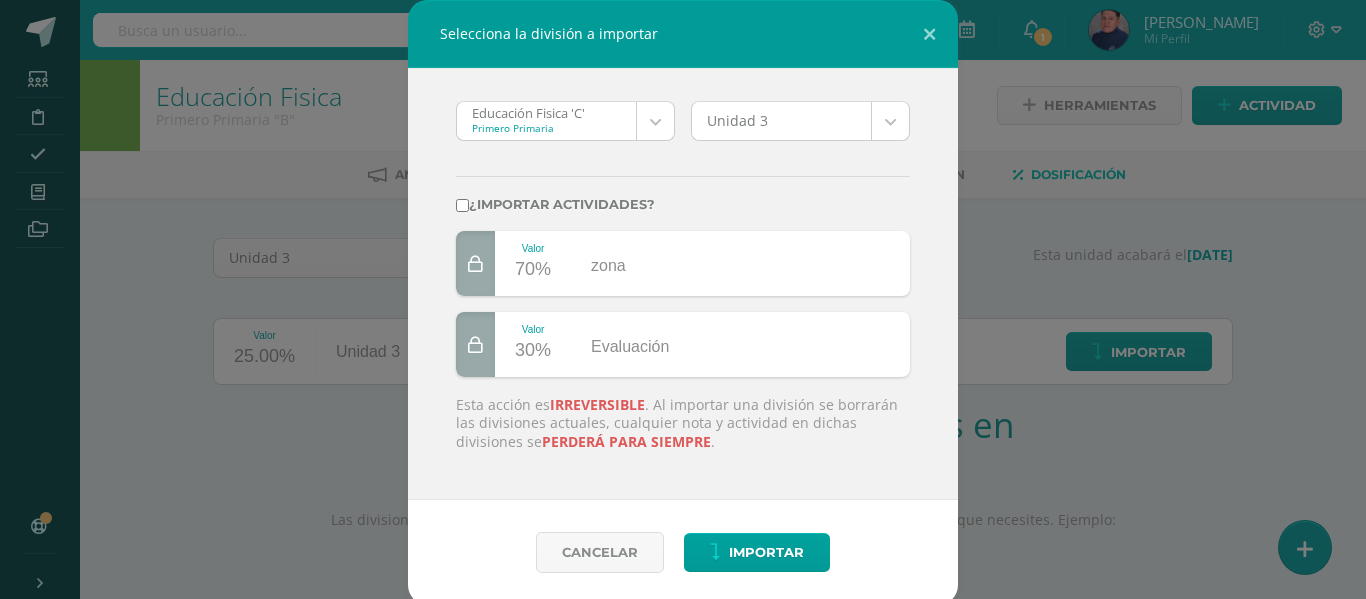 click on "¿Importar actividades?" at bounding box center [462, 205] 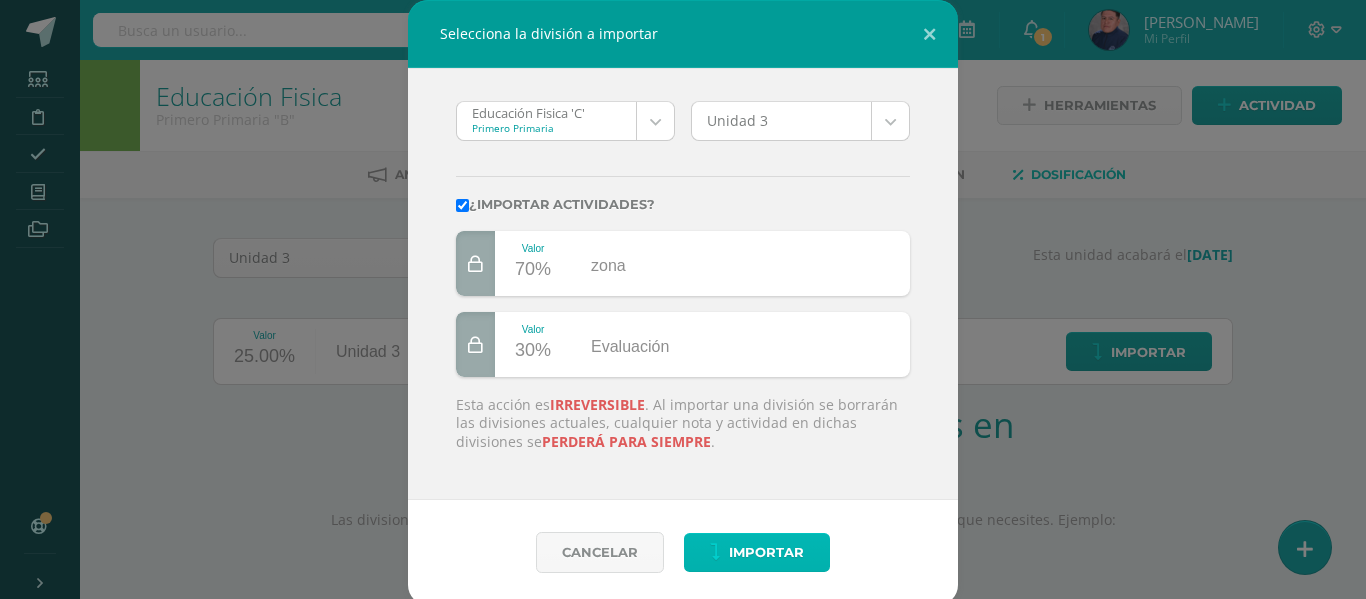click on "Importar" at bounding box center (766, 552) 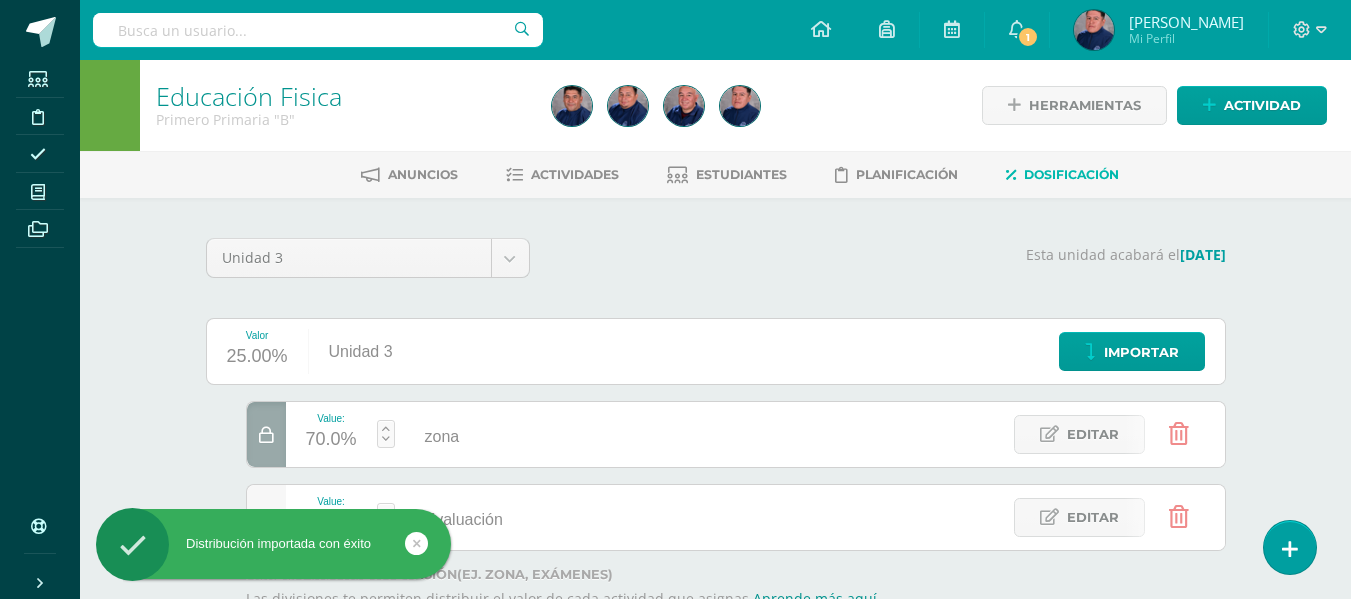 scroll, scrollTop: 0, scrollLeft: 0, axis: both 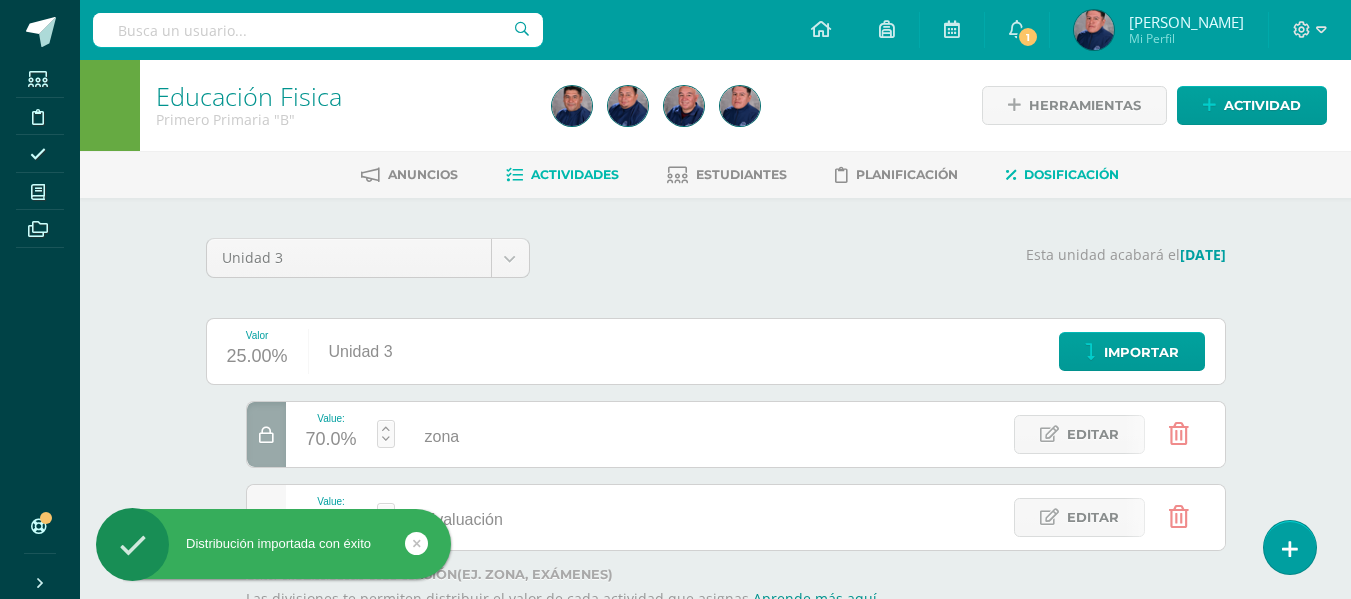 click on "Actividades" at bounding box center (575, 174) 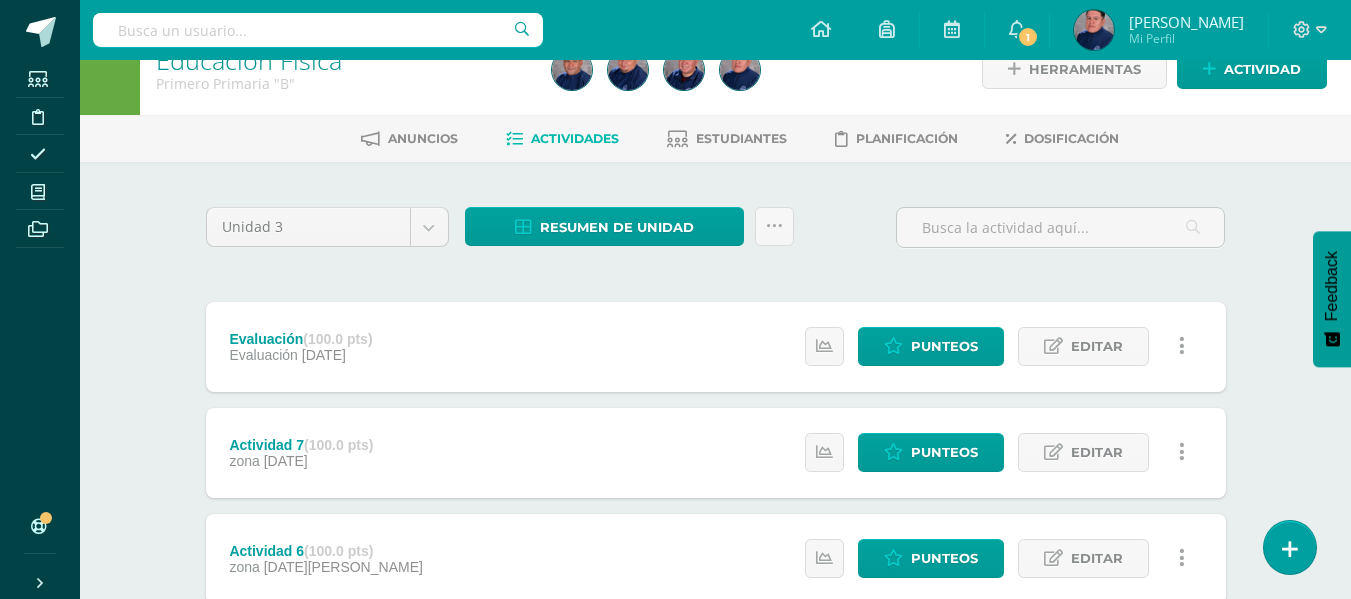 scroll, scrollTop: 0, scrollLeft: 0, axis: both 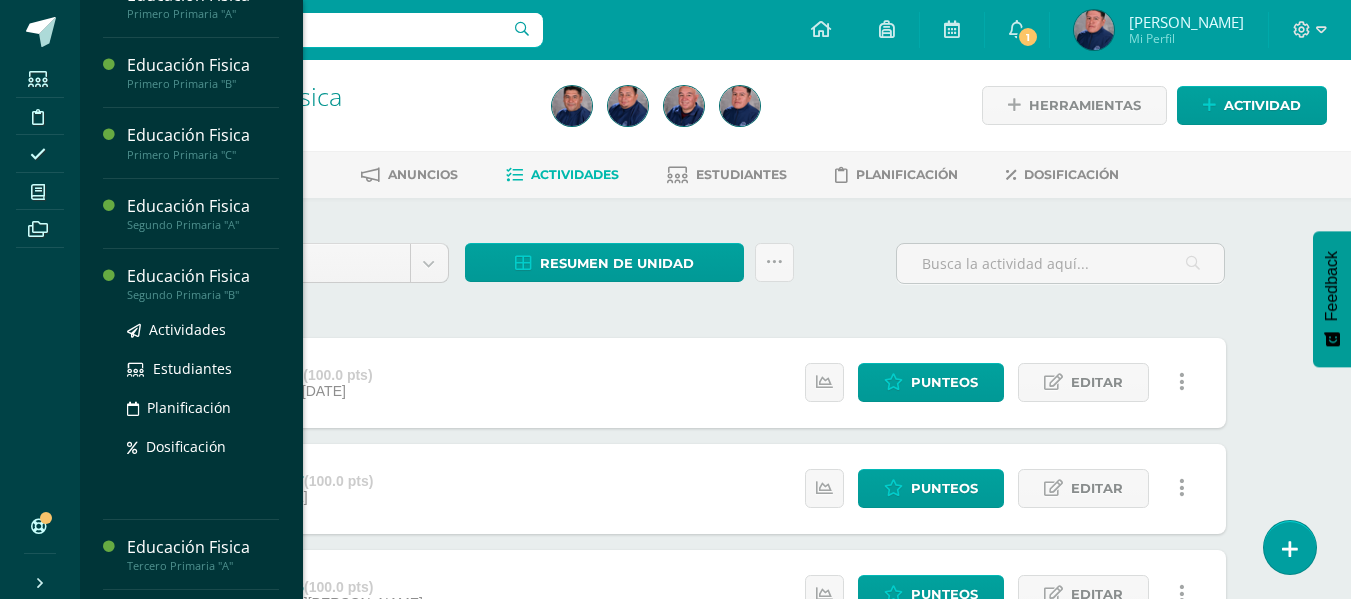 click on "Educación Fisica" at bounding box center [203, 276] 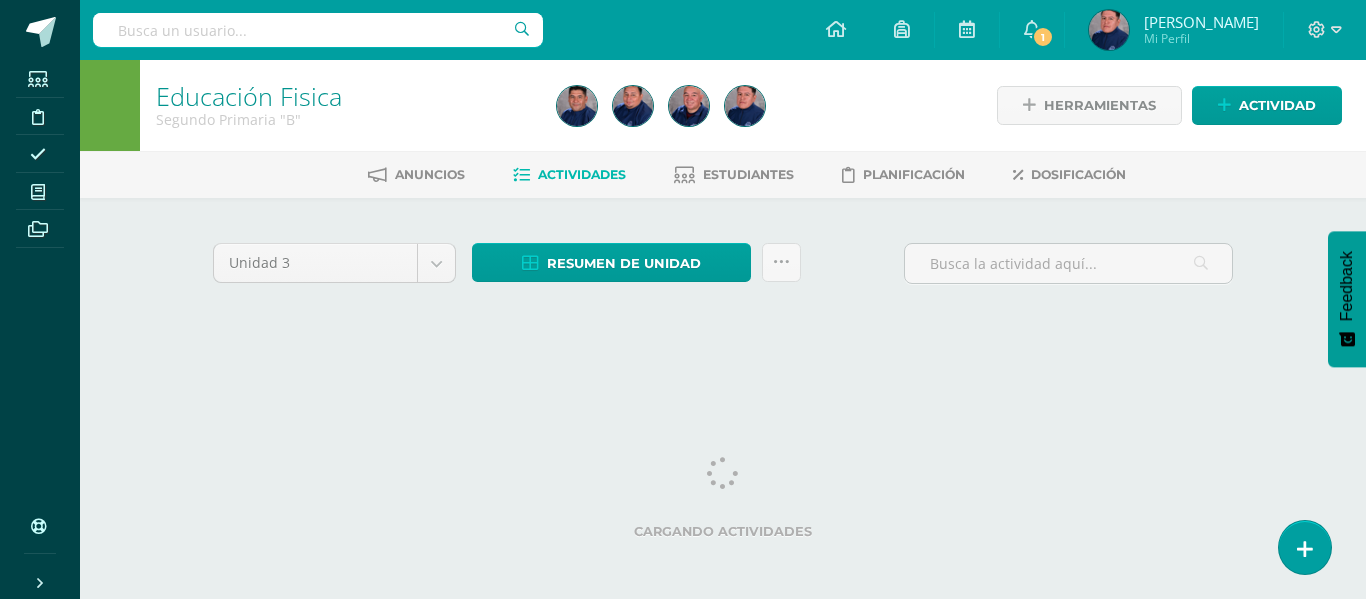 scroll, scrollTop: 0, scrollLeft: 0, axis: both 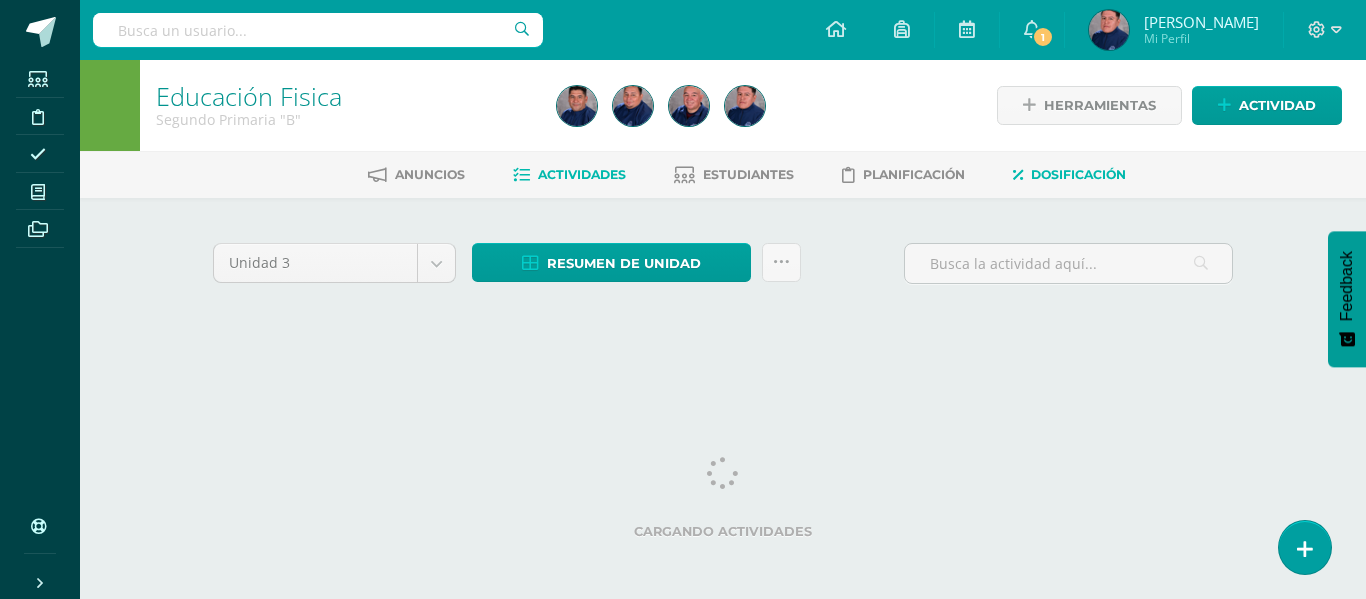 click on "Dosificación" at bounding box center (1078, 174) 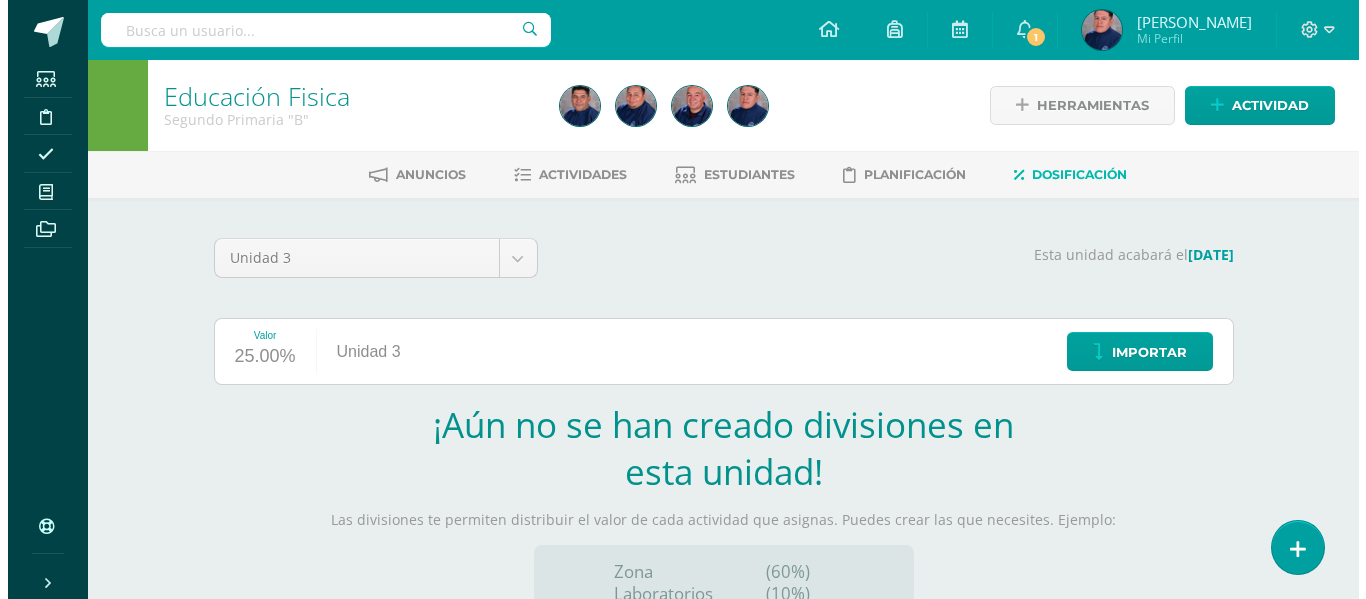 scroll, scrollTop: 0, scrollLeft: 0, axis: both 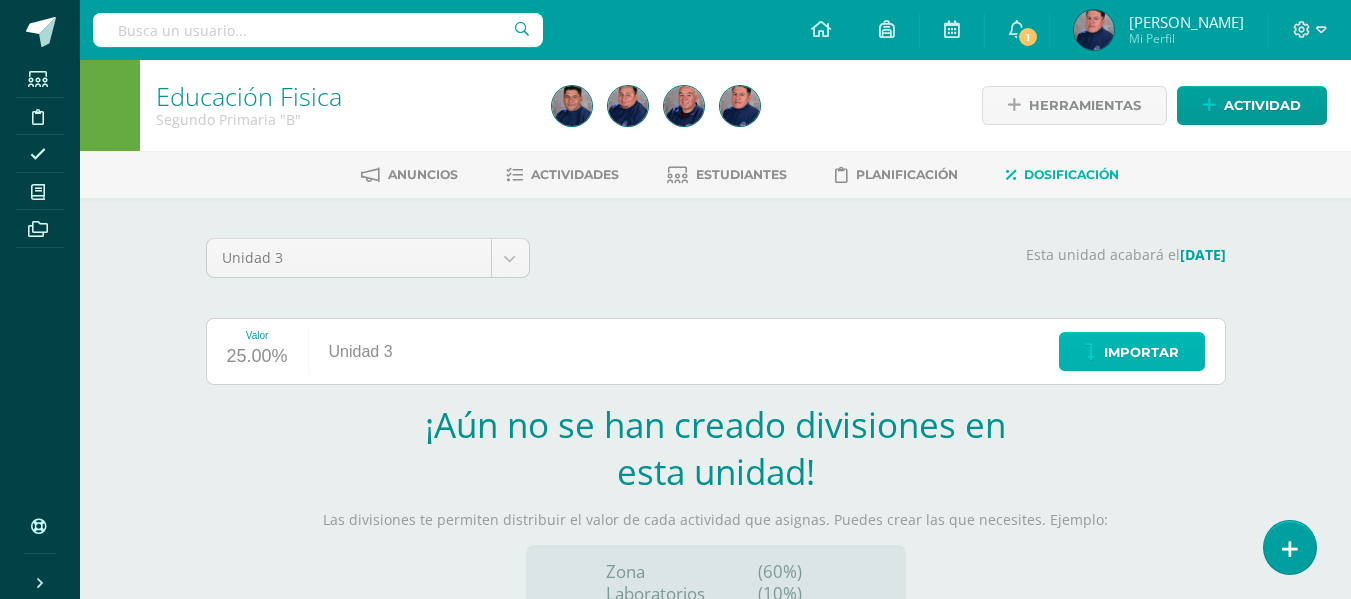 click on "Importar" at bounding box center [1141, 352] 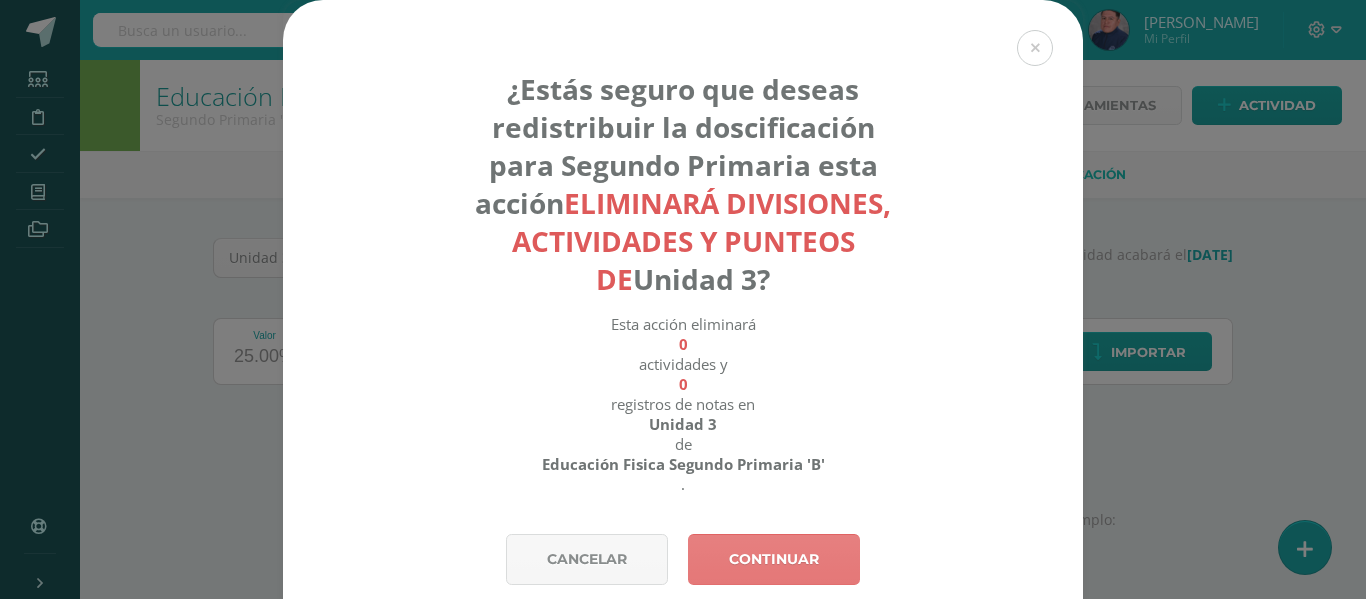 click on "Continuar" at bounding box center (774, 559) 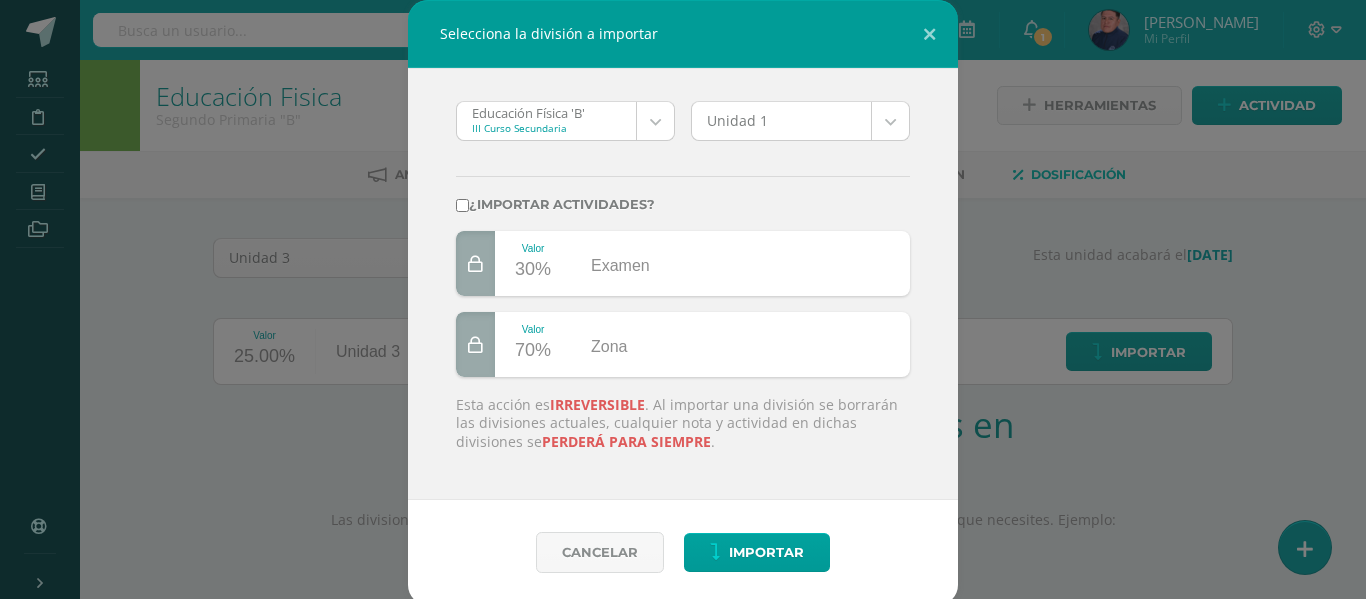 click on "Selecciona la división a importar
Educación Física 'B' III Curso Secundaria                             Educación Física 'B' Educación Fisica 'B' Educación Fisica 'A' Educación Fisica 'B' Educación Física 'A' Educación Fisica 'A' Educación Fisica 'C' Educación Física 'B' Educación Fisica 'A' Educación Fisica 'A' Educación Fisica 'B' Educación Fisica 'B' Educación Fisica 'C' Educacion Fisica 'A' Educación Fisica 'A' Educacion Fisica 'B' Educación Fisica 'B' Educacion Fisica 'C' Educacion Fisica 'A' Educacion Fisica 'B' Educación Física 'A' Educación Física 'B' Educación Física 'A' Educación Física 'B' Educación Física 'A'     Unidad 1                             Unidad 1 Unidad 3 Unidad 2 Unidad 4
¿Importar actividades?
Valor 30% Examen Valor 70% Zona
Esta acción es  irreversible perderá para siempre Cancelar Loading... Estudiantes Soporte" at bounding box center (683, 423) 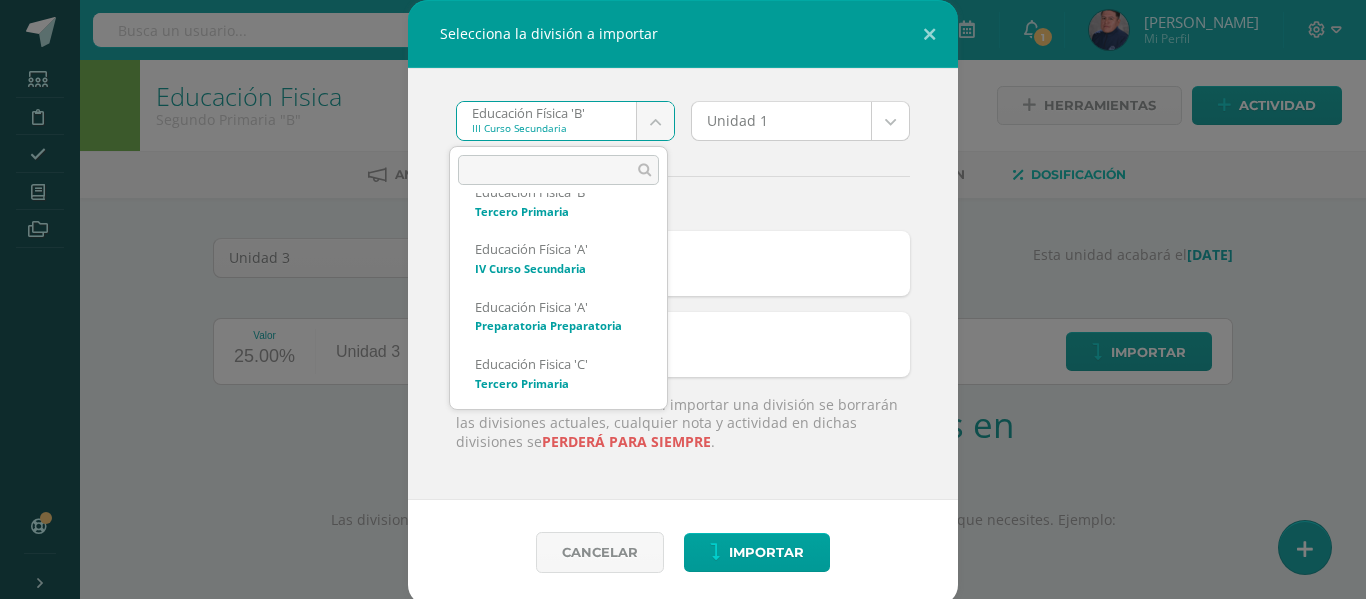 scroll, scrollTop: 300, scrollLeft: 0, axis: vertical 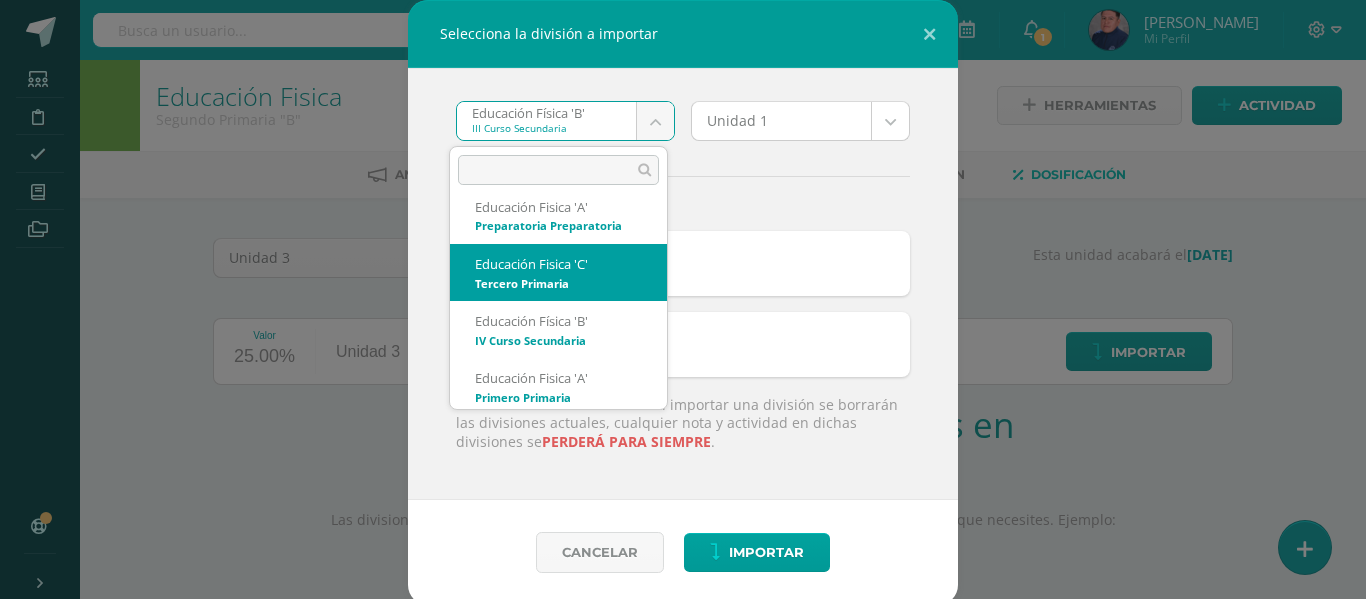 select on "5169" 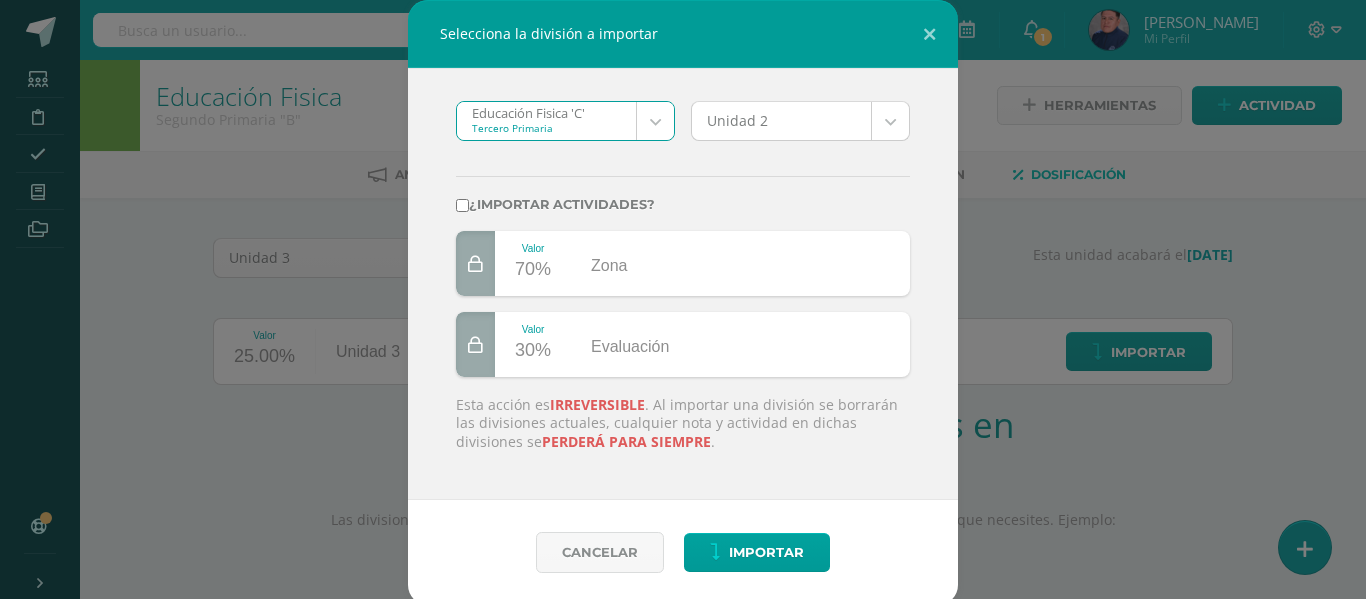 click on "Selecciona la división a importar
Educación Fisica 'C' Tercero Primaria     Educación Física 'B' Educación Fisica 'B' Educación Fisica 'A' Educación Fisica 'B' Educación Física 'A' Educación Fisica 'A' Educación Fisica 'C' Educación Física 'B' Educación Fisica 'A' Educación Fisica 'A' Educación Fisica 'B' Educación Fisica 'B' Educación Fisica 'C' Educacion Fisica 'A' Educación Fisica 'A' Educacion Fisica 'B' Educación Fisica 'B' Educacion Fisica 'C' Educacion Fisica 'A' Educacion Fisica 'B' Educación Física 'A' Educación Física 'B' Educación Física 'A' Educación Física 'B' Educación Física 'A'     Unidad 2                             Unidad 2 Unidad 1 Unidad 3 Unidad 4
¿Importar actividades?
Valor 70% Zona Valor 30% Evaluación
Esta acción es  irreversible perderá para siempre .
Cancelar" at bounding box center (683, 423) 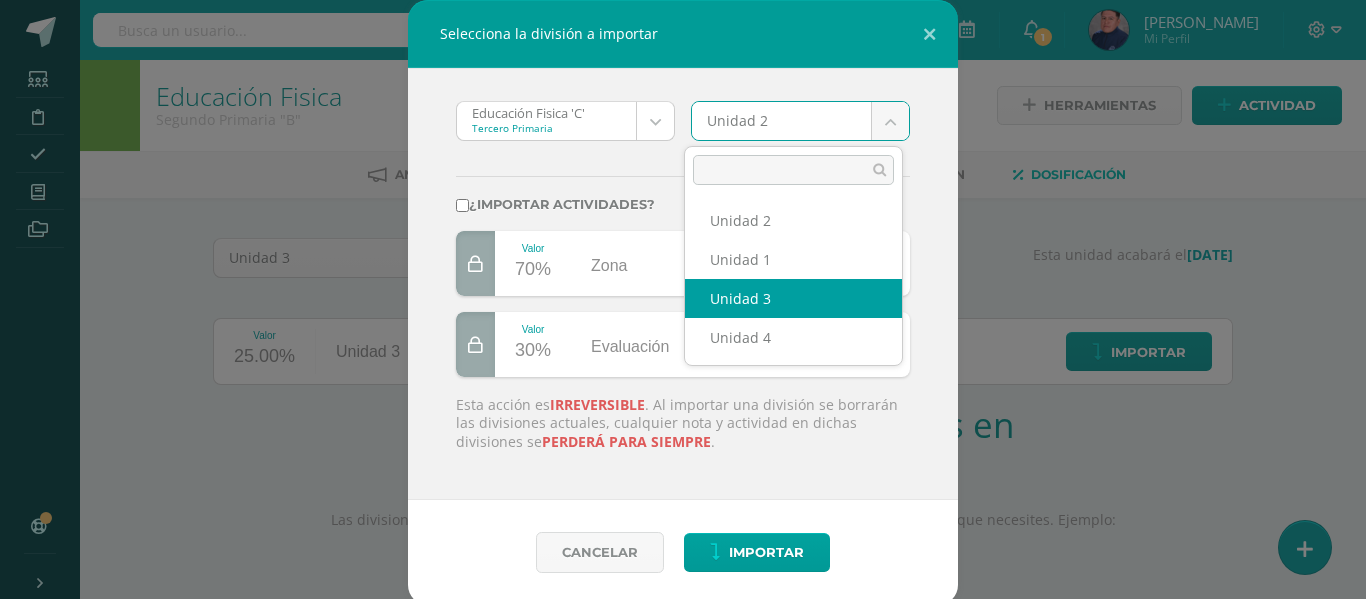 select on "211111" 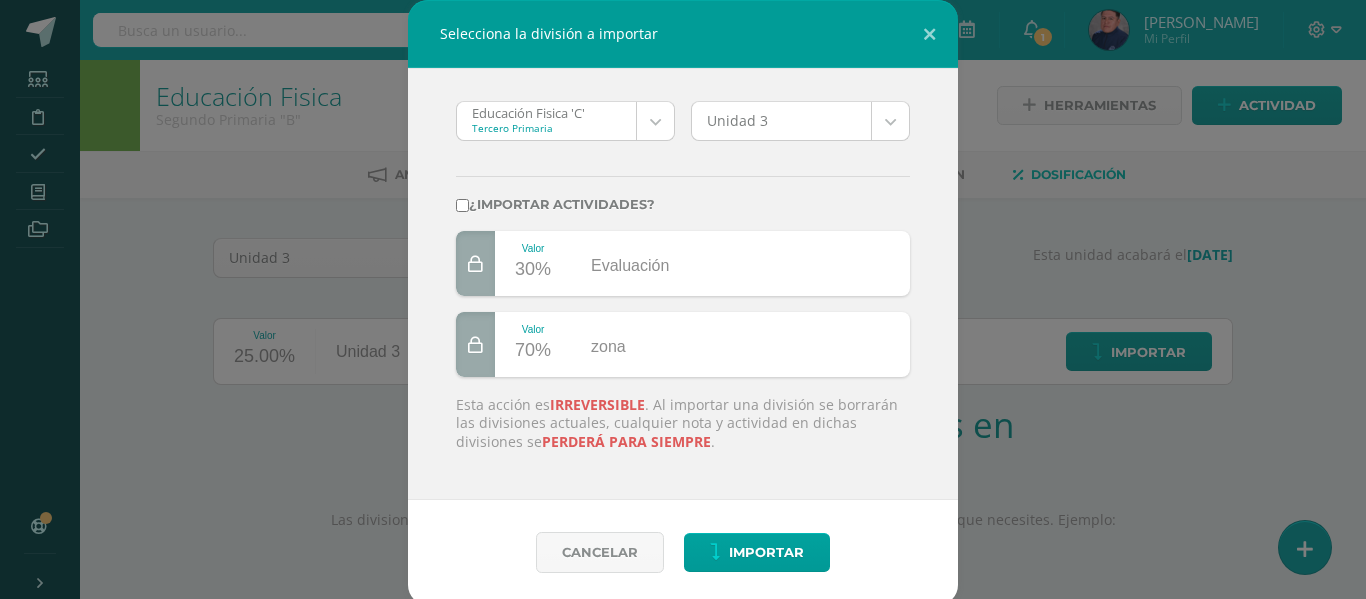 click on "¿Importar actividades?" at bounding box center [462, 205] 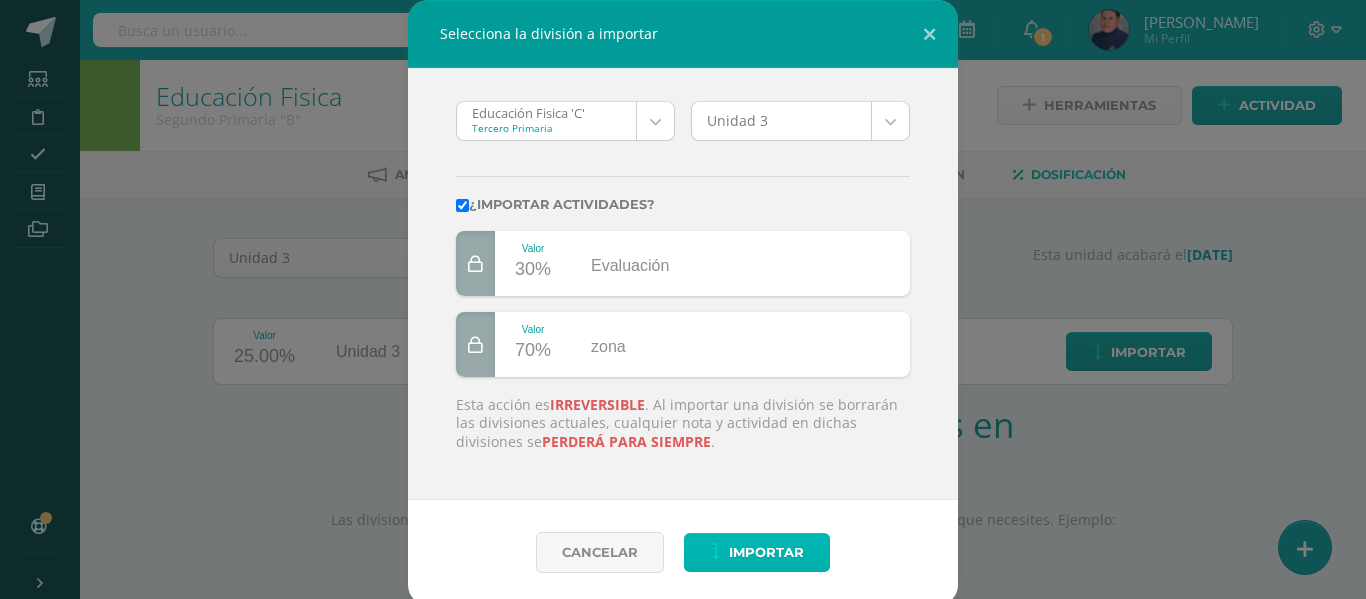 click on "Importar" at bounding box center [766, 552] 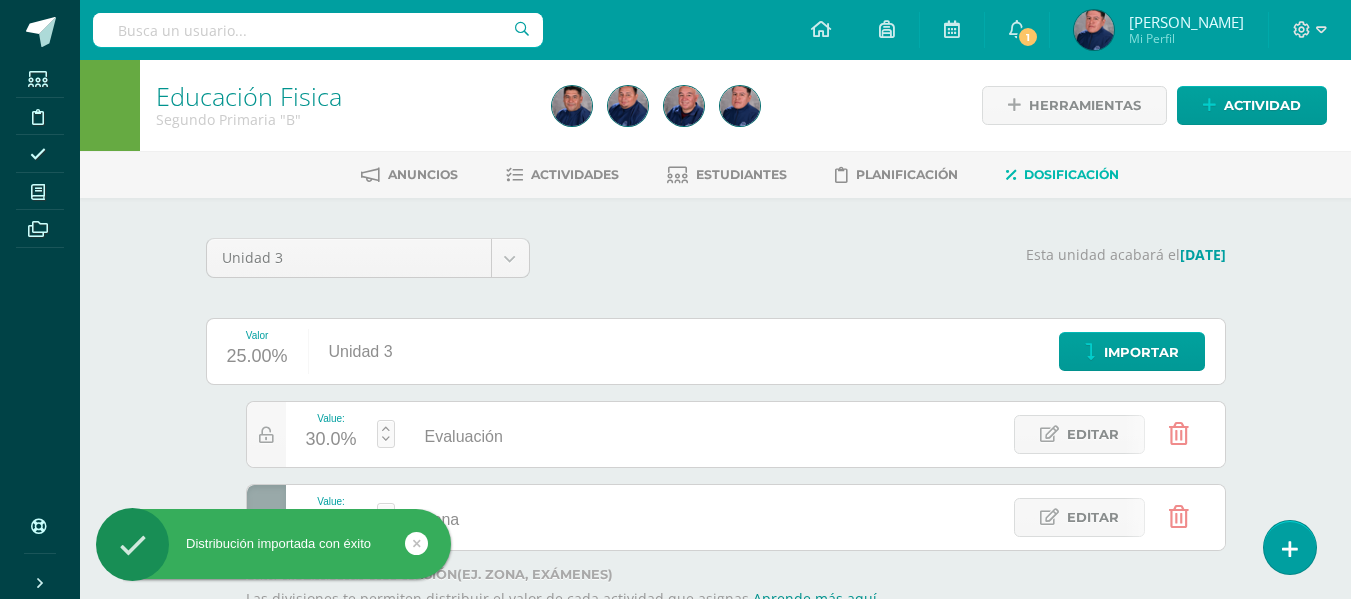 scroll, scrollTop: 0, scrollLeft: 0, axis: both 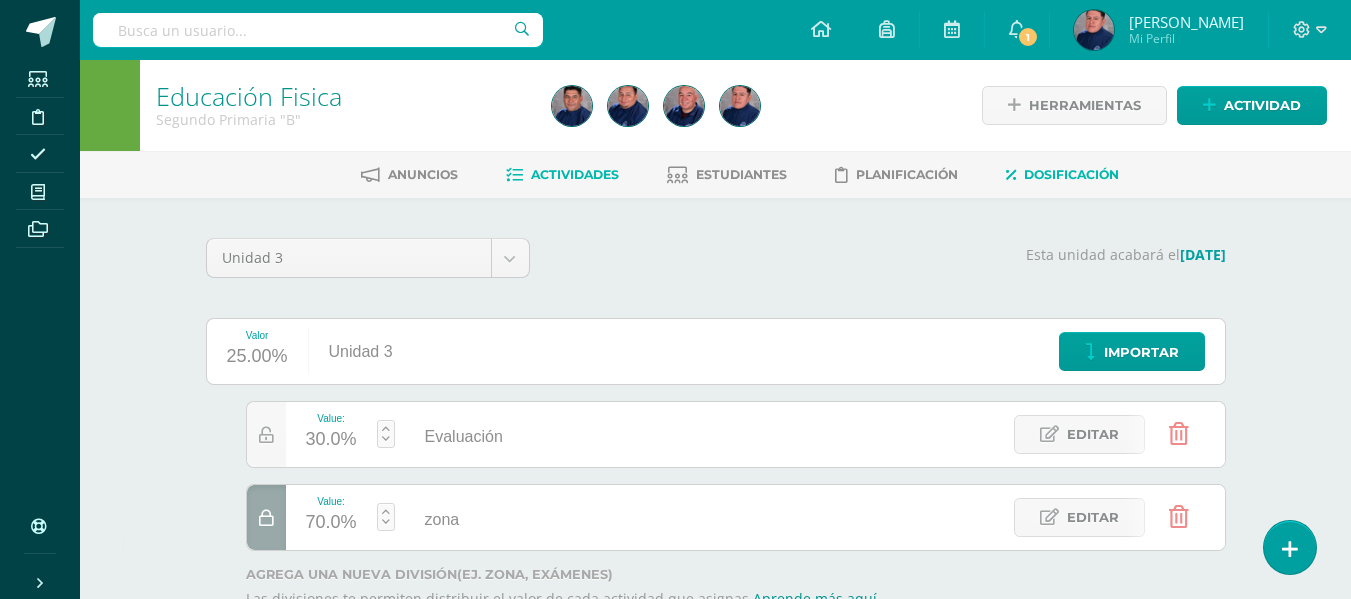 click on "Actividades" at bounding box center [575, 174] 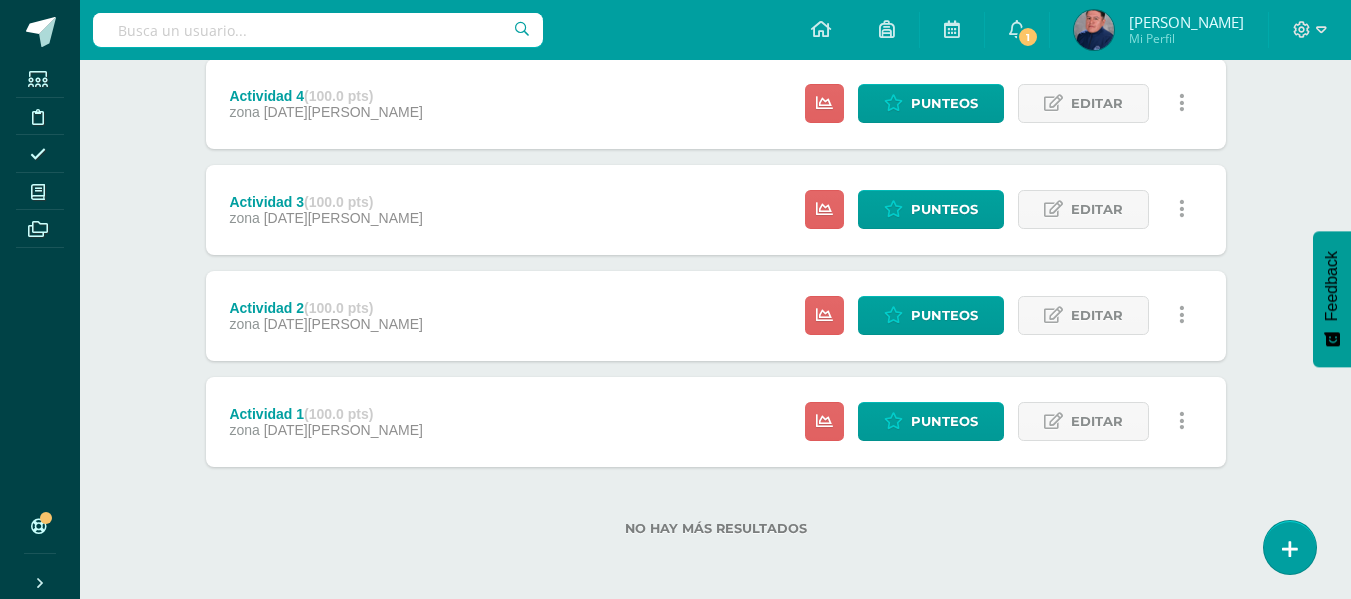 scroll, scrollTop: 704, scrollLeft: 0, axis: vertical 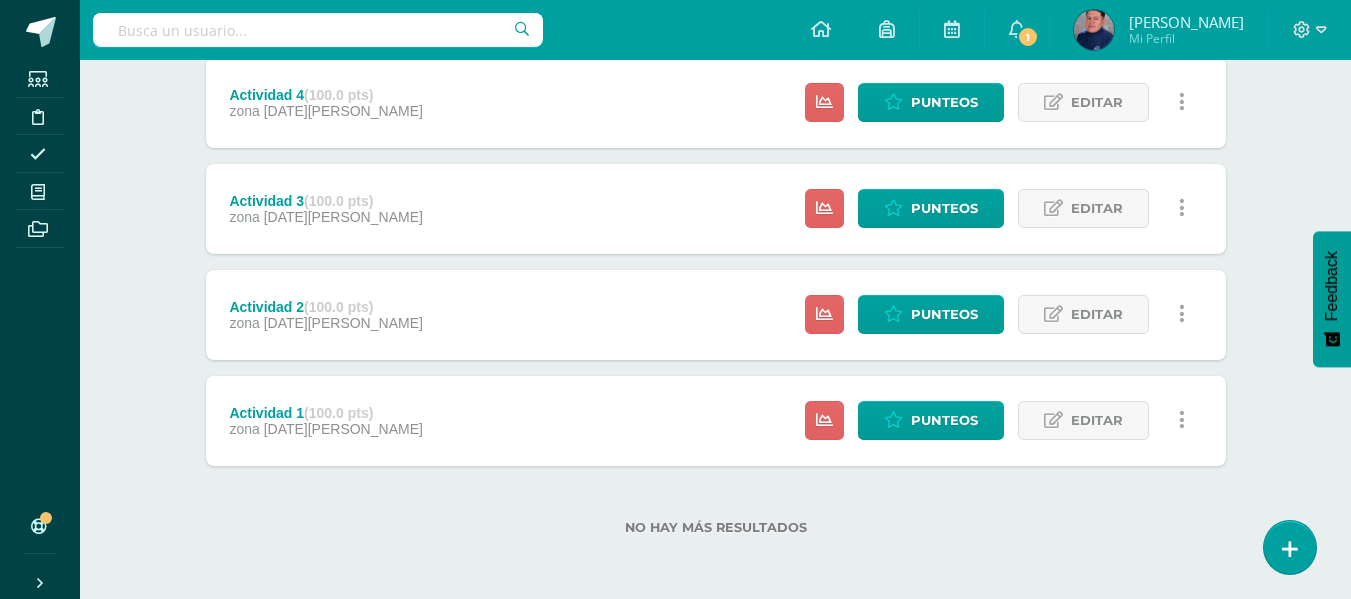 click on "Actividad 1  (100.0 pts)" at bounding box center [325, 413] 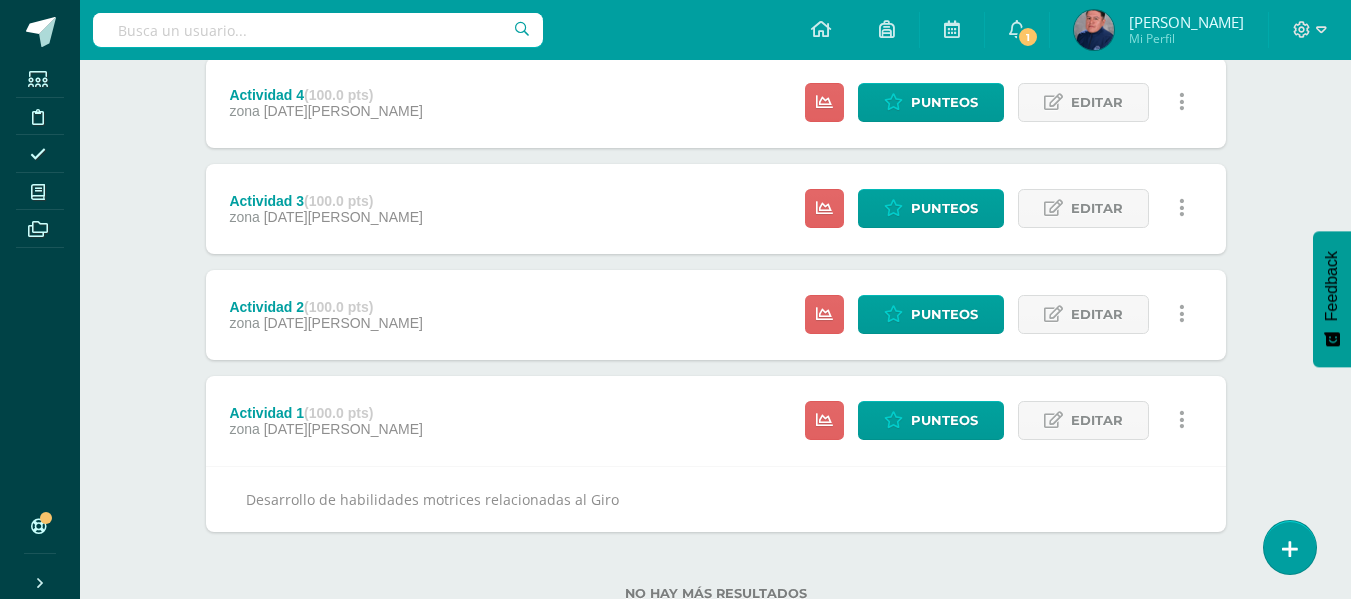 click on "Actividad 1  (100.0 pts)" at bounding box center (325, 413) 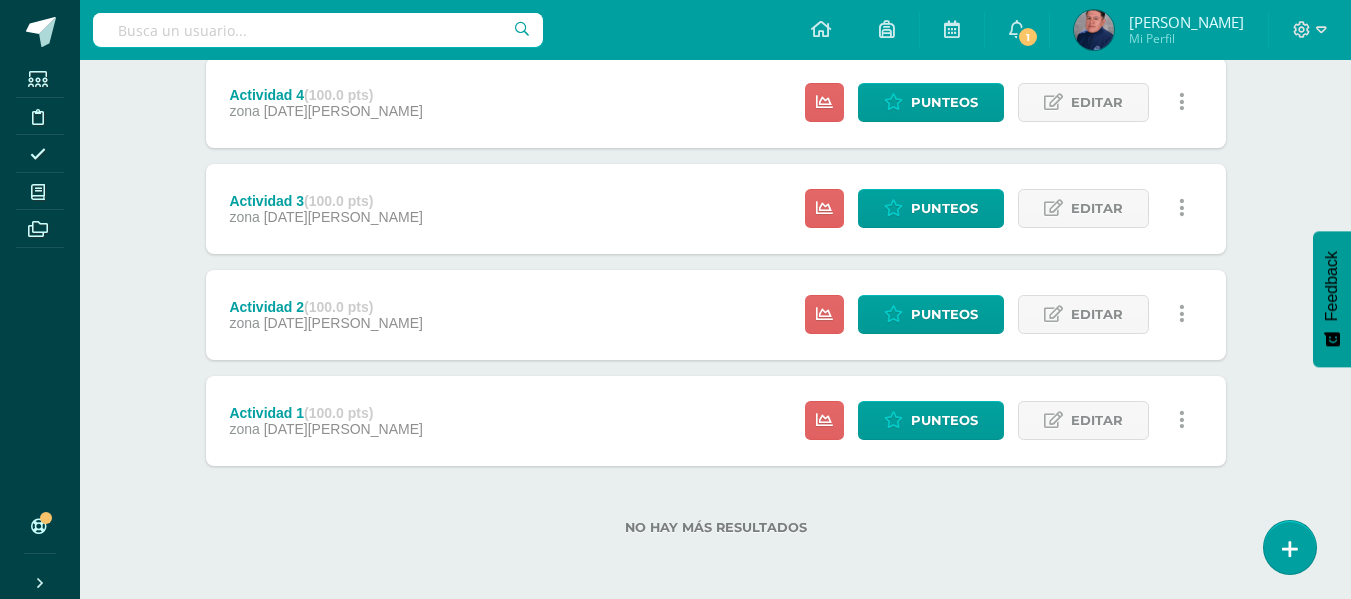 click on "Actividad 1  (100.0 pts)" at bounding box center (325, 413) 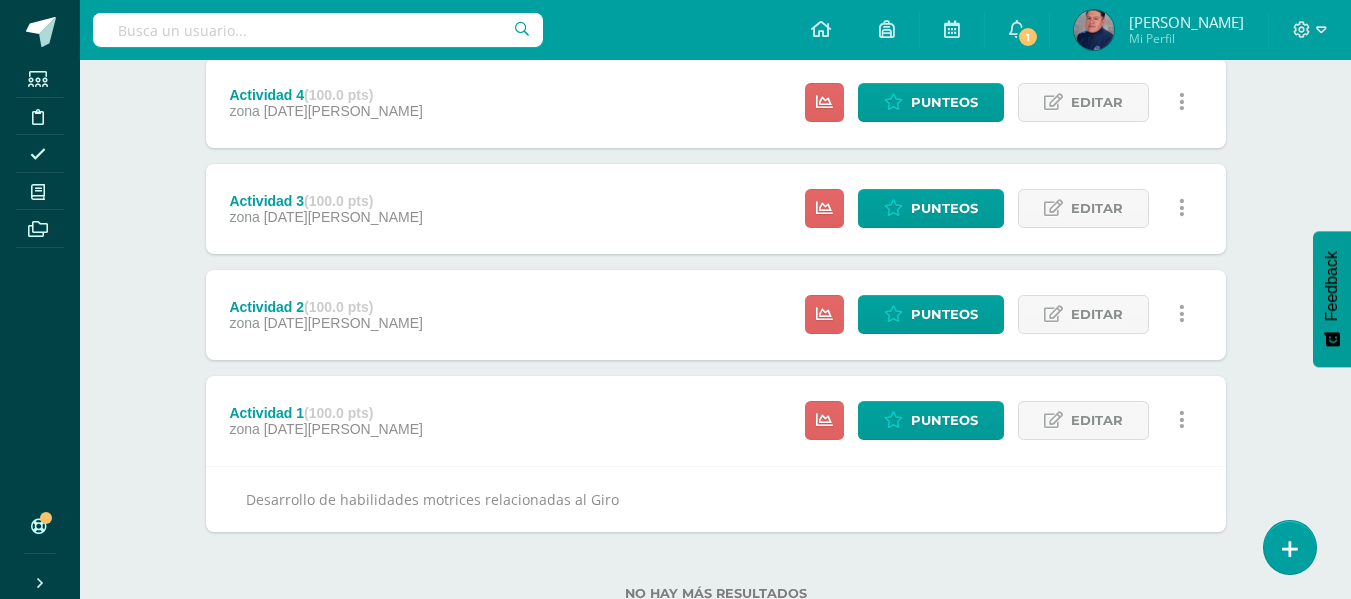 click on "Actividad 1  (100.0 pts)" at bounding box center (325, 413) 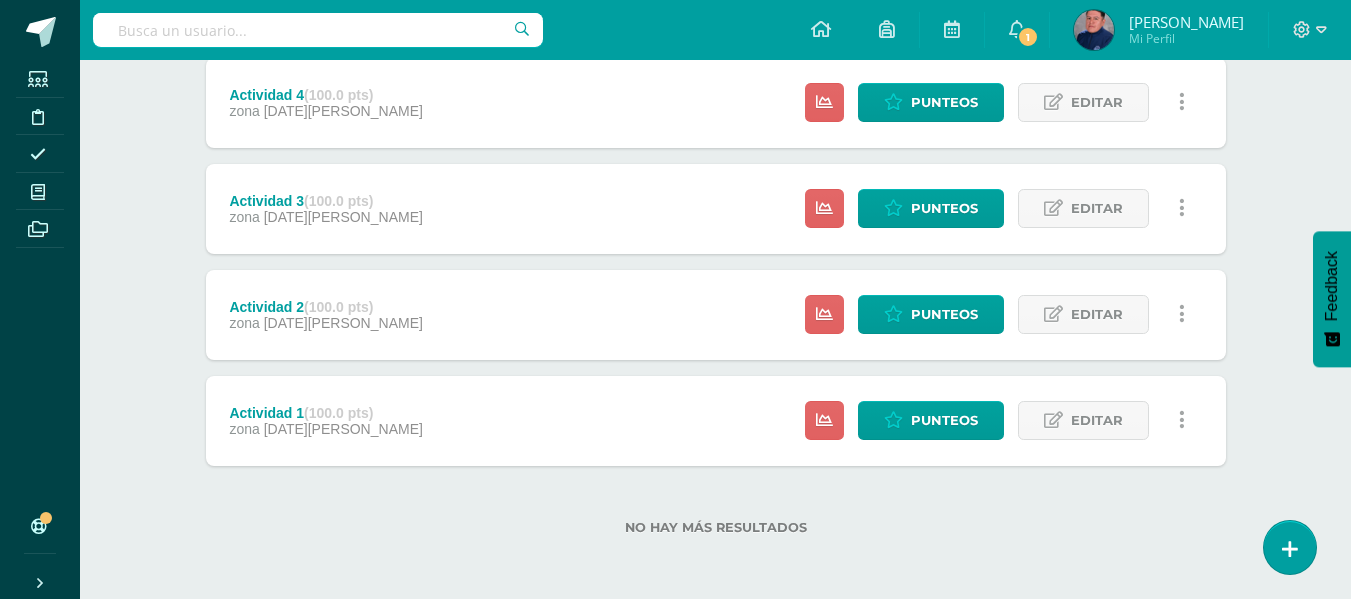 click on "Actividad 2  (100.0 pts)" at bounding box center [325, 307] 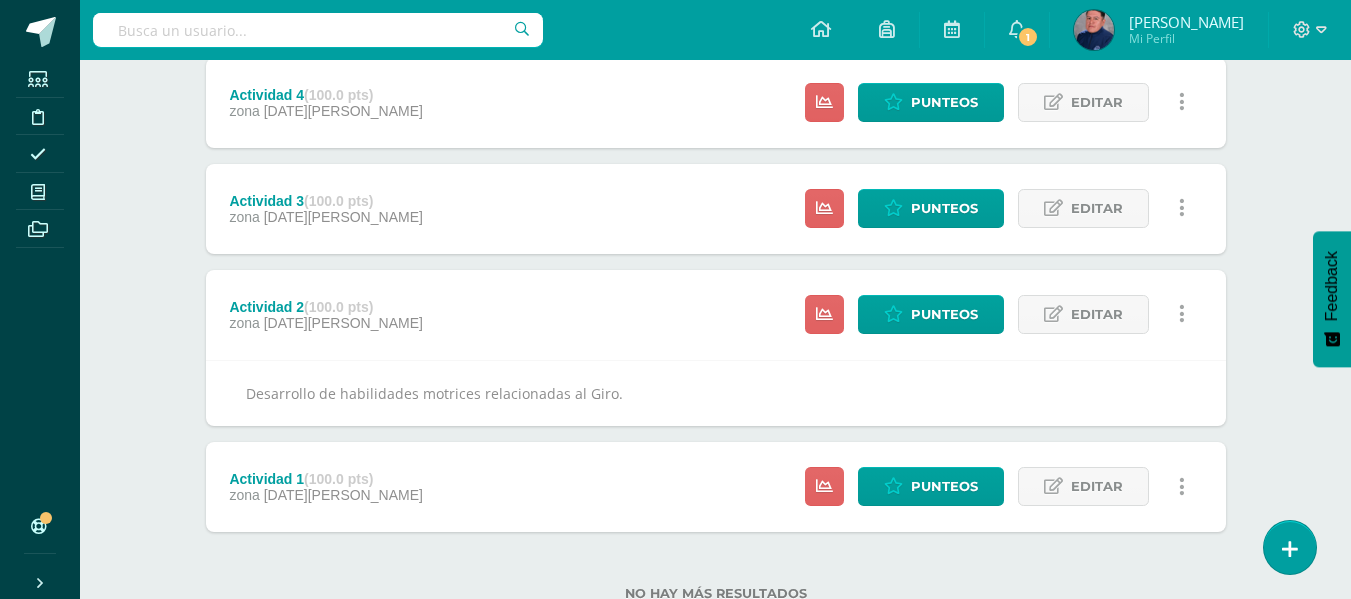 click on "Actividad 2  (100.0 pts)" at bounding box center [325, 307] 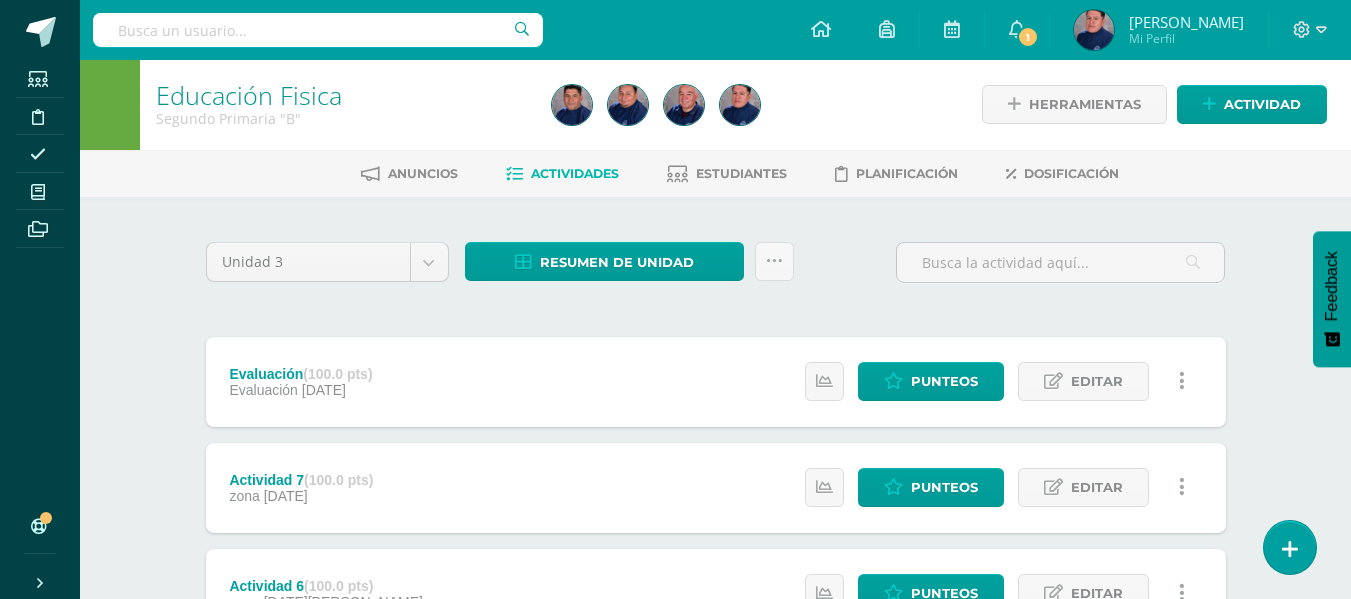 scroll, scrollTop: 0, scrollLeft: 0, axis: both 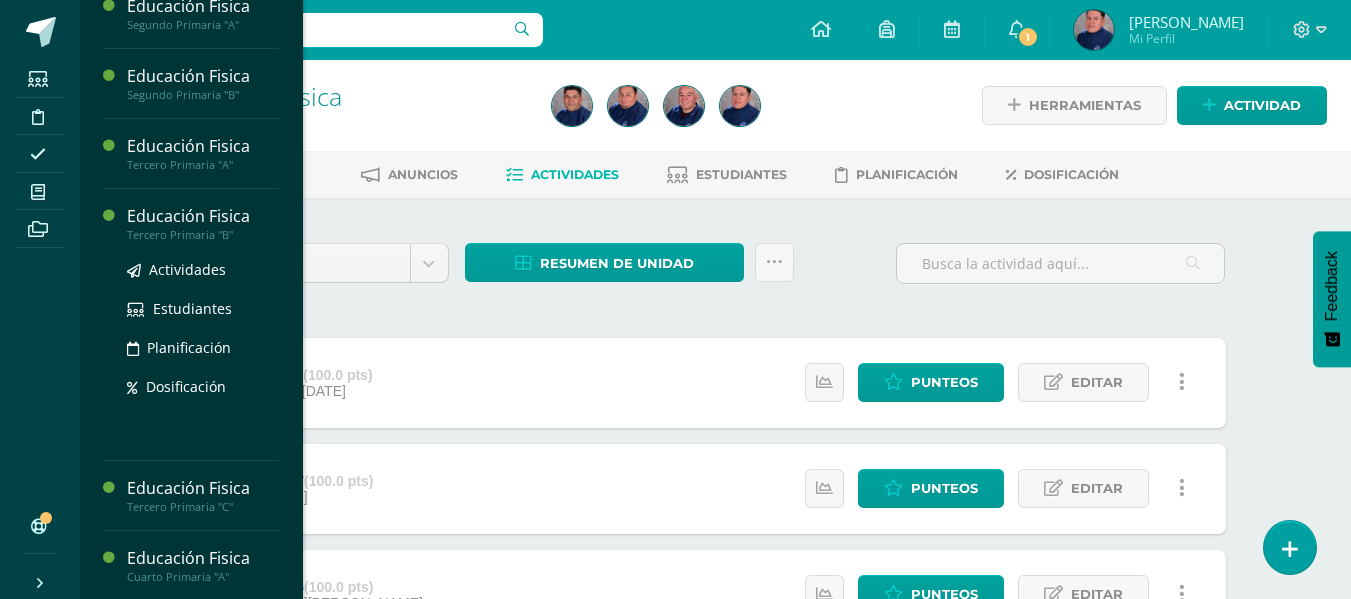 click on "Educación Fisica" at bounding box center (203, 216) 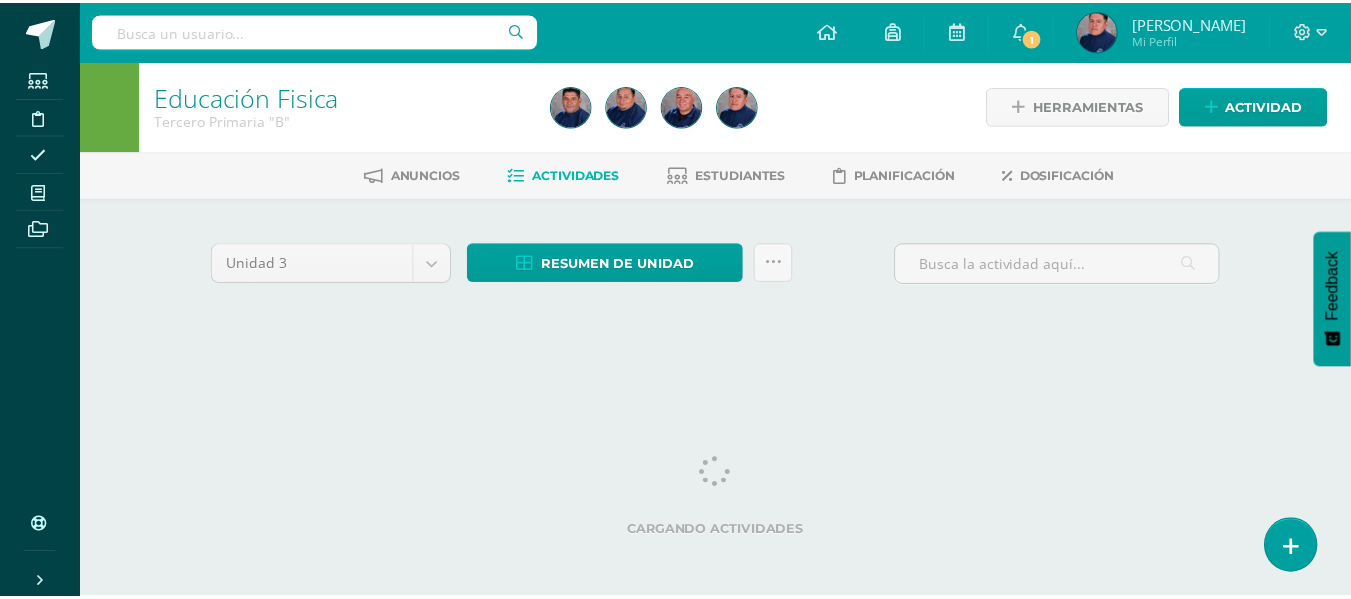 scroll, scrollTop: 0, scrollLeft: 0, axis: both 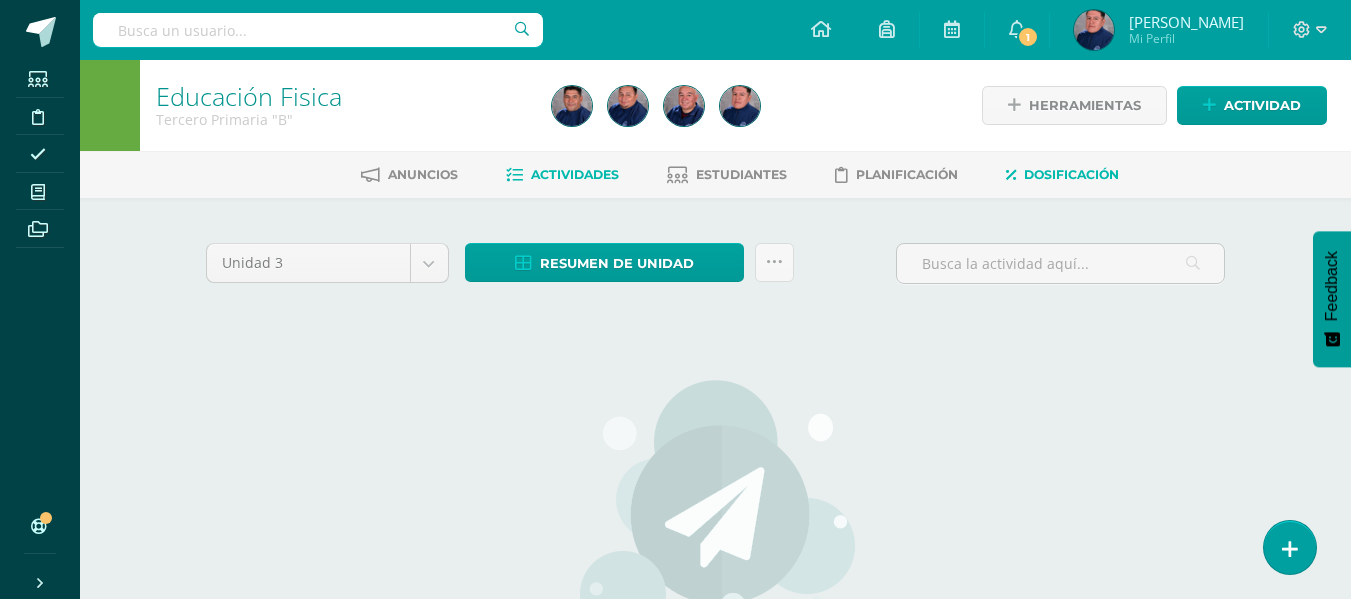 click on "Dosificación" at bounding box center [1071, 174] 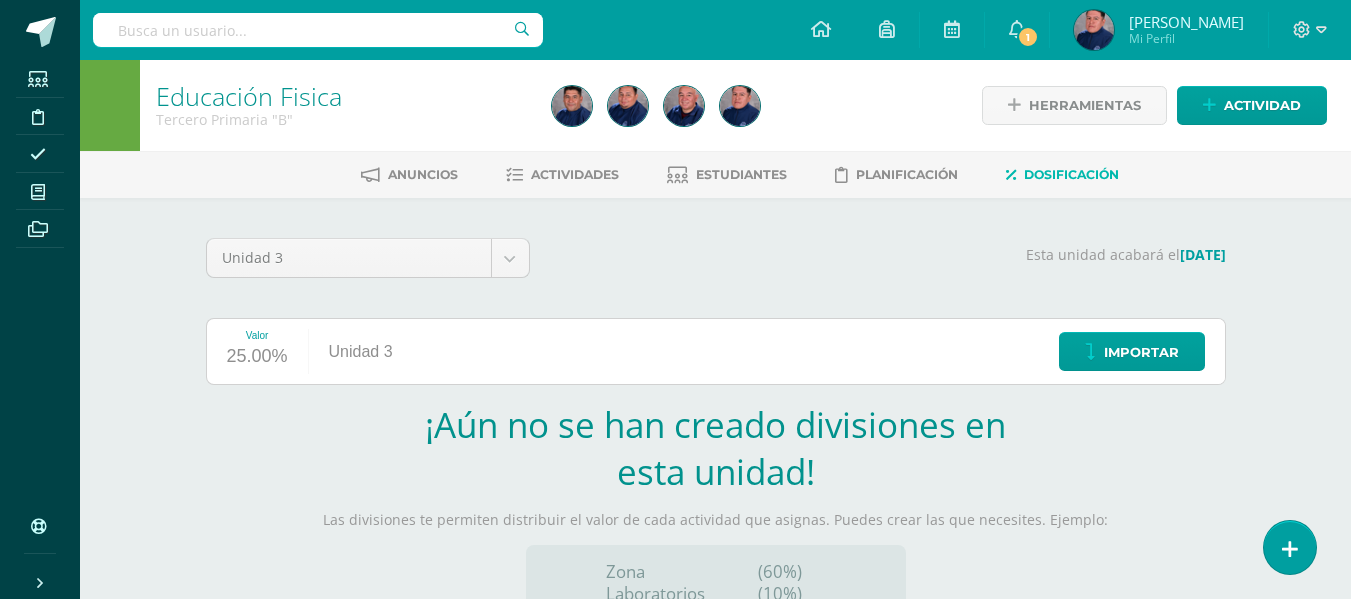 scroll, scrollTop: 0, scrollLeft: 0, axis: both 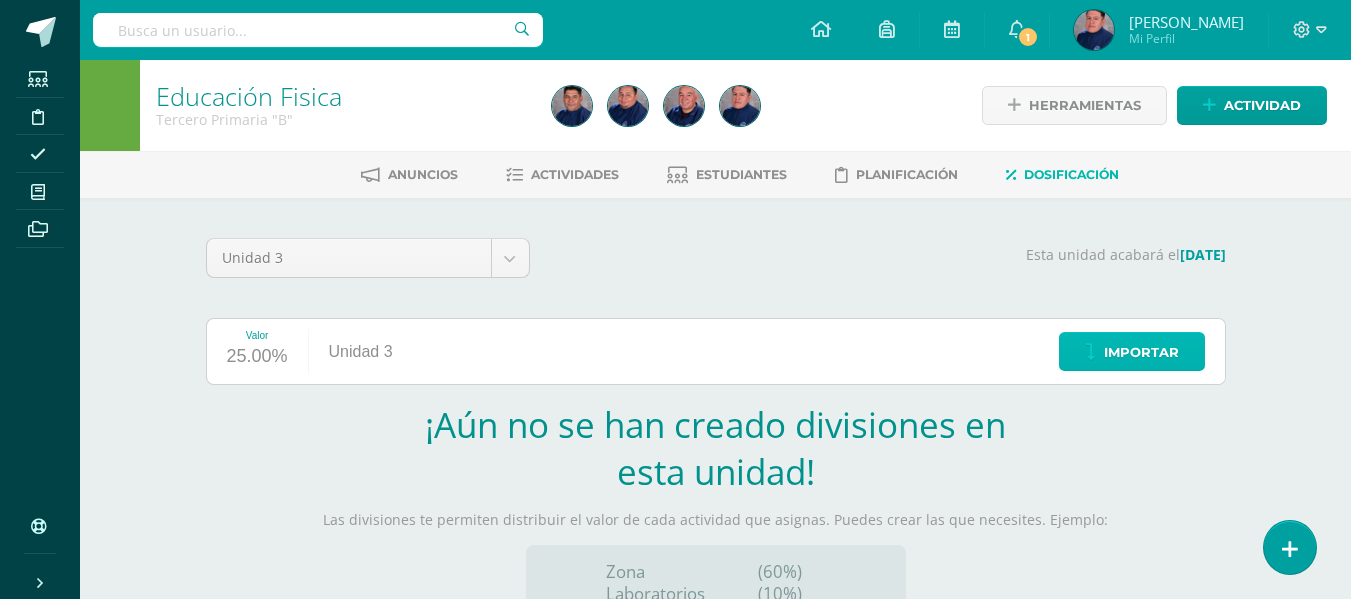 click on "Importar" at bounding box center (1141, 352) 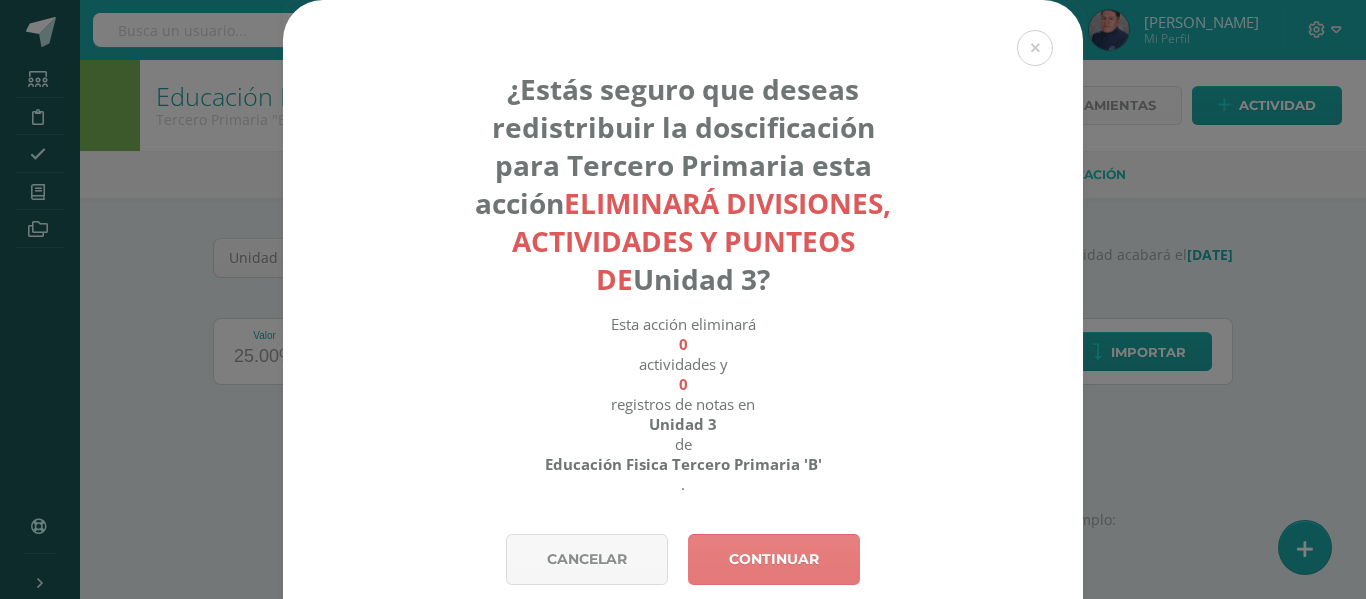 click on "Continuar" at bounding box center (774, 559) 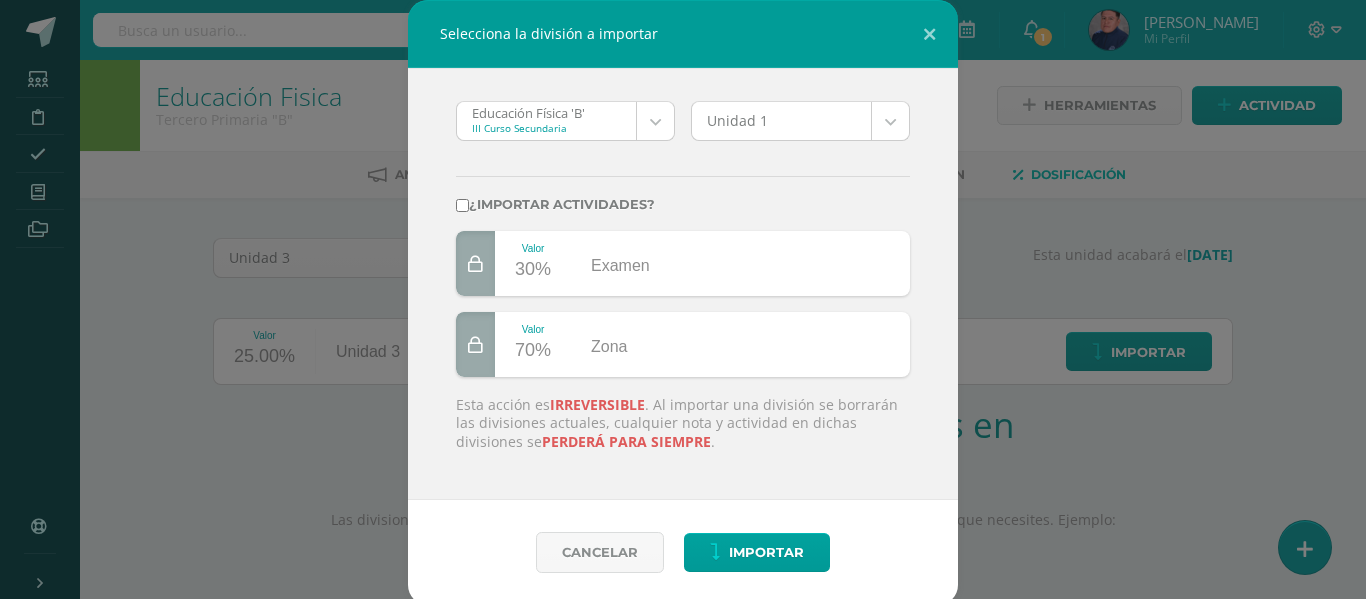 click on "Selecciona la división a importar
Educación Física 'B' III Curso Secundaria                             Educación Física 'B' Educación Fisica 'B' Educación Fisica 'A' Educación Fisica 'B' Educación Física 'A' Educación Fisica 'A' Educación Fisica 'C' Educación Física 'B' Educación Fisica 'A' Educación Fisica 'A' Educación Fisica 'B' Educación Fisica 'B' Educación Fisica 'C' Educacion Fisica 'A' Educación Fisica 'A' Educacion Fisica 'B' Educación Fisica 'B' Educacion Fisica 'C' Educacion Fisica 'A' Educacion Fisica 'B' Educación Física 'A' Educación Física 'B' Educación Física 'A' Educación Física 'B' Educación Física 'A'     Unidad 1                             Unidad 1 Unidad 3 Unidad 2 Unidad 4
¿Importar actividades?
Valor 30% Examen Valor 70% Zona
Esta acción es  irreversible perderá para siempre Cancelar Loading... Estudiantes Soporte" at bounding box center (683, 423) 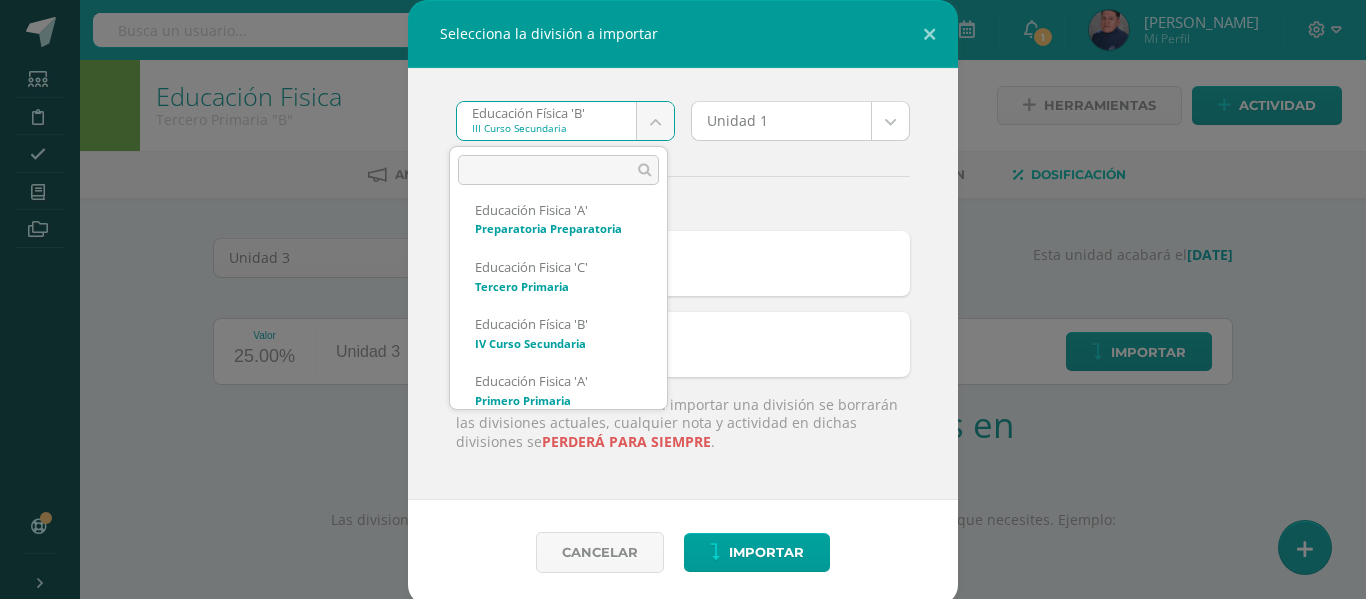 scroll, scrollTop: 300, scrollLeft: 0, axis: vertical 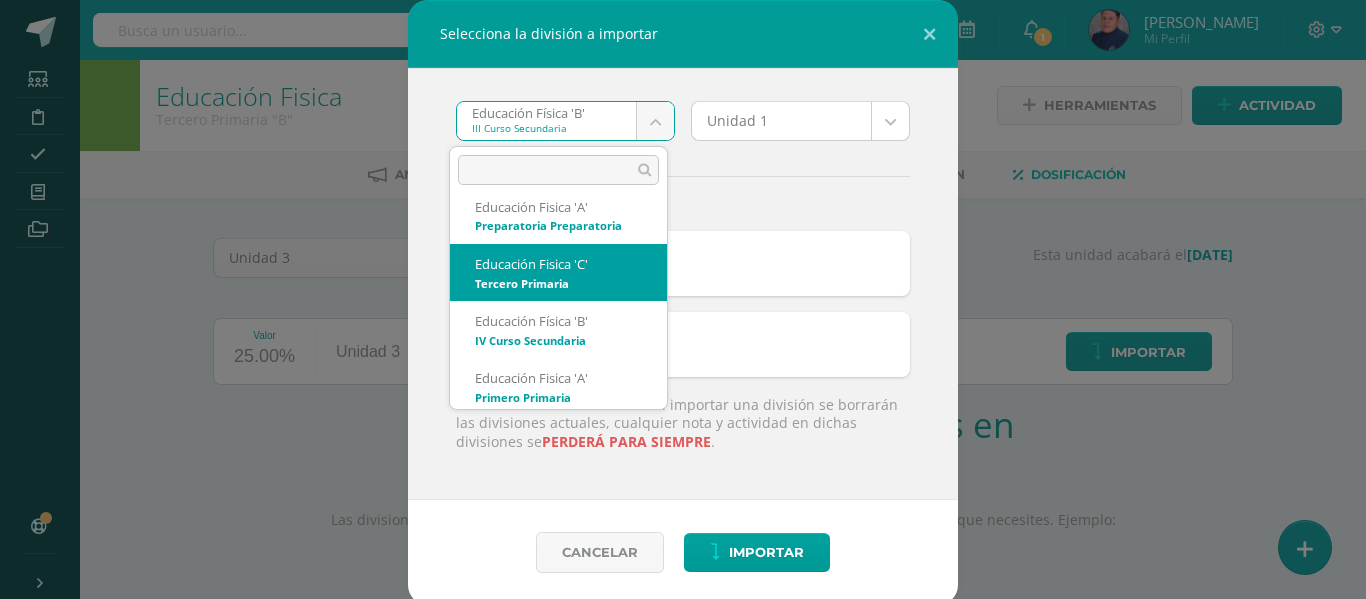 select on "5169" 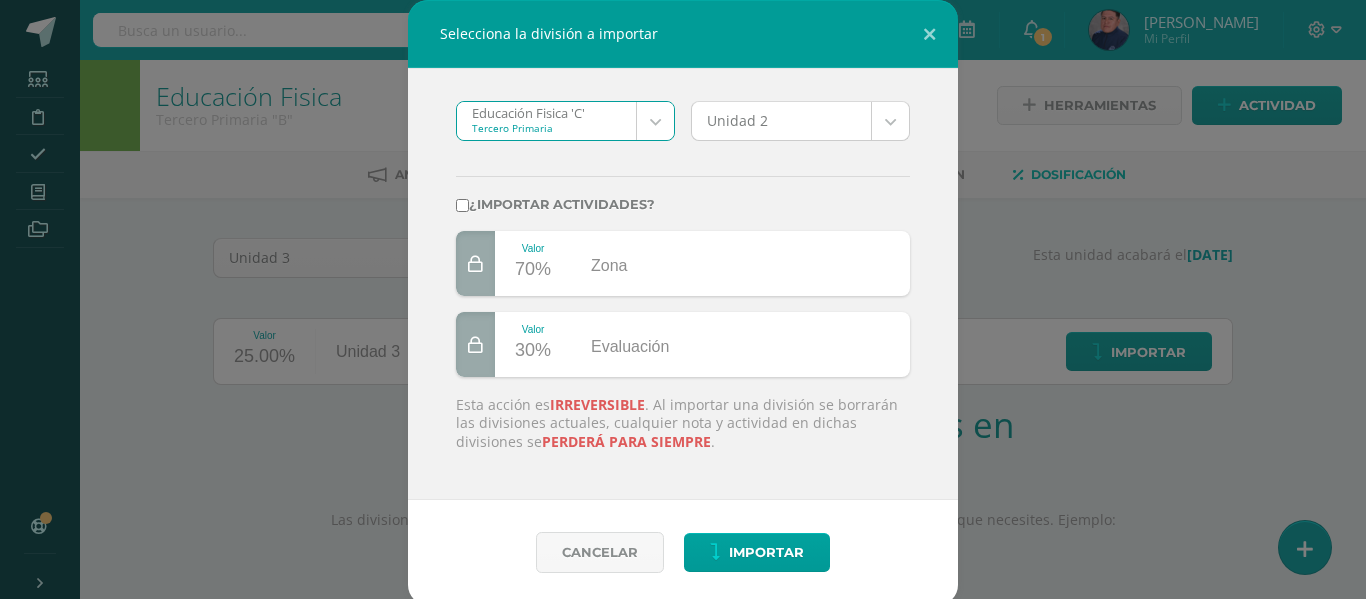 click on "Selecciona la división a importar
Educación Fisica 'C' Tercero Primaria     Educación Física 'B' Educación Fisica 'B' Educación Fisica 'A' Educación Fisica 'B' Educación Física 'A' Educación Fisica 'A' Educación Fisica 'C' Educación Física 'B' Educación Fisica 'A' Educación Fisica 'A' Educación Fisica 'B' Educación Fisica 'B' Educación Fisica 'C' Educacion Fisica 'A' Educación Fisica 'A' Educacion Fisica 'B' Educación Fisica 'B' Educacion Fisica 'C' Educacion Fisica 'A' Educacion Fisica 'B' Educación Física 'A' Educación Física 'B' Educación Física 'A' Educación Física 'B' Educación Física 'A'     Unidad 2                             Unidad 2 Unidad 1 Unidad 3 Unidad 4
¿Importar actividades?
Valor 70% Zona Valor 30% Evaluación
Esta acción es  irreversible perderá para siempre .
Cancelar" at bounding box center (683, 423) 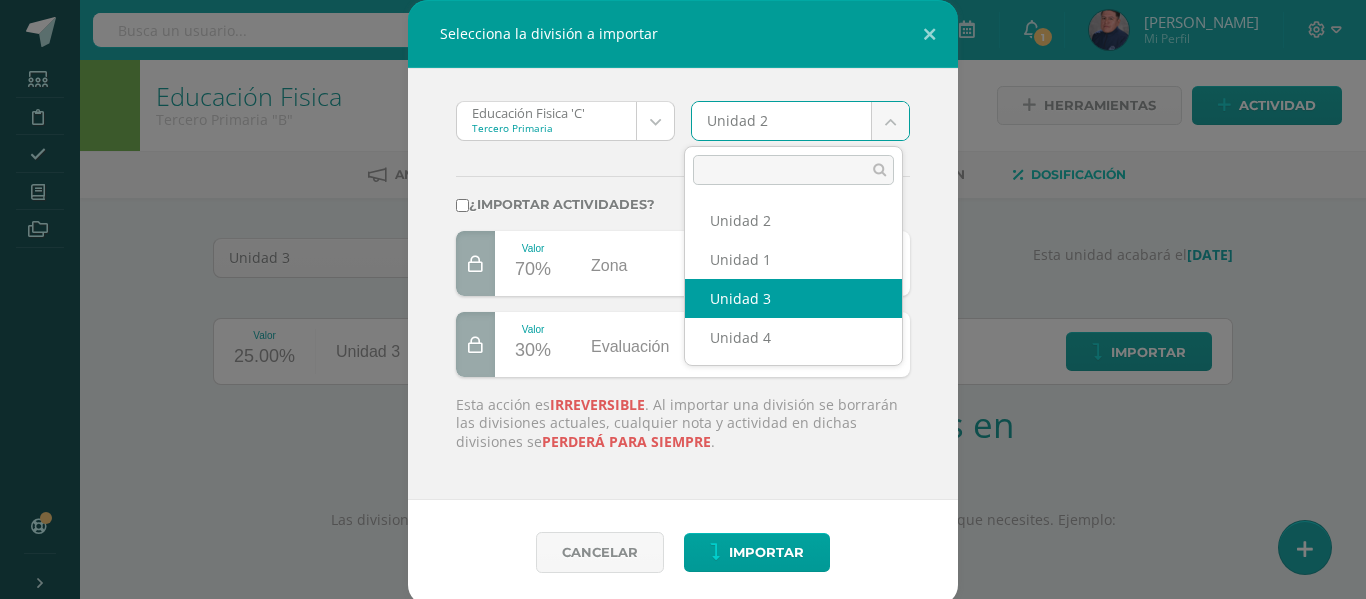 select on "211111" 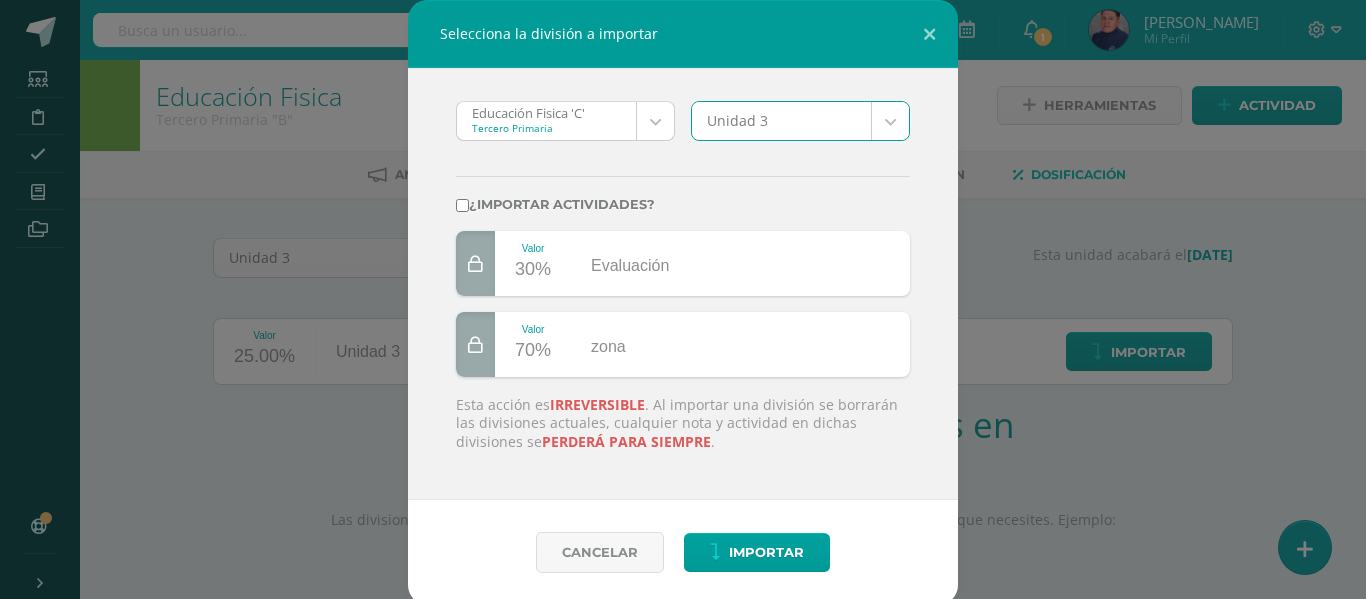 click on "¿Importar actividades?" at bounding box center [462, 205] 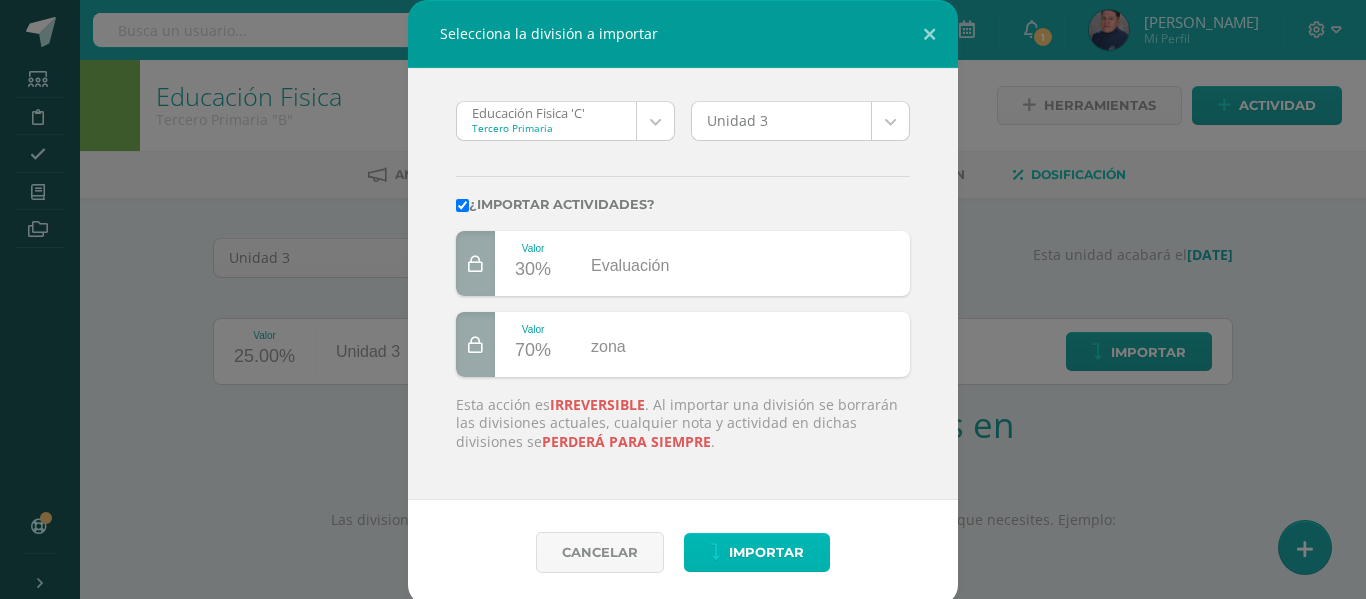 click on "Importar" at bounding box center [766, 552] 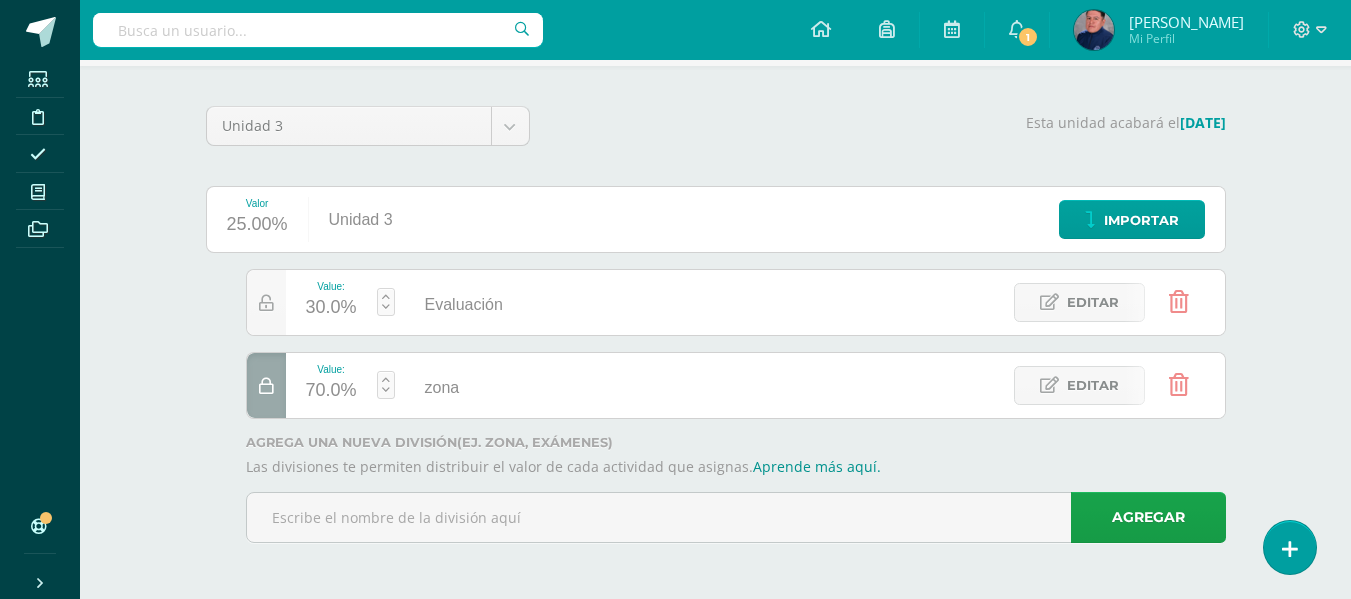 scroll, scrollTop: 0, scrollLeft: 0, axis: both 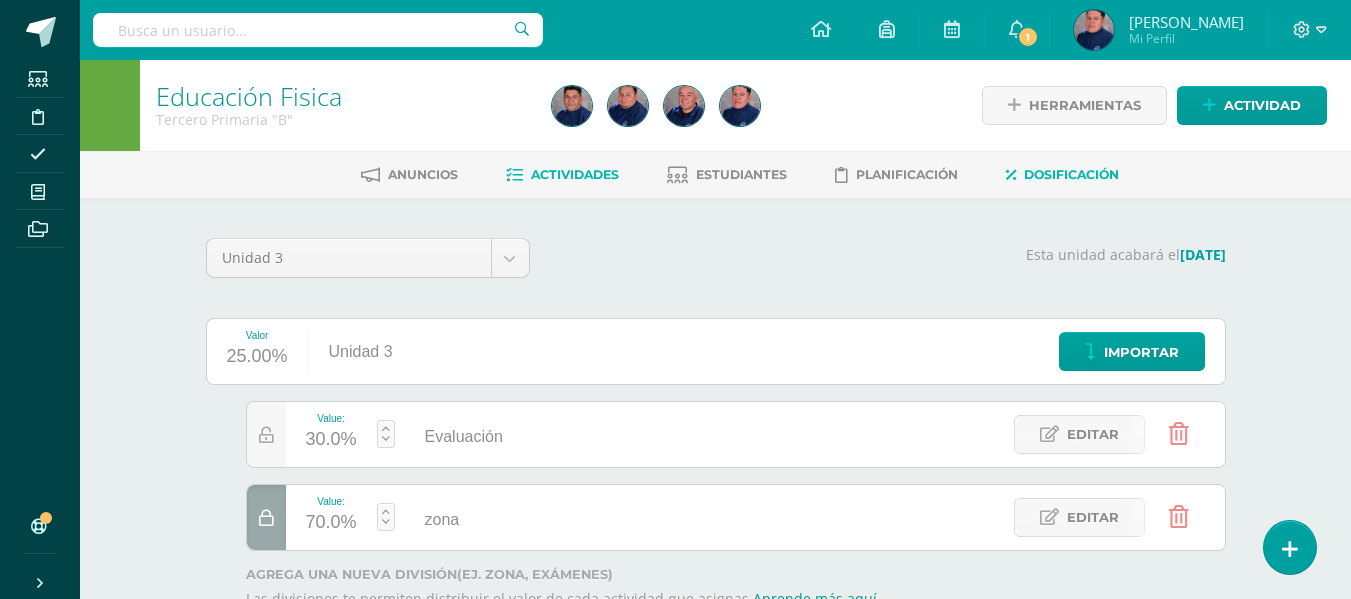 click on "Actividades" at bounding box center (575, 174) 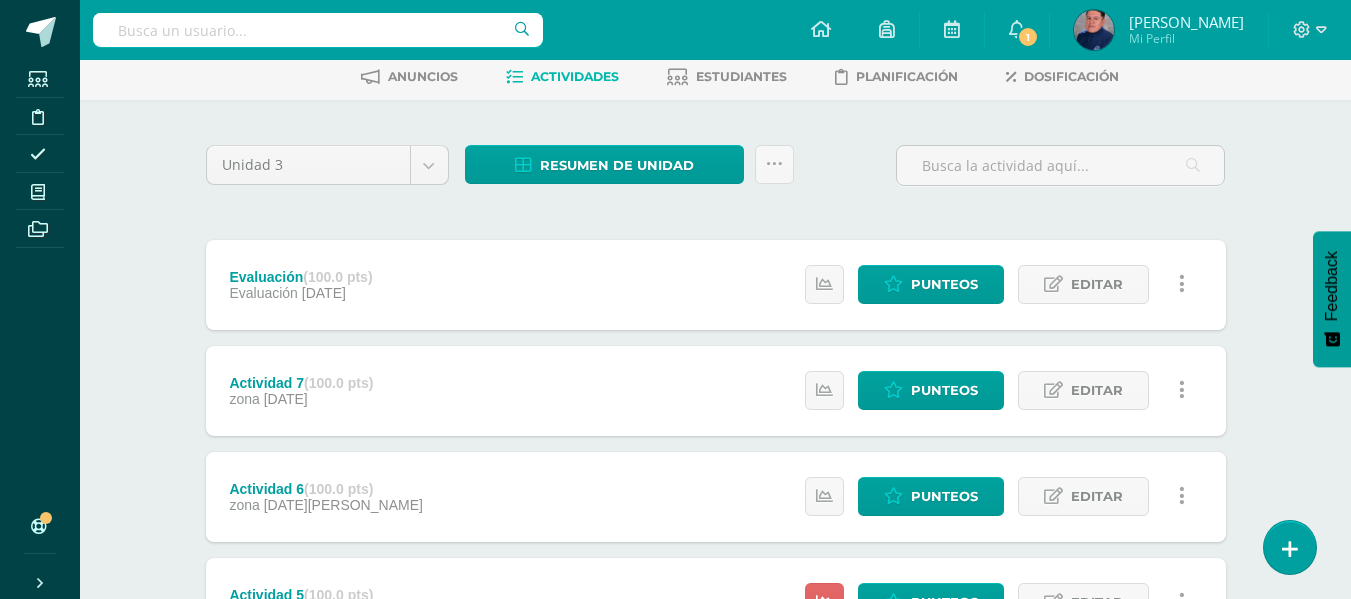 scroll, scrollTop: 0, scrollLeft: 0, axis: both 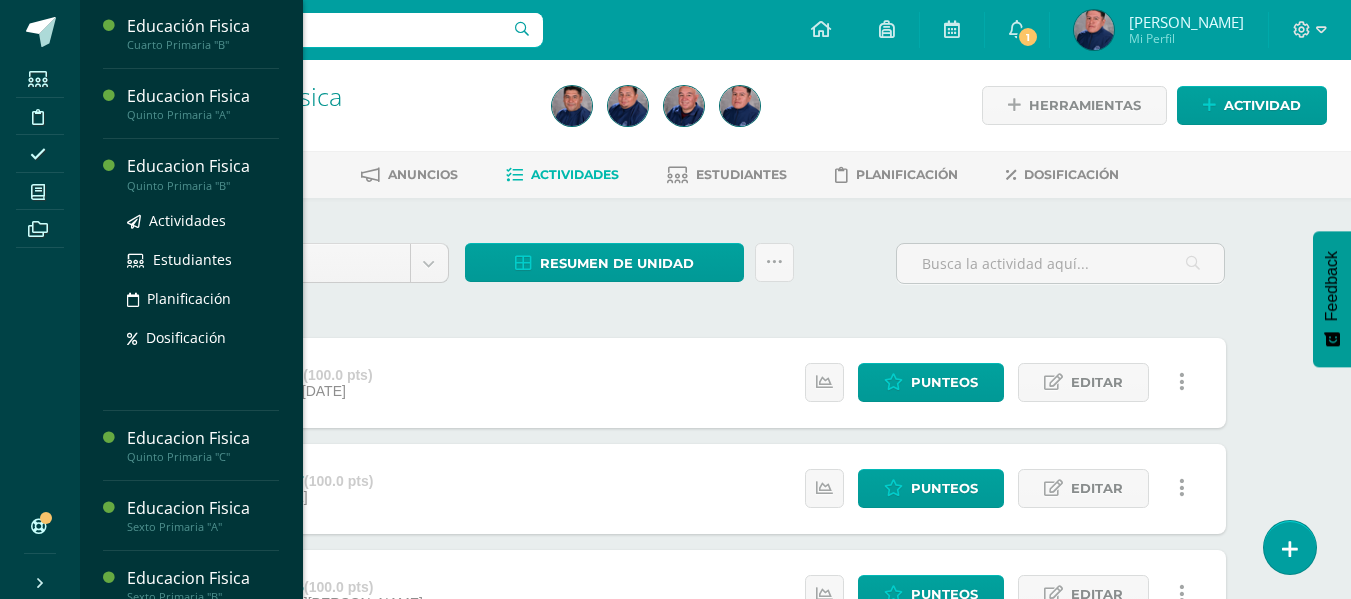 click on "Educacion Fisica" at bounding box center [203, 166] 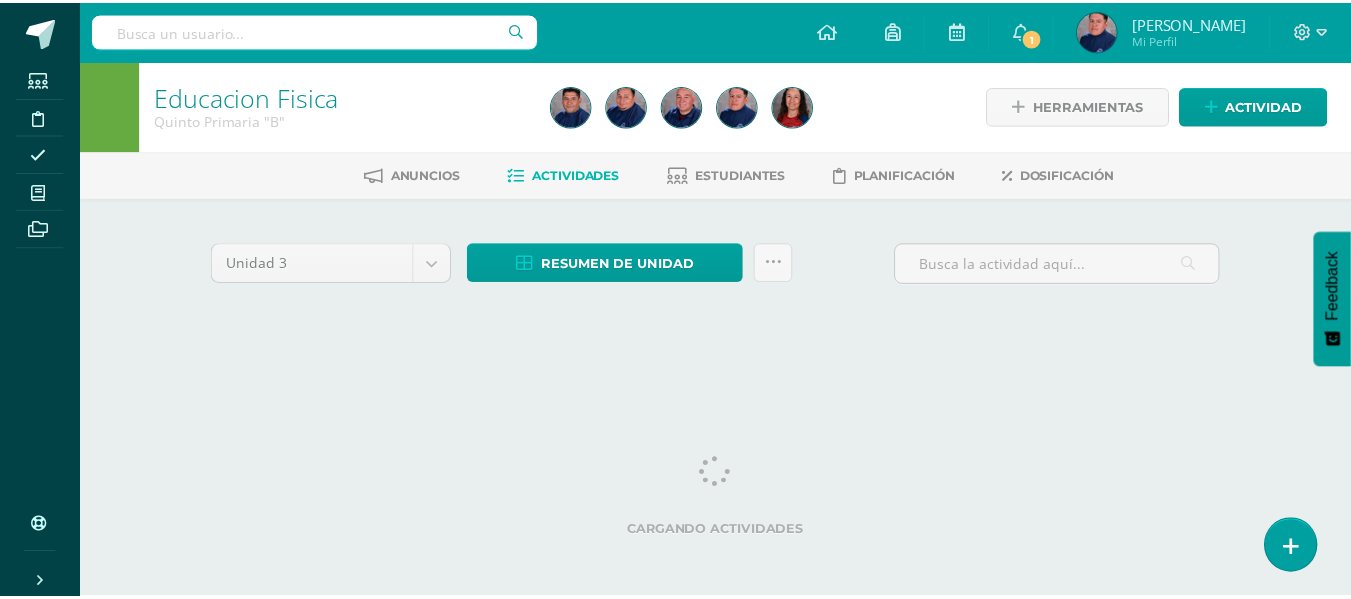 scroll, scrollTop: 0, scrollLeft: 0, axis: both 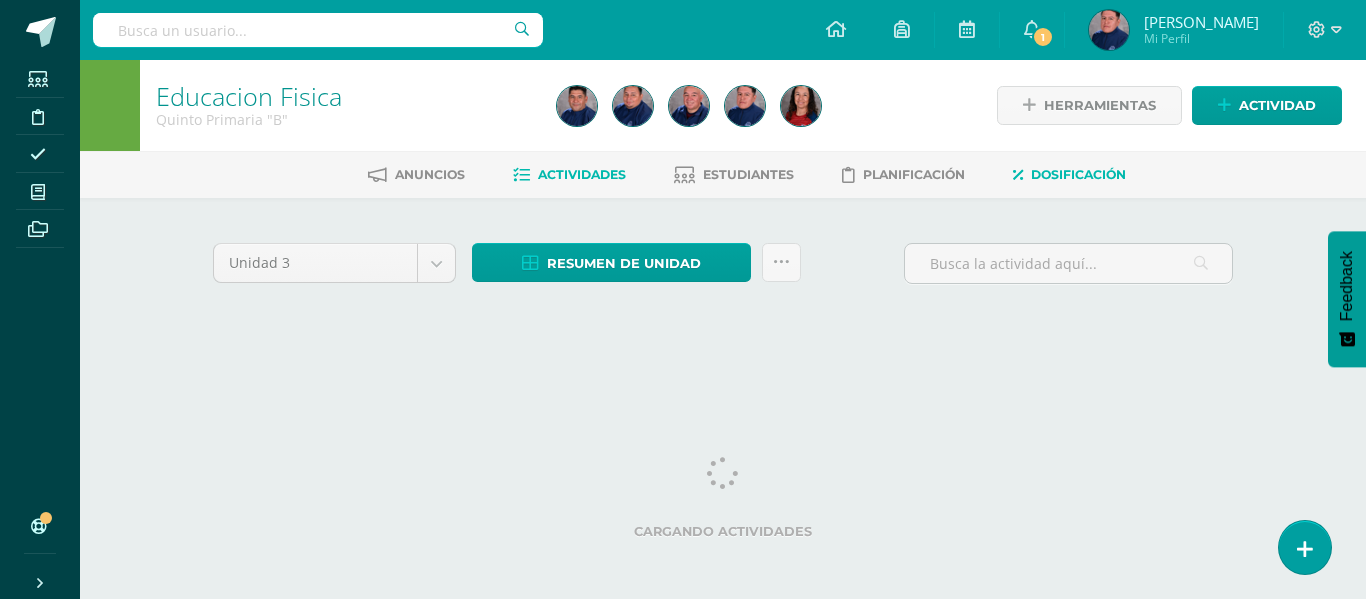 click on "Dosificación" at bounding box center (1078, 174) 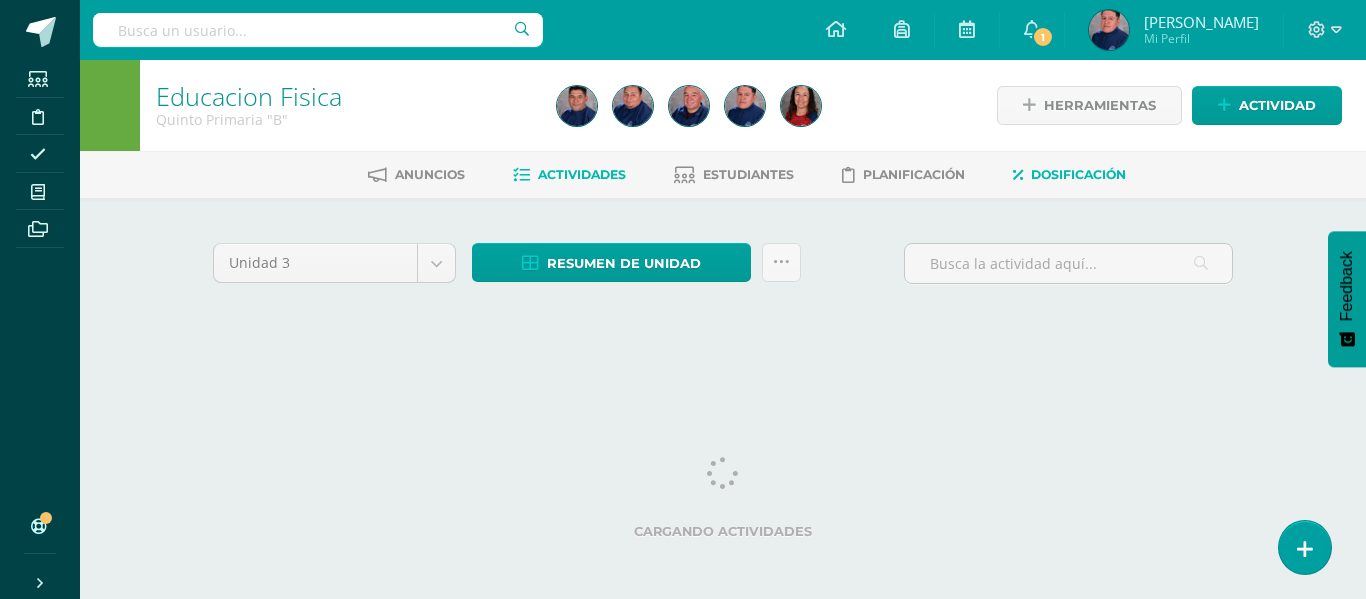 click on "Dosificación" at bounding box center (1078, 174) 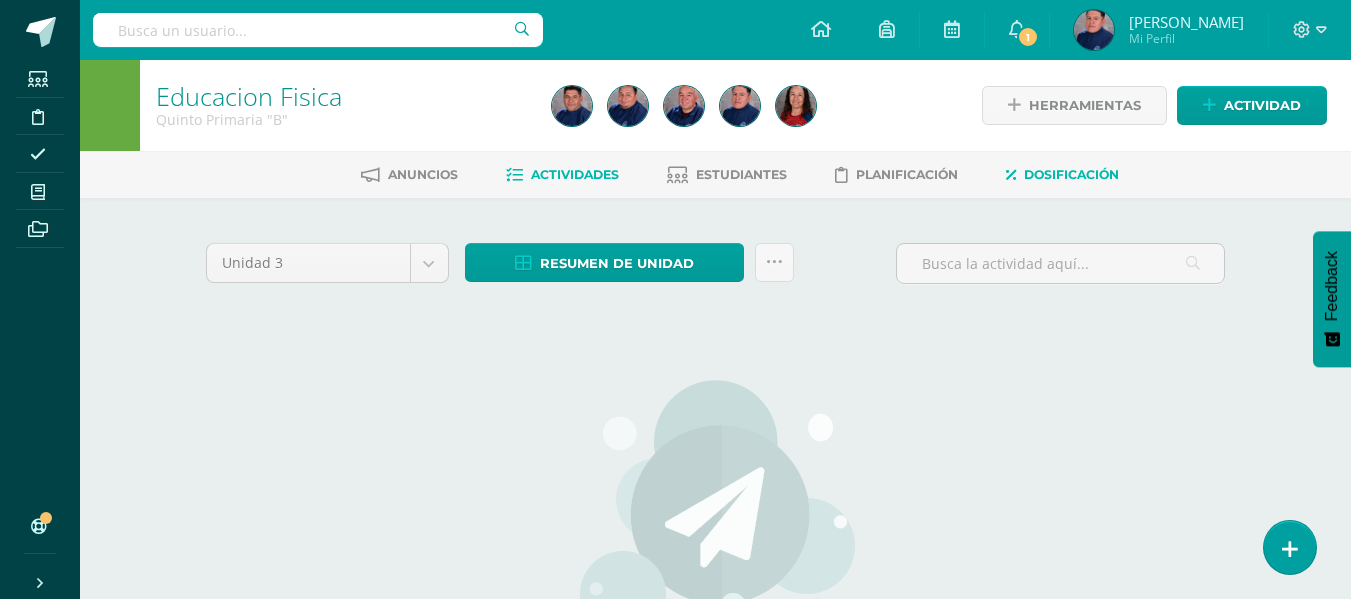 click on "Dosificación" at bounding box center [1071, 174] 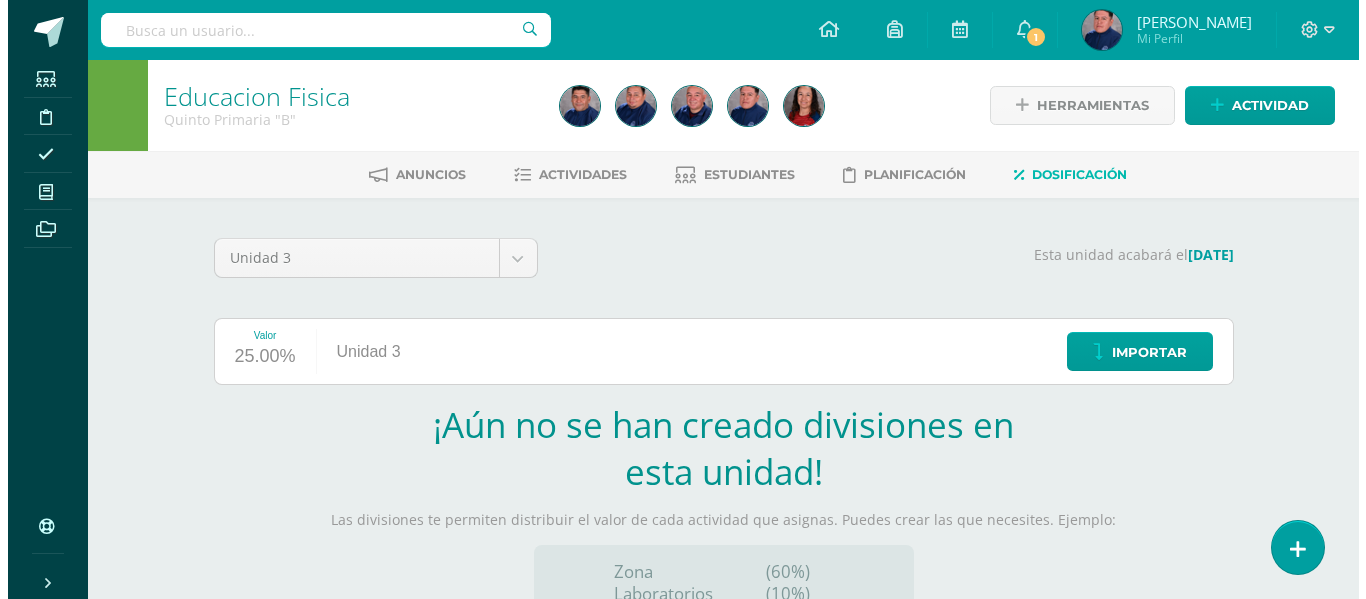 scroll, scrollTop: 0, scrollLeft: 0, axis: both 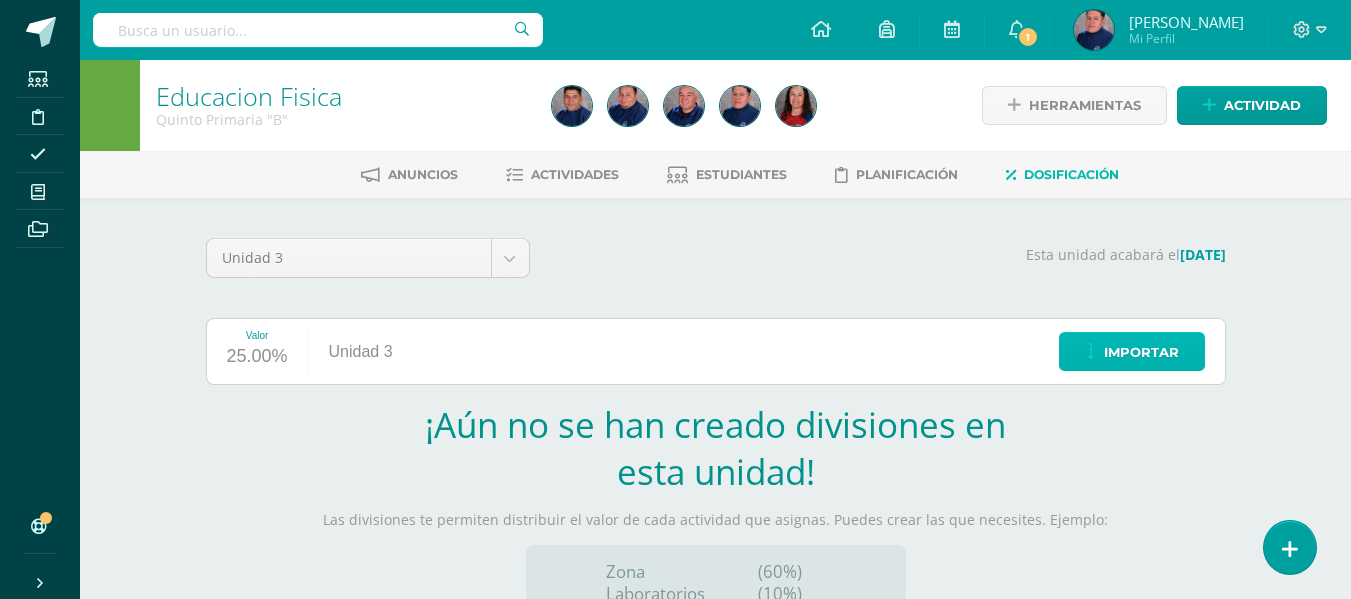 click on "Importar" at bounding box center [1141, 352] 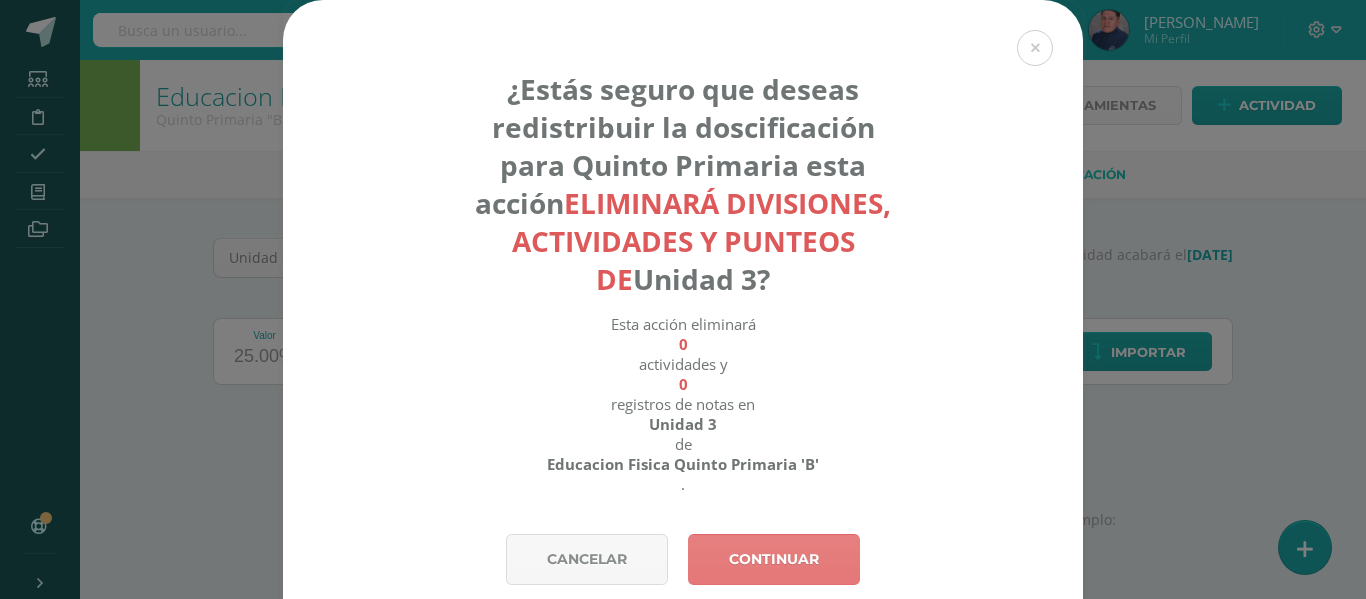 click on "Continuar" at bounding box center [774, 559] 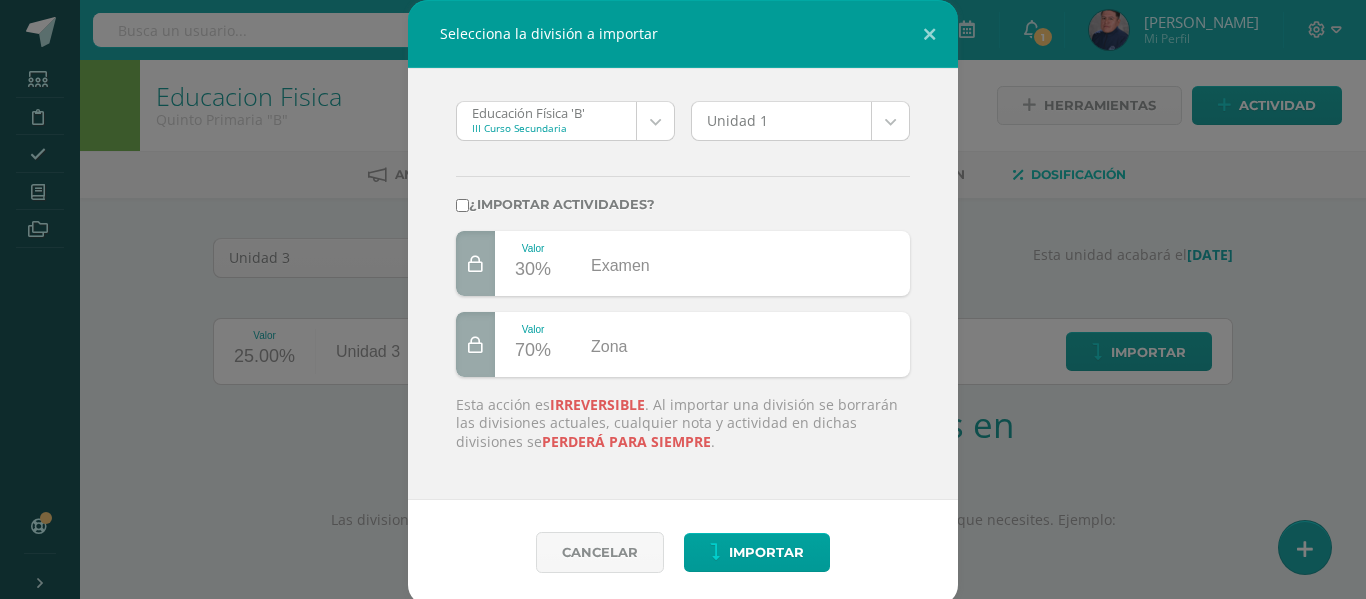 click on "Selecciona la división a importar
Educación Física 'B' III Curso Secundaria                             Educación Física 'B' Educación Fisica 'B' Educación Fisica 'A' Educación Fisica 'B' Educación Física 'A' Educación Fisica 'A' Educación Fisica 'C' Educación Física 'B' Educación Fisica 'A' Educación Fisica 'A' Educación Fisica 'B' Educación Fisica 'B' Educación Fisica 'C' Educacion Fisica 'A' Educación Fisica 'A' Educacion Fisica 'B' Educación Fisica 'B' Educacion Fisica 'C' Educacion Fisica 'A' Educacion Fisica 'B' Educación Física 'A' Educación Física 'B' Educación Física 'A' Educación Física 'B' Educación Física 'A'     Unidad 1                             Unidad 1 Unidad 3 Unidad 2 Unidad 4
¿Importar actividades?
Valor 30% Examen Valor 70% Zona
Esta acción es  irreversible perderá para siempre Cancelar Loading... Estudiantes Soporte" at bounding box center [683, 423] 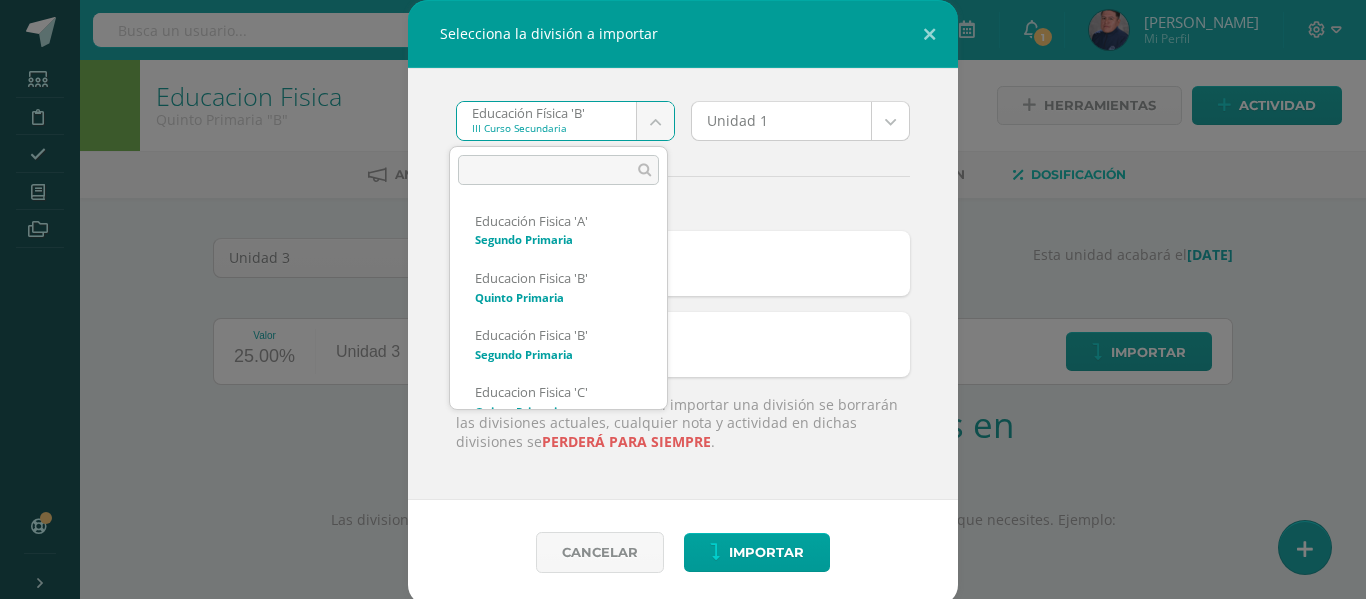 scroll, scrollTop: 900, scrollLeft: 0, axis: vertical 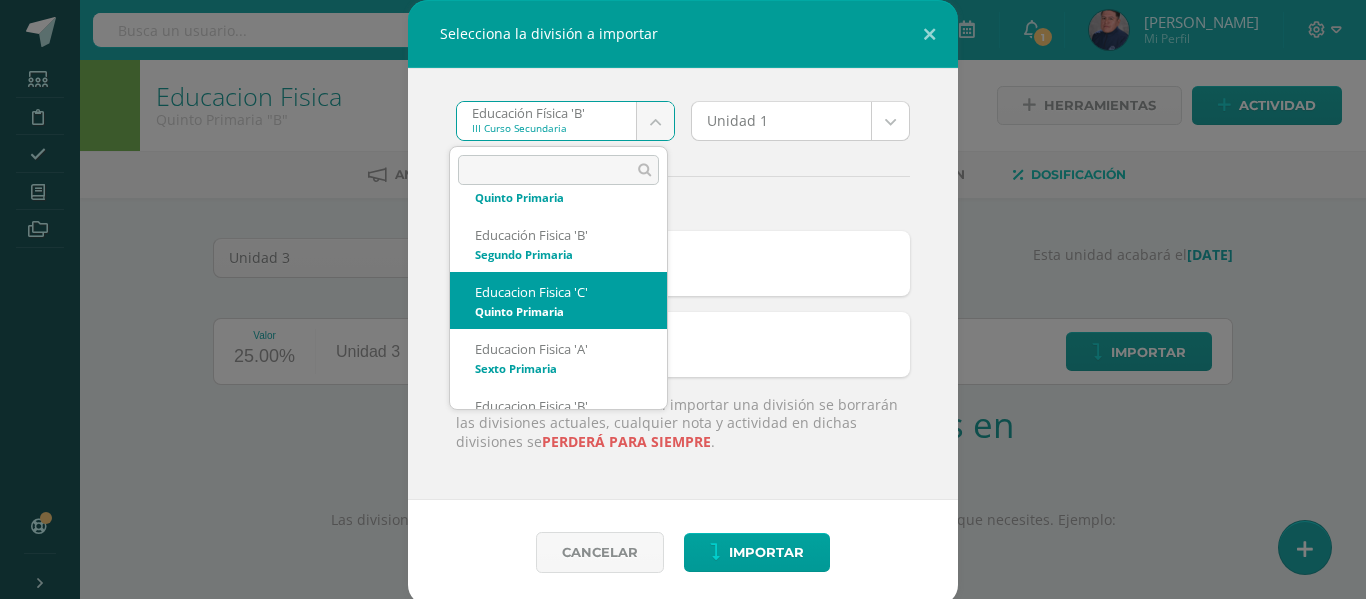 select on "5239" 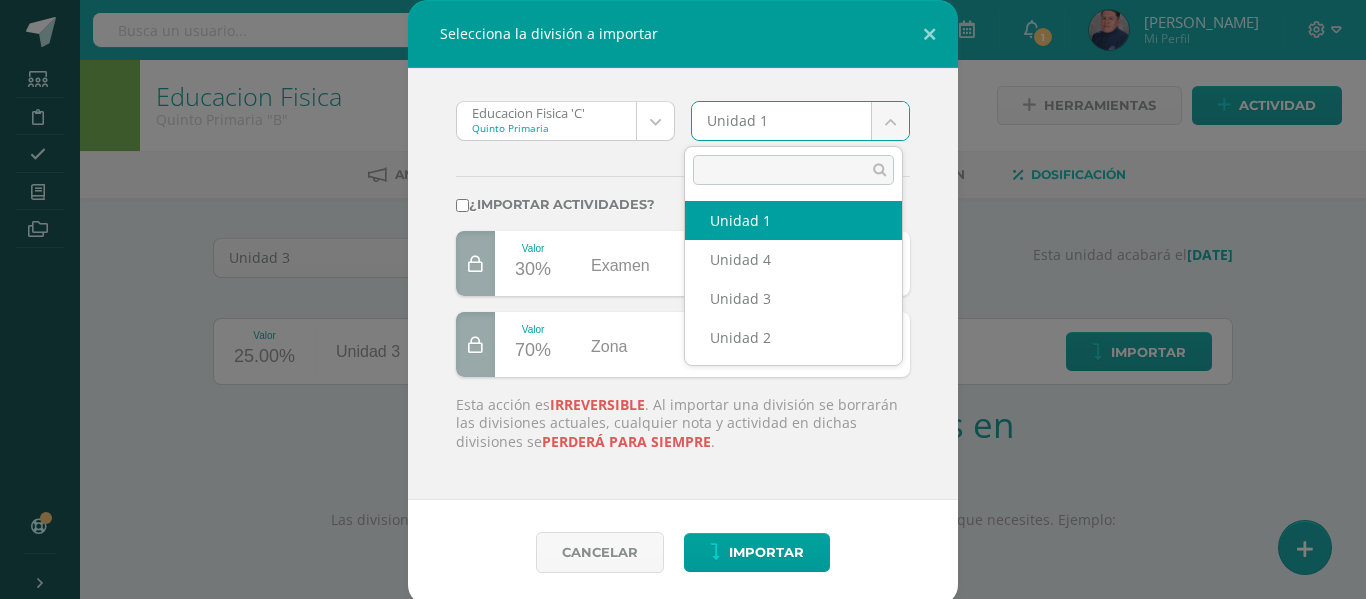 click on "Selecciona la división a importar
Educacion Fisica 'C' Quinto Primaria     Educación Física 'B' Educación Fisica 'B' Educación Fisica 'A' Educación Fisica 'B' Educación Física 'A' Educación Fisica 'A' Educación Fisica 'C' Educación Física 'B' Educación Fisica 'A' Educación Fisica 'A' Educación Fisica 'B' Educación Fisica 'B' Educación Fisica 'C' Educacion Fisica 'A' Educación Fisica 'A' Educacion Fisica 'B' Educación Fisica 'B' Educacion Fisica 'C' Educacion Fisica 'A' Educacion Fisica 'B' Educación Física 'A' Educación Física 'B' Educación Física 'A' Educación Física 'B' Educación Física 'A'     Unidad 1     Unidad 1 Unidad 4 Unidad 3 Unidad 2
¿Importar actividades?
Valor 30% Examen Valor 70% Zona
Esta acción es  irreversible perderá para siempre .
Cancelar Loading... Estudiantes Archivos" at bounding box center (683, 423) 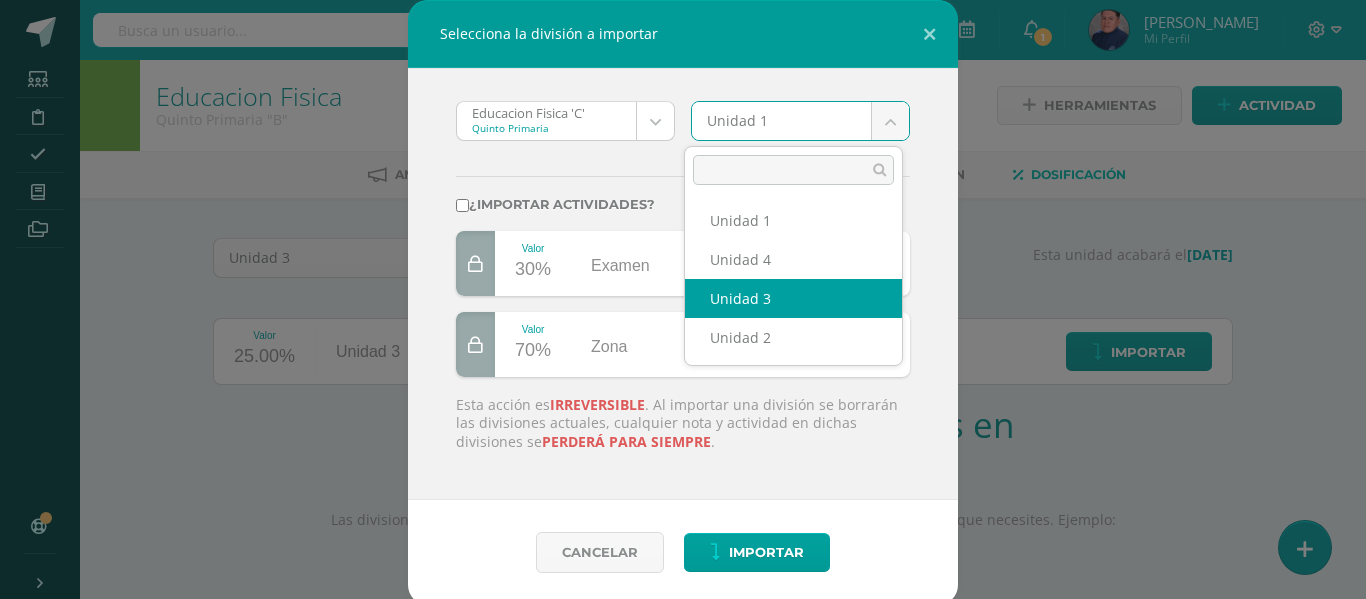 select on "211601" 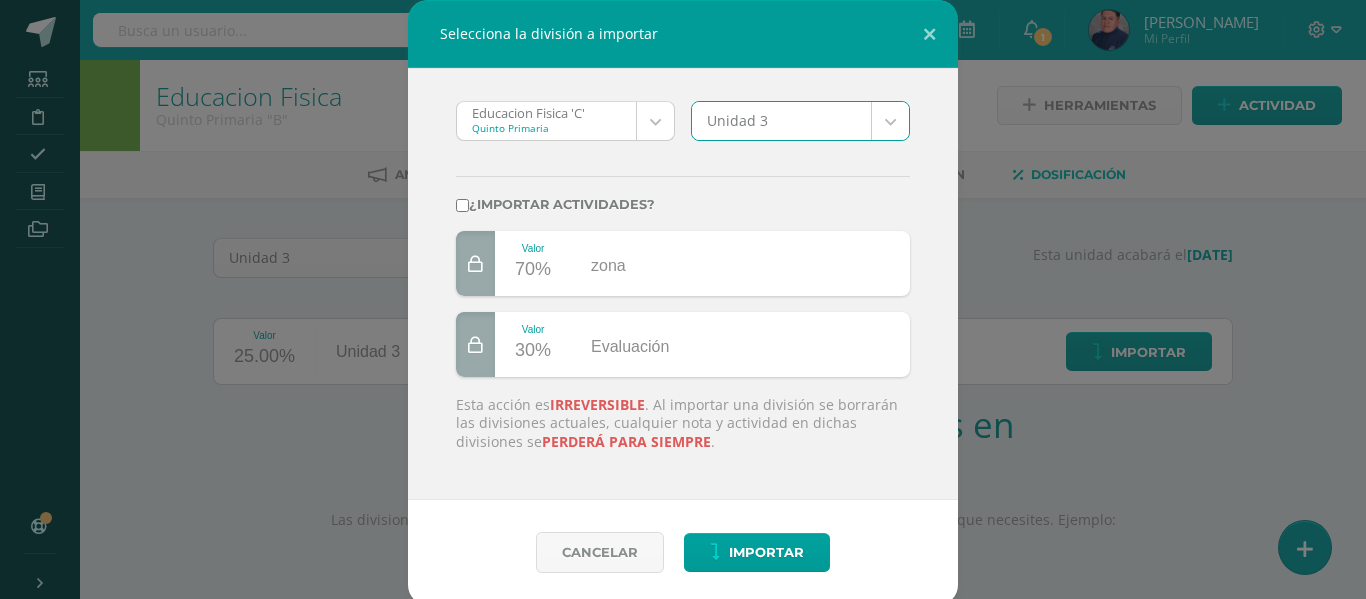 click on "¿Importar actividades?" at bounding box center [462, 205] 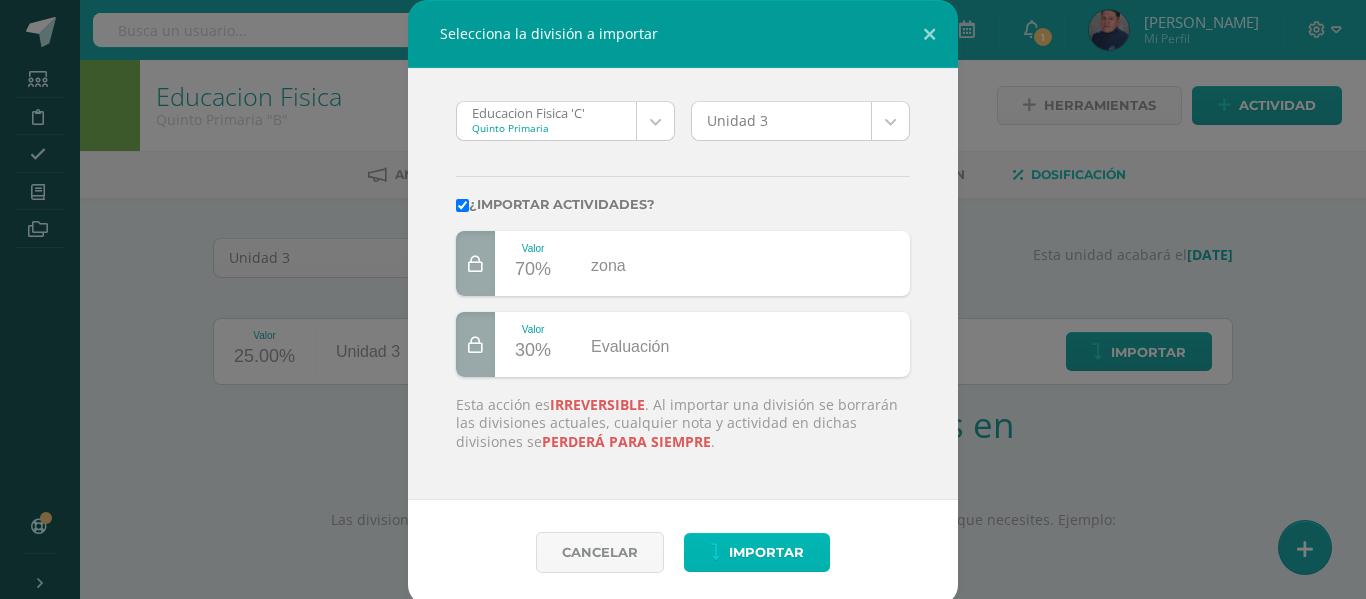 click on "Importar" at bounding box center [766, 552] 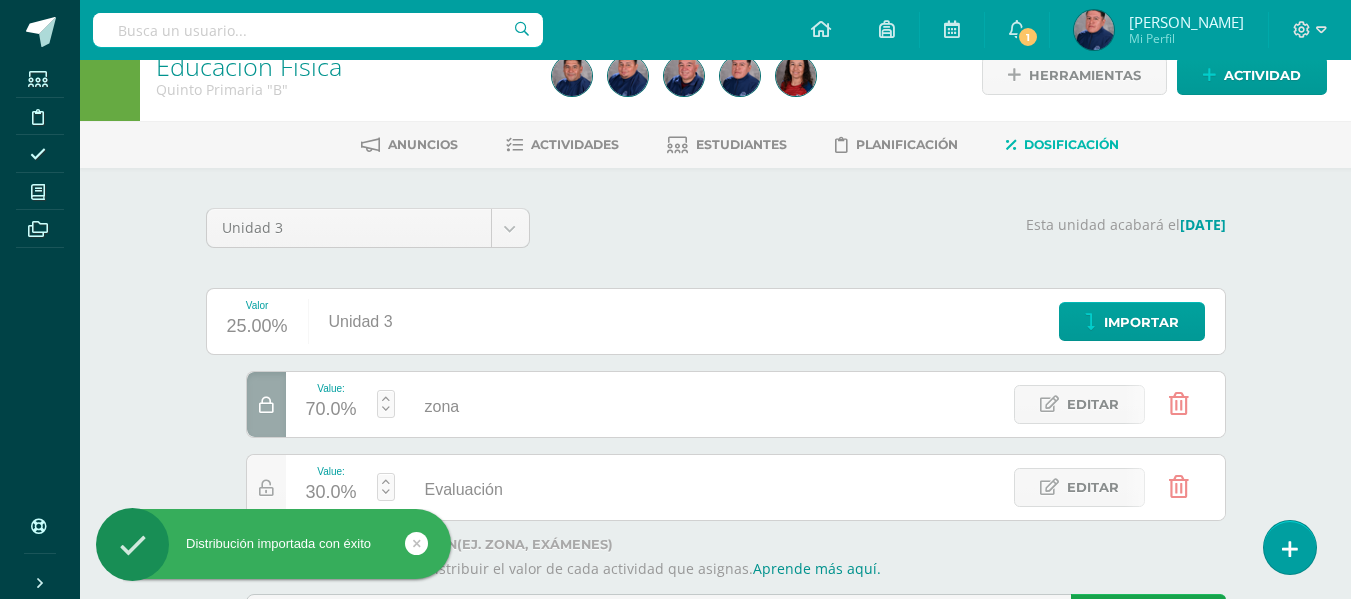 scroll, scrollTop: 0, scrollLeft: 0, axis: both 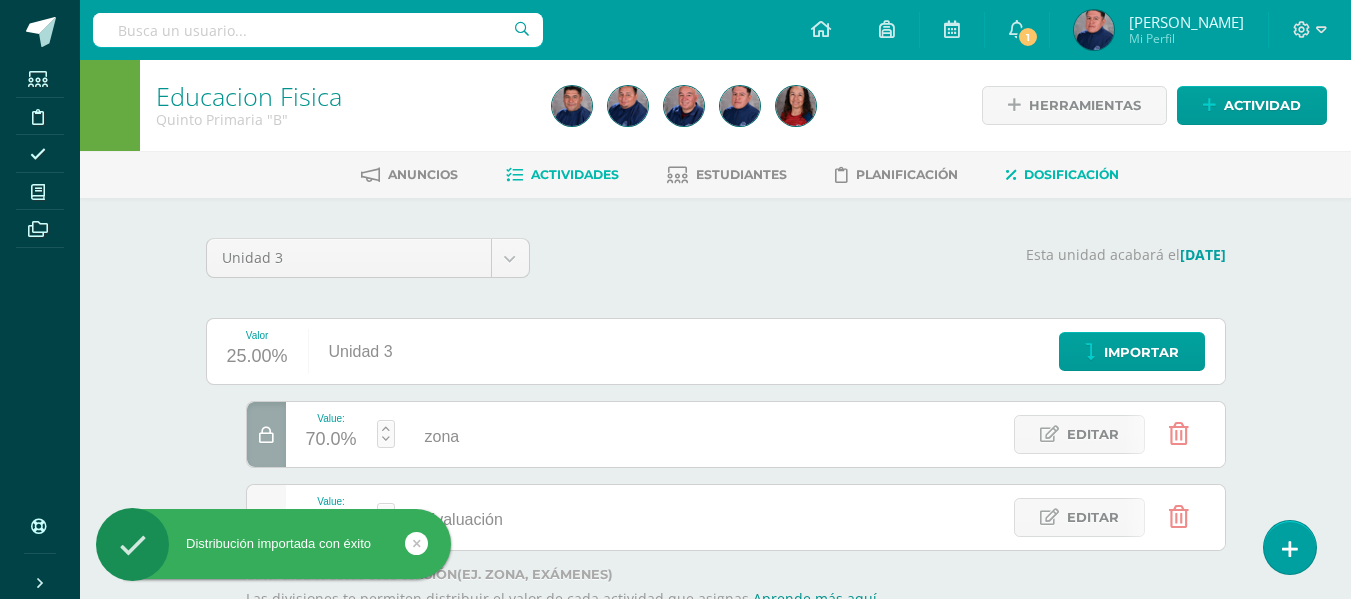 click on "Actividades" at bounding box center (575, 174) 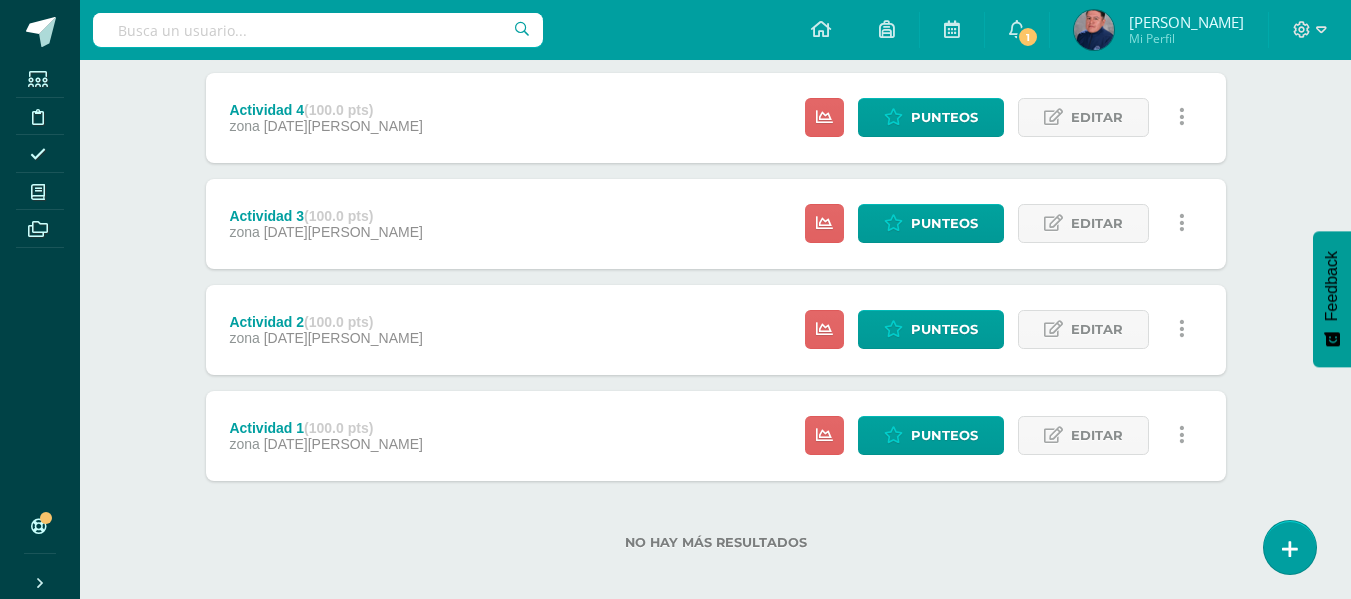 scroll, scrollTop: 704, scrollLeft: 0, axis: vertical 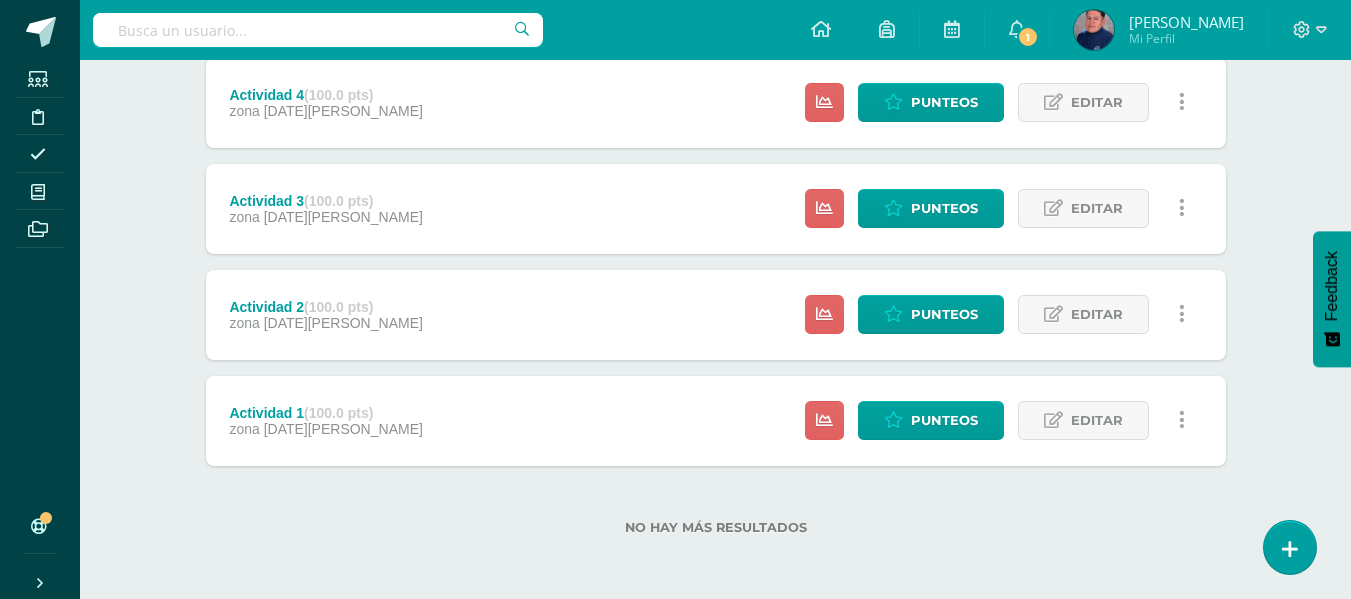 click on "Actividad 1  (100.0 pts)" at bounding box center (325, 413) 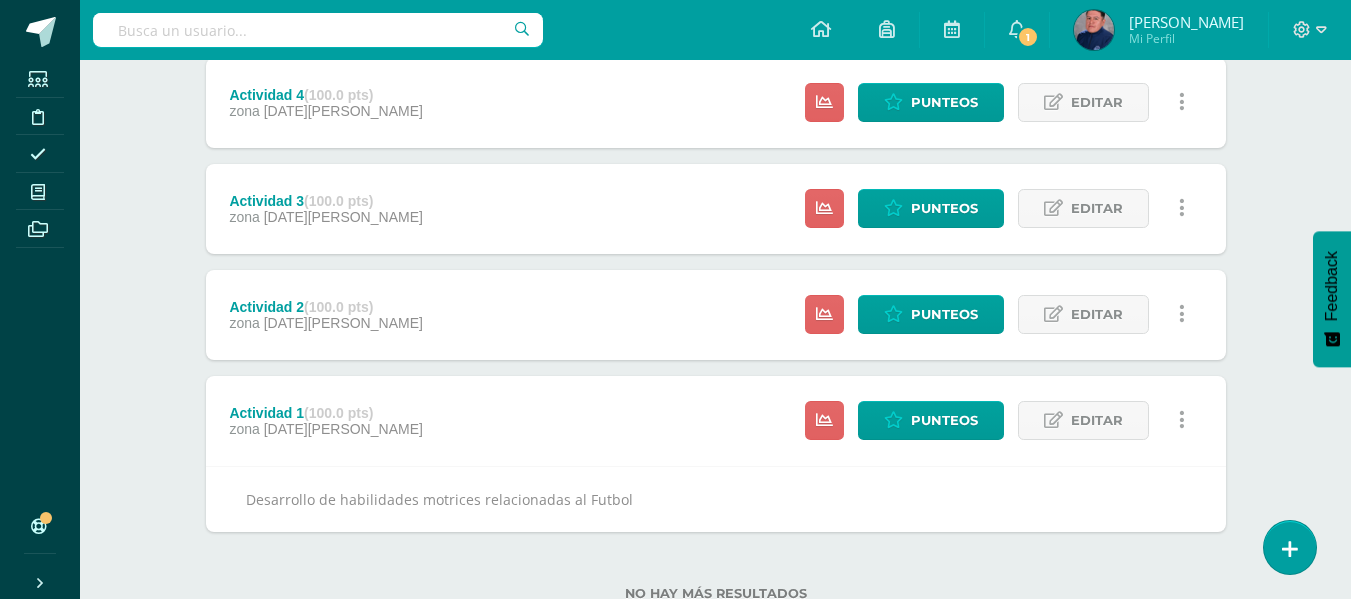 click on "Actividad 1  (100.0 pts)" at bounding box center [325, 413] 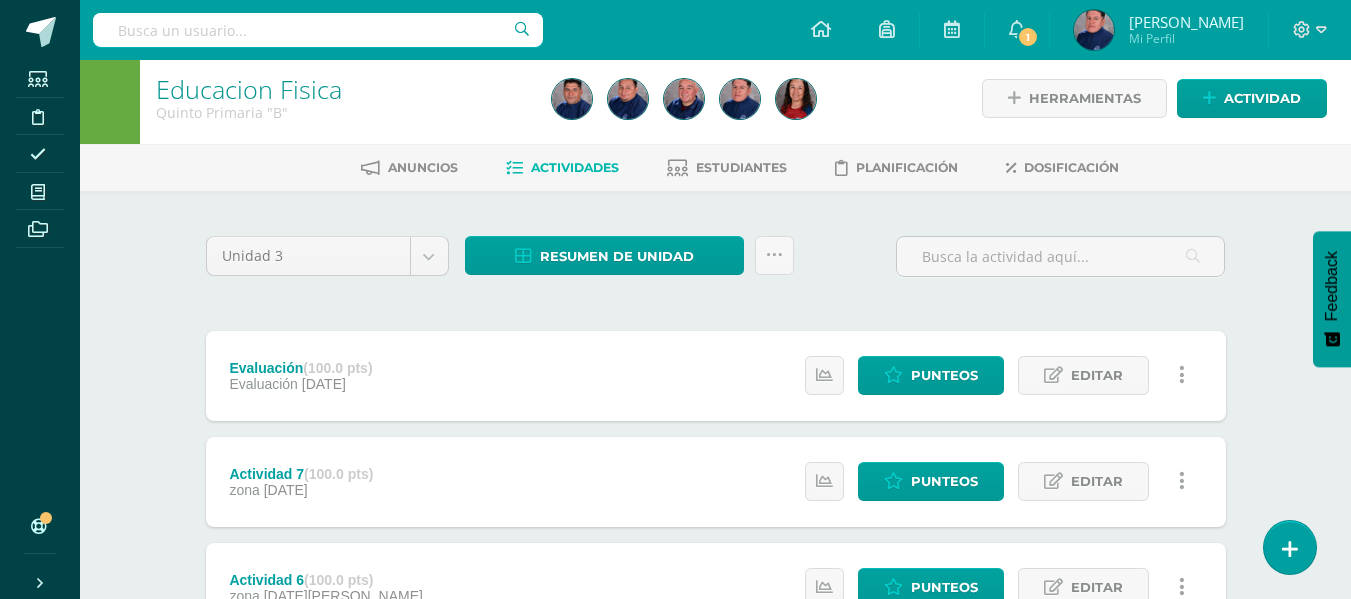 scroll, scrollTop: 0, scrollLeft: 0, axis: both 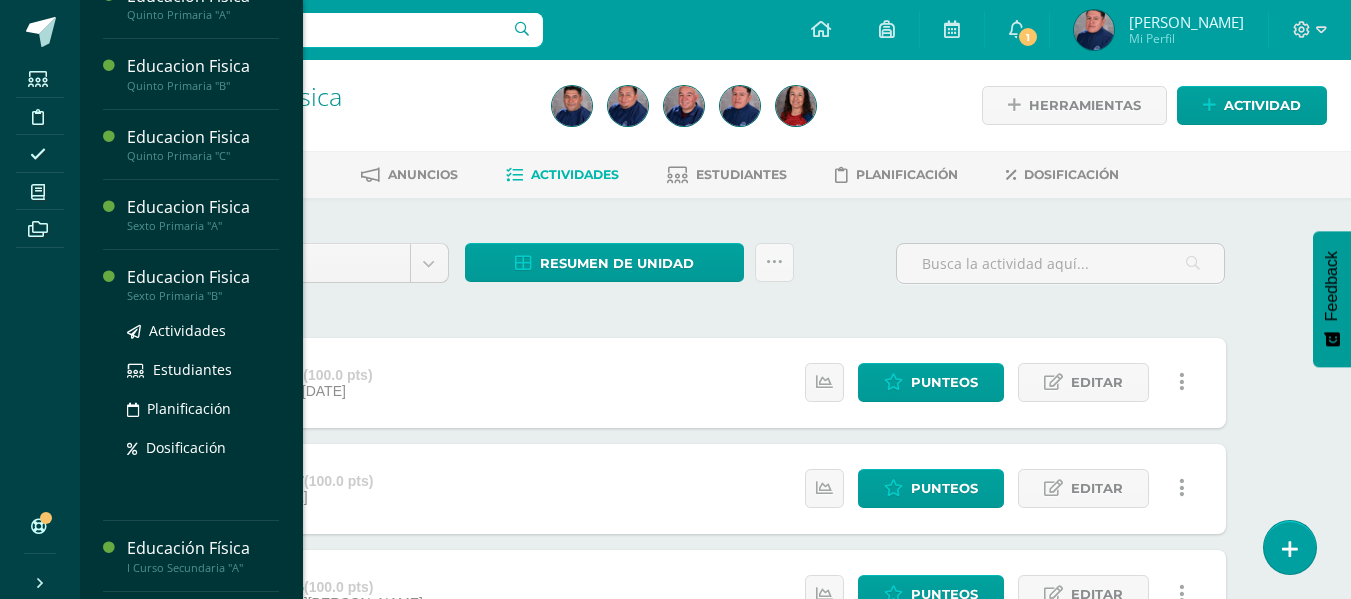 click on "Educacion Fisica" at bounding box center [203, 277] 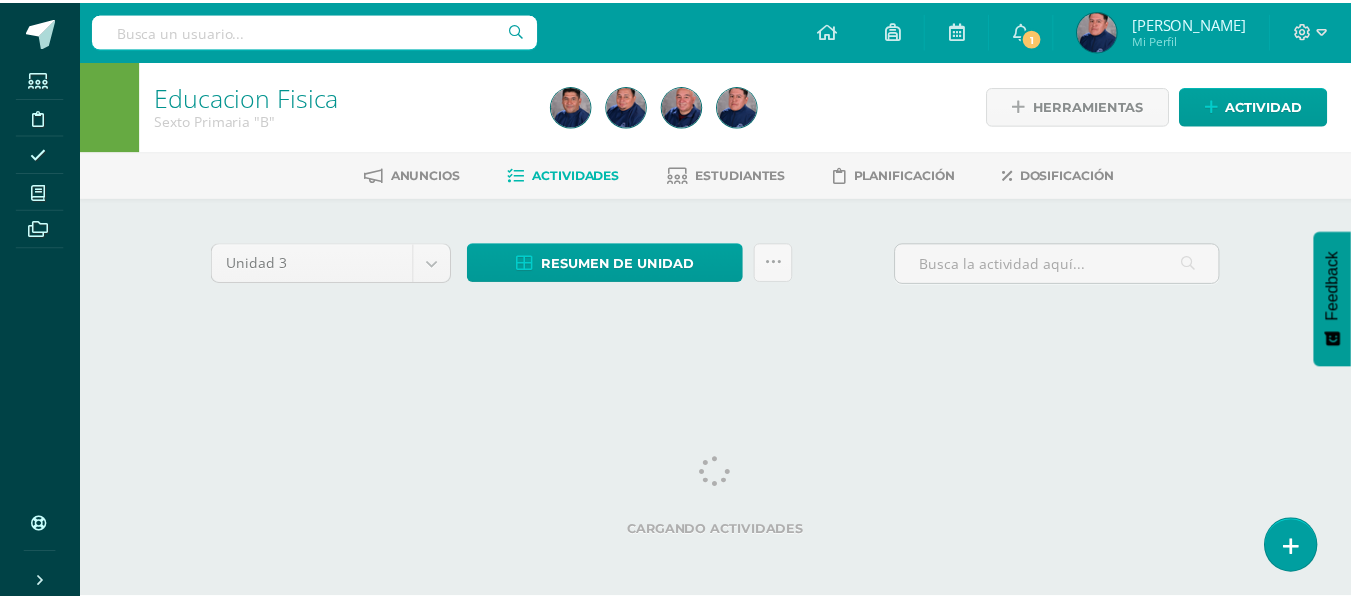 scroll, scrollTop: 0, scrollLeft: 0, axis: both 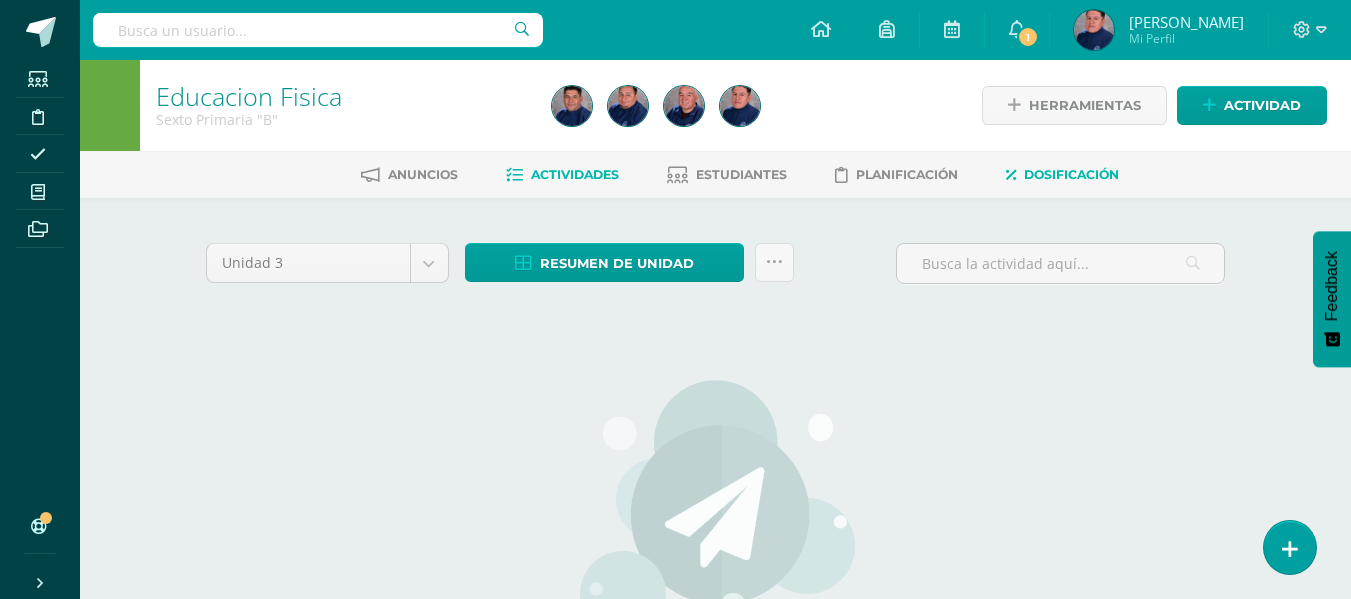 click on "Dosificación" at bounding box center [1071, 174] 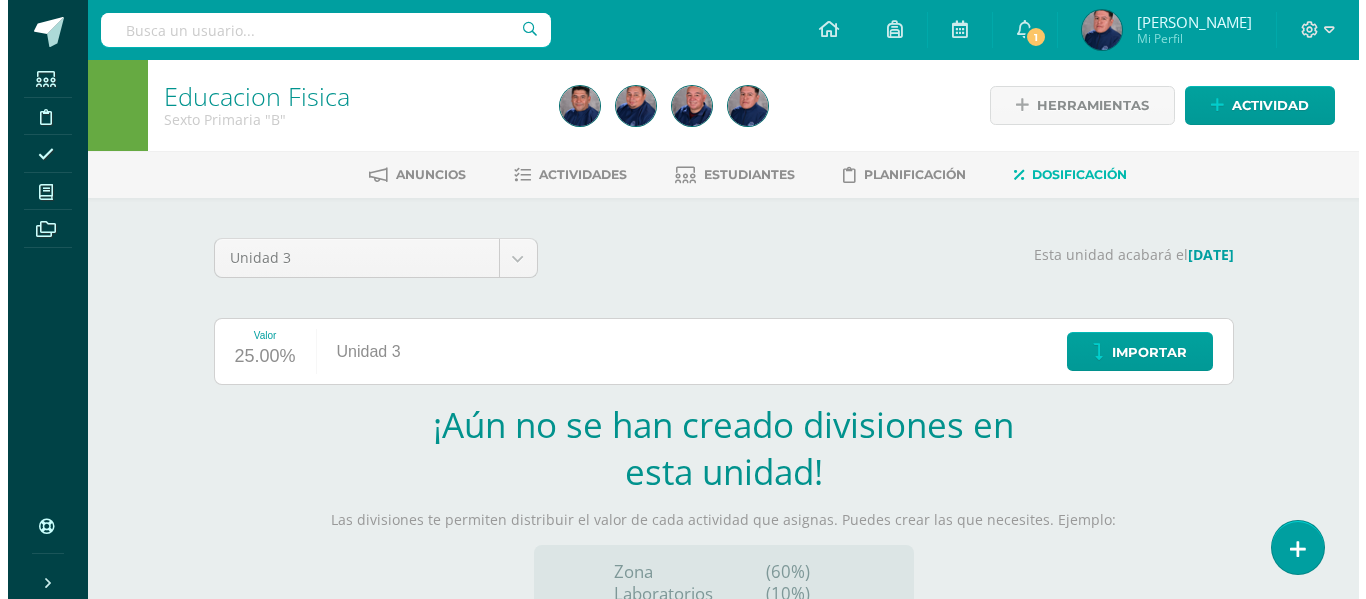 scroll, scrollTop: 0, scrollLeft: 0, axis: both 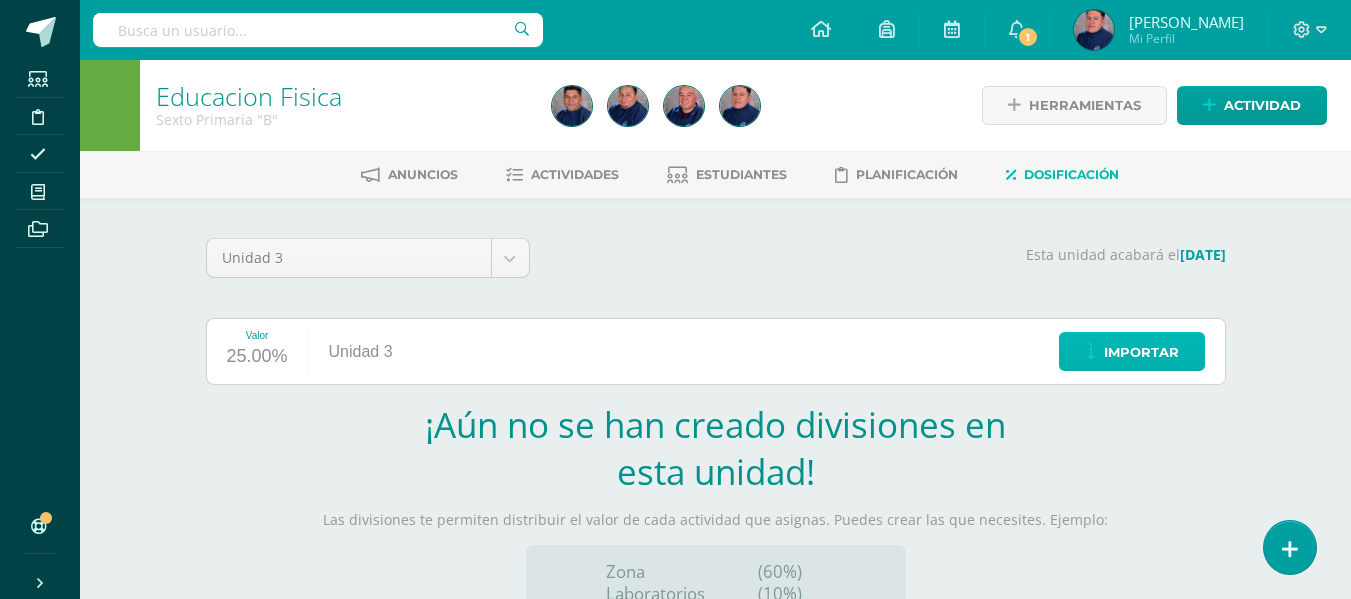 click on "Importar" at bounding box center (1141, 352) 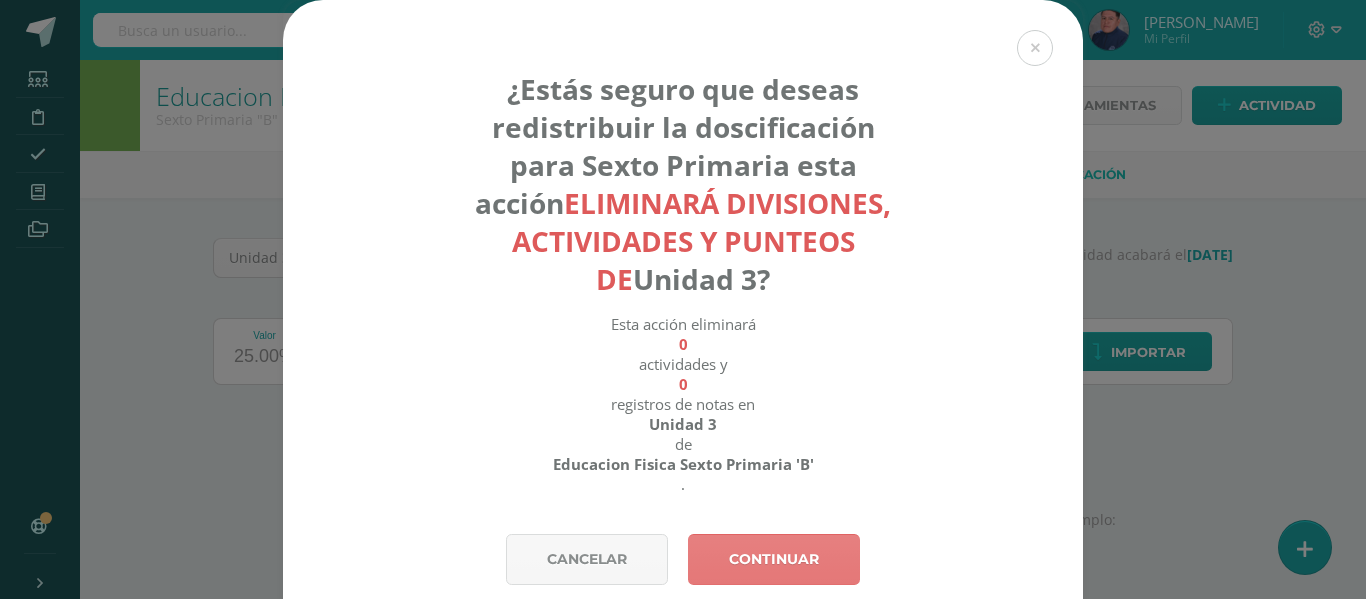 click on "Continuar" at bounding box center [774, 559] 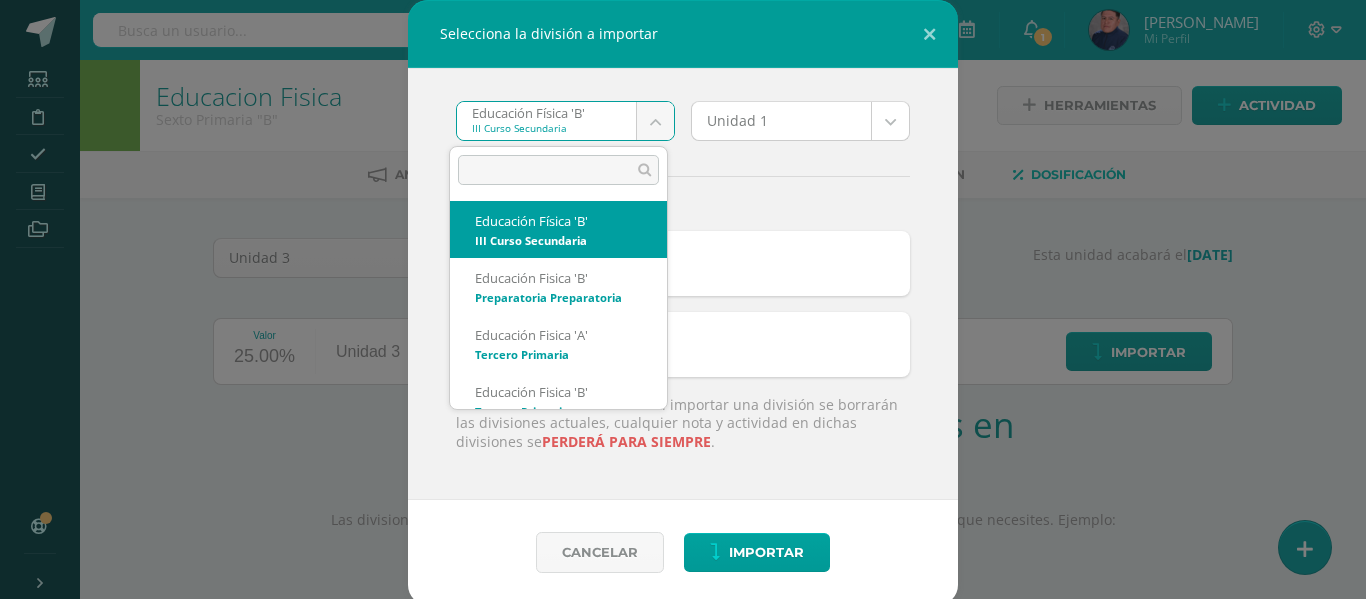 click on "Selecciona la división a importar
Educación Física 'B' III Curso Secundaria     Educación Física 'B' Educación Fisica 'B' Educación Fisica 'A' Educación Fisica 'B' Educación Física 'A' Educación Fisica 'A' Educación Fisica 'C' Educación Física 'B' Educación Fisica 'A' Educación Fisica 'A' Educación Fisica 'B' Educación Fisica 'B' Educación Fisica 'C' Educacion Fisica 'A' Educación Fisica 'A' Educacion Fisica 'B' Educación Fisica 'B' Educacion Fisica 'C' Educacion Fisica 'A' Educacion Fisica 'B' Educación Física 'A' Educación Física 'B' Educación Física 'A' Educación Física 'B' Educación Física 'A'     Unidad 1                             Unidad 1 Unidad 3 Unidad 2 Unidad 4
¿Importar actividades?
Valor 30% Examen Valor 70% Zona
Esta acción es  irreversible perderá para siempre .
Cancelar" at bounding box center (683, 423) 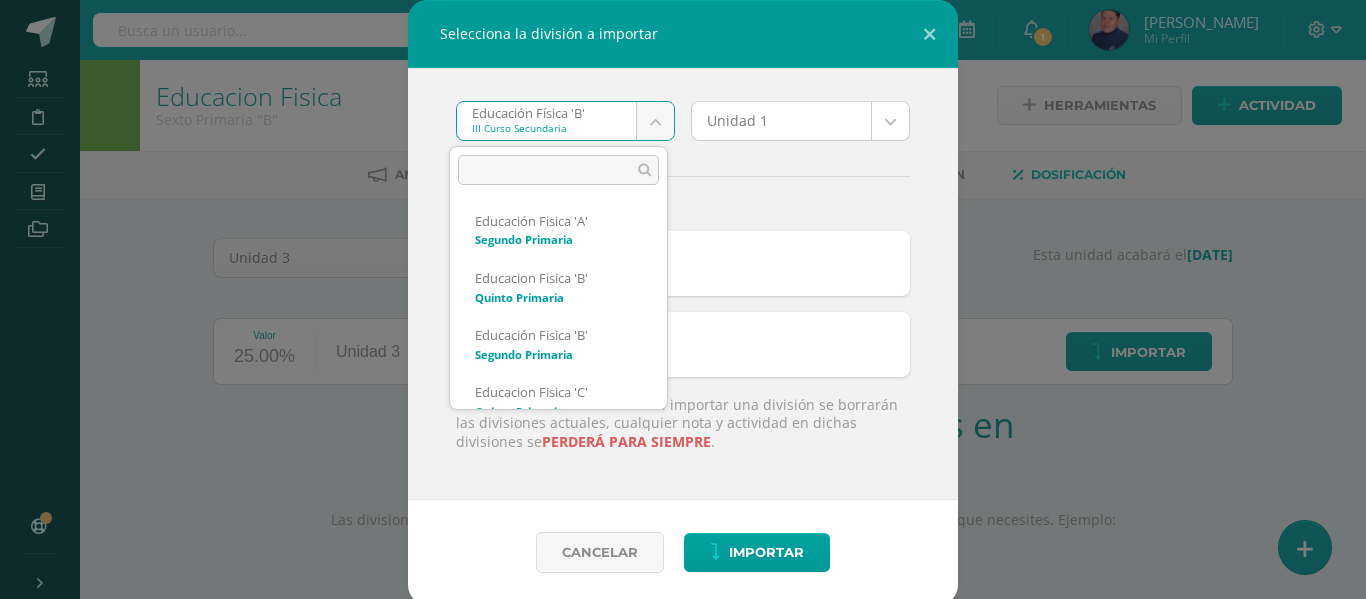 scroll, scrollTop: 900, scrollLeft: 0, axis: vertical 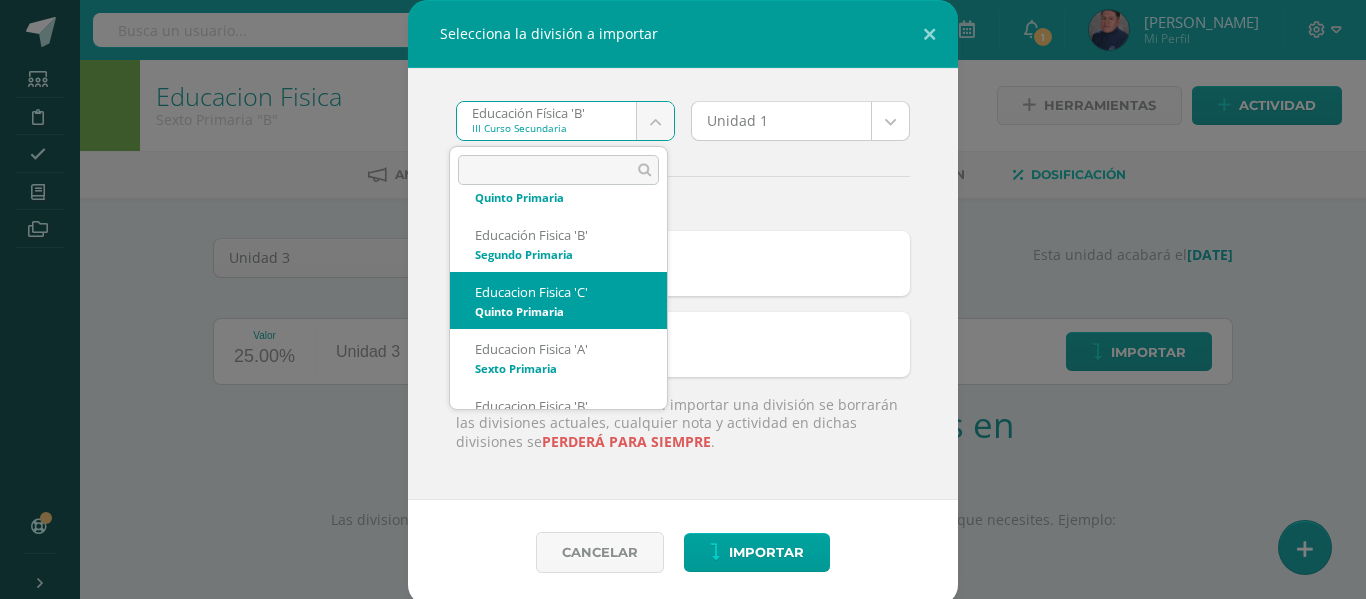select on "5239" 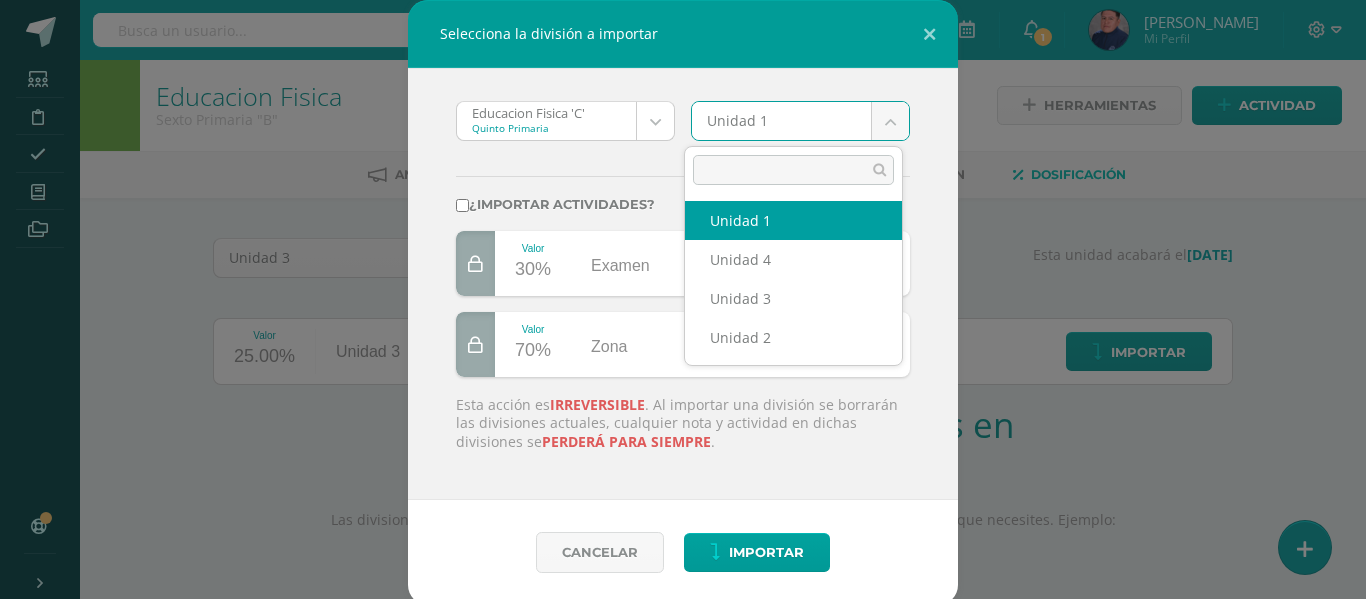 click on "Selecciona la división a importar
Educacion Fisica 'C' Quinto Primaria     Educación Física 'B' Educación Fisica 'B' Educación Fisica 'A' Educación Fisica 'B' Educación Física 'A' Educación Fisica 'A' Educación Fisica 'C' Educación Física 'B' Educación Fisica 'A' Educación Fisica 'A' Educación Fisica 'B' Educación Fisica 'B' Educación Fisica 'C' Educacion Fisica 'A' Educación Fisica 'A' Educacion Fisica 'B' Educación Fisica 'B' Educacion Fisica 'C' Educacion Fisica 'A' Educacion Fisica 'B' Educación Física 'A' Educación Física 'B' Educación Física 'A' Educación Física 'B' Educación Física 'A'     Unidad 1     Unidad 1 Unidad 4 Unidad 3 Unidad 2
¿Importar actividades?
Valor 30% Examen Valor 70% Zona
Esta acción es  irreversible perderá para siempre .
Cancelar Loading... Estudiantes Archivos" at bounding box center (683, 423) 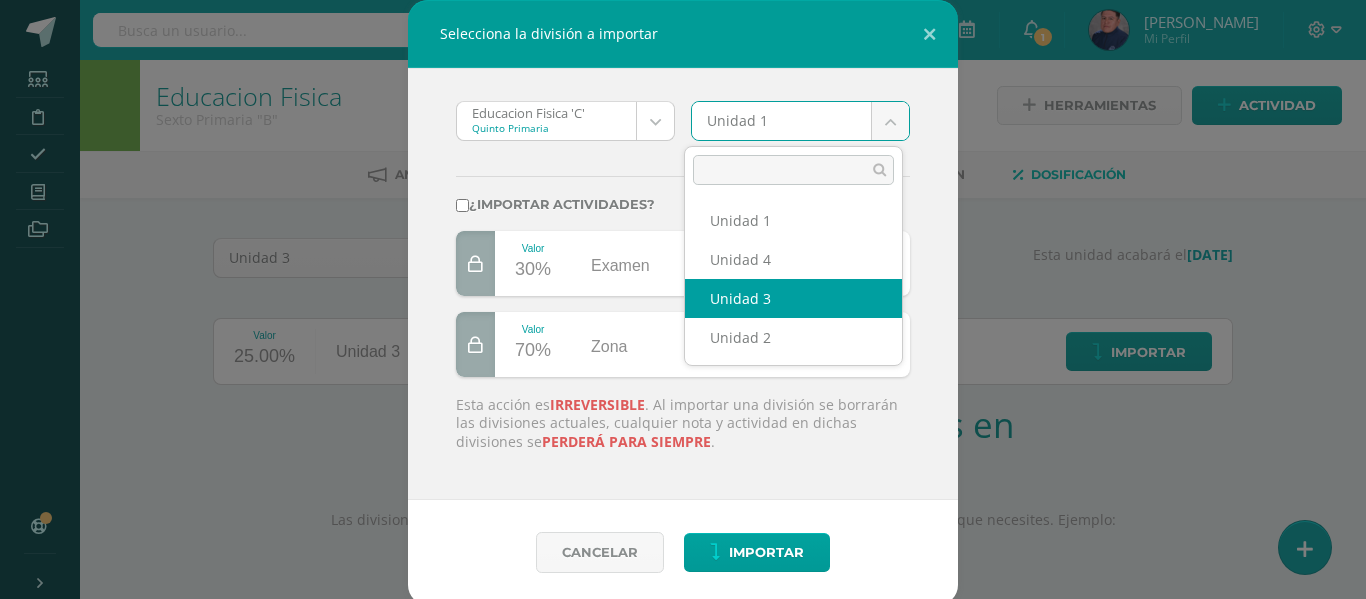 select on "211601" 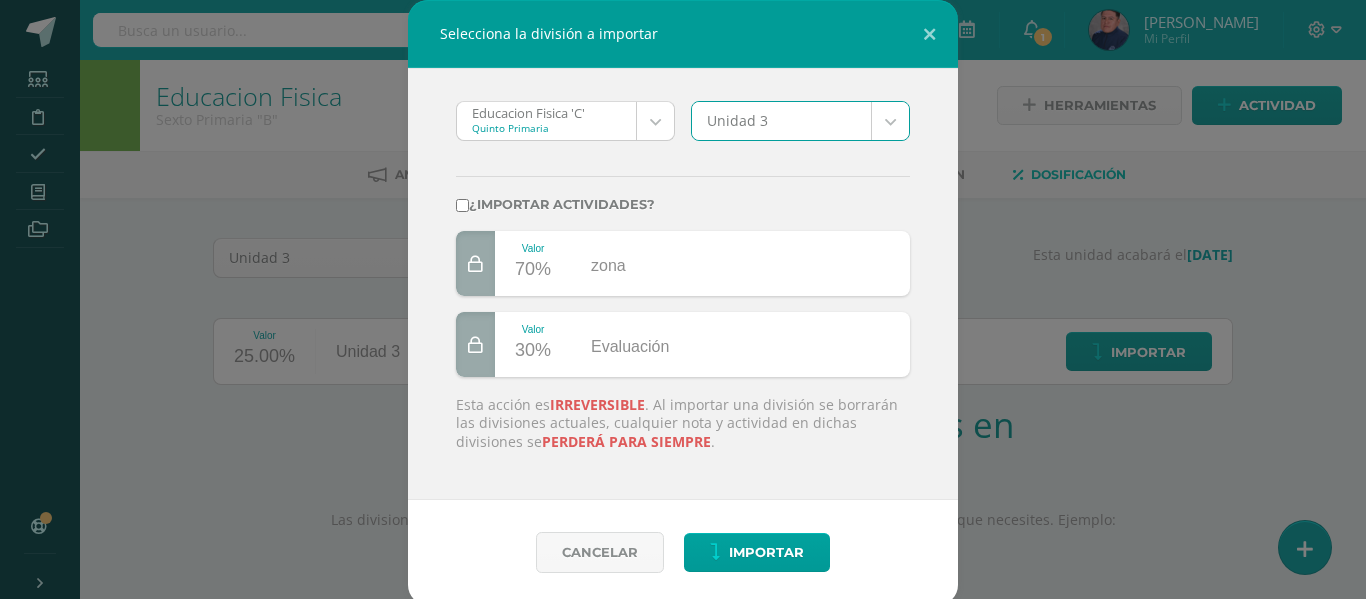 click on "¿Importar actividades?" at bounding box center (462, 205) 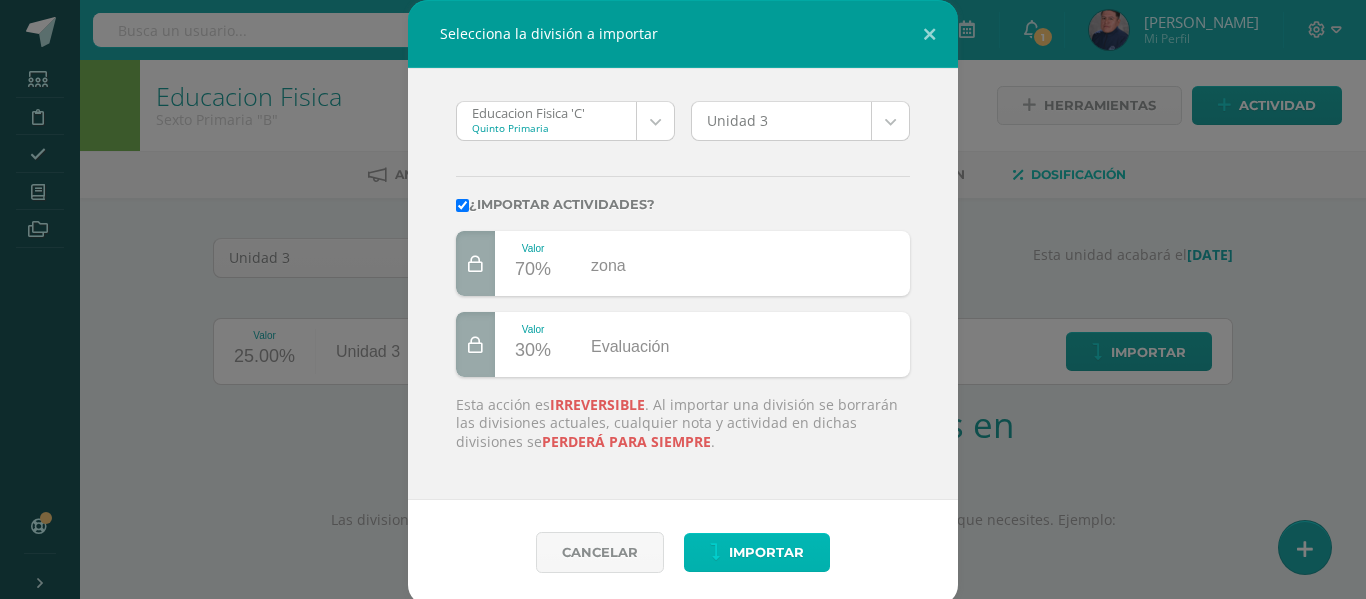 click on "Importar" at bounding box center (766, 552) 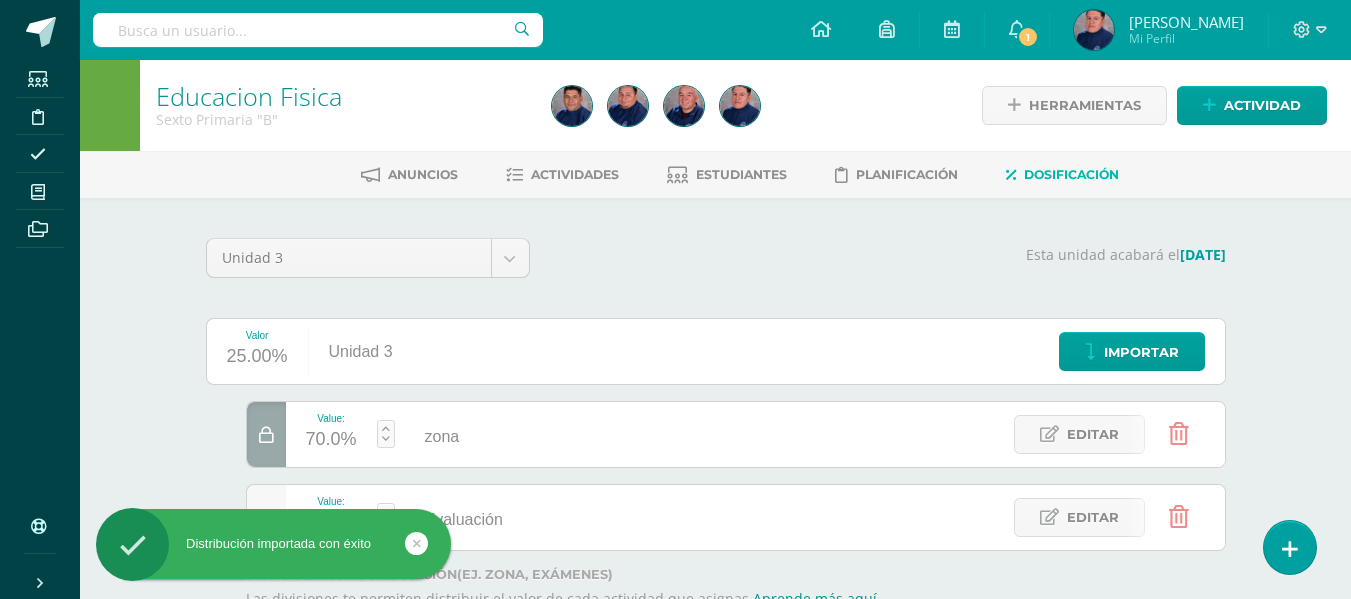 scroll, scrollTop: 0, scrollLeft: 0, axis: both 